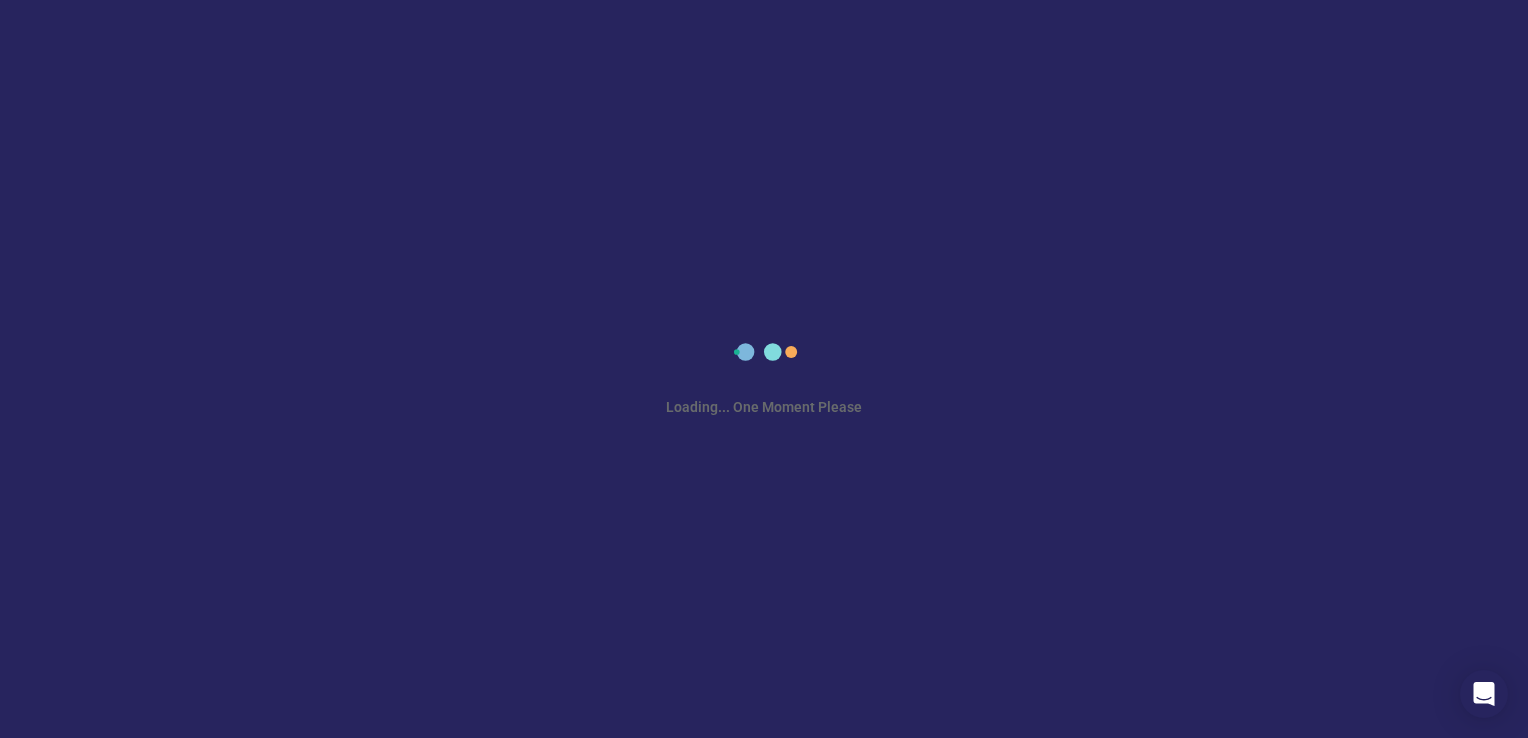 scroll, scrollTop: 0, scrollLeft: 0, axis: both 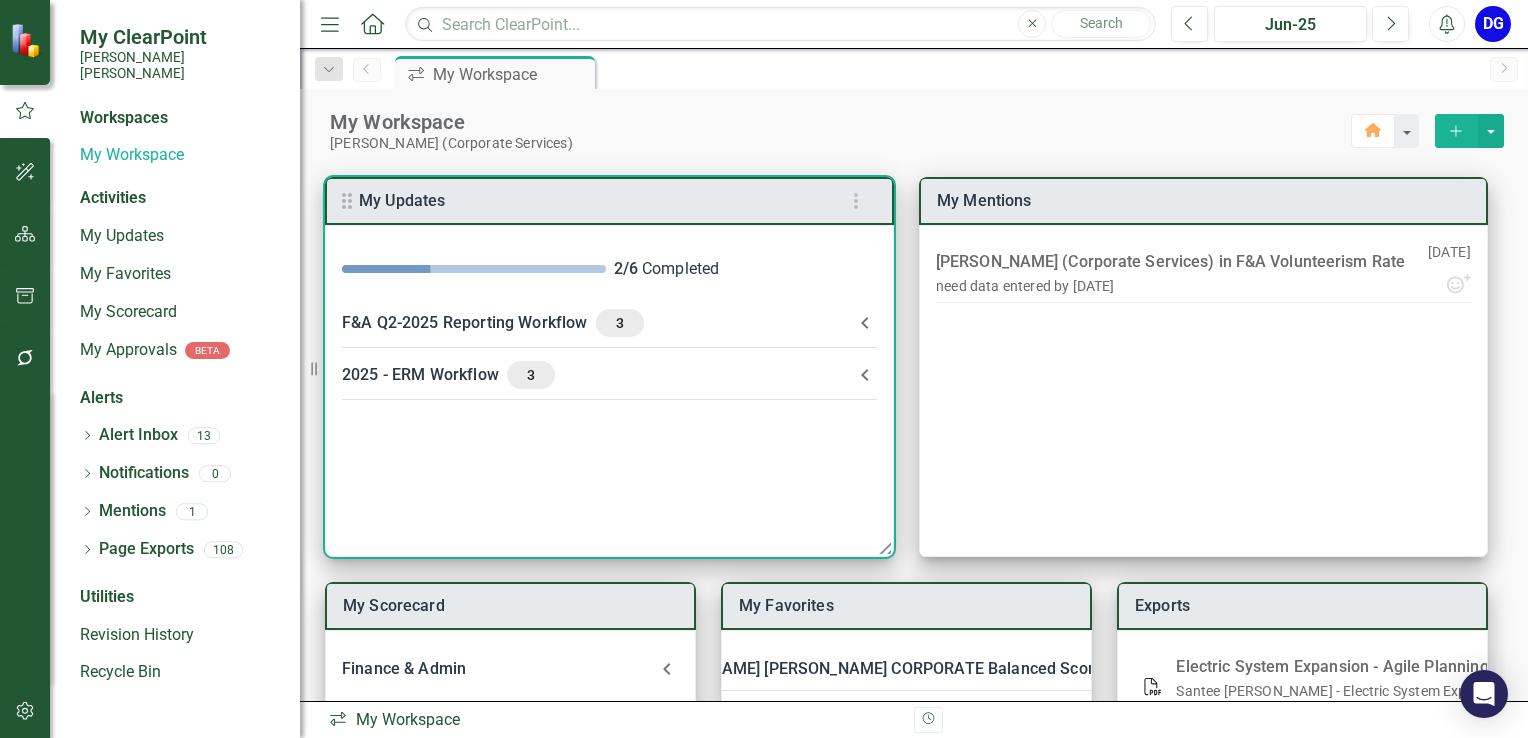 click 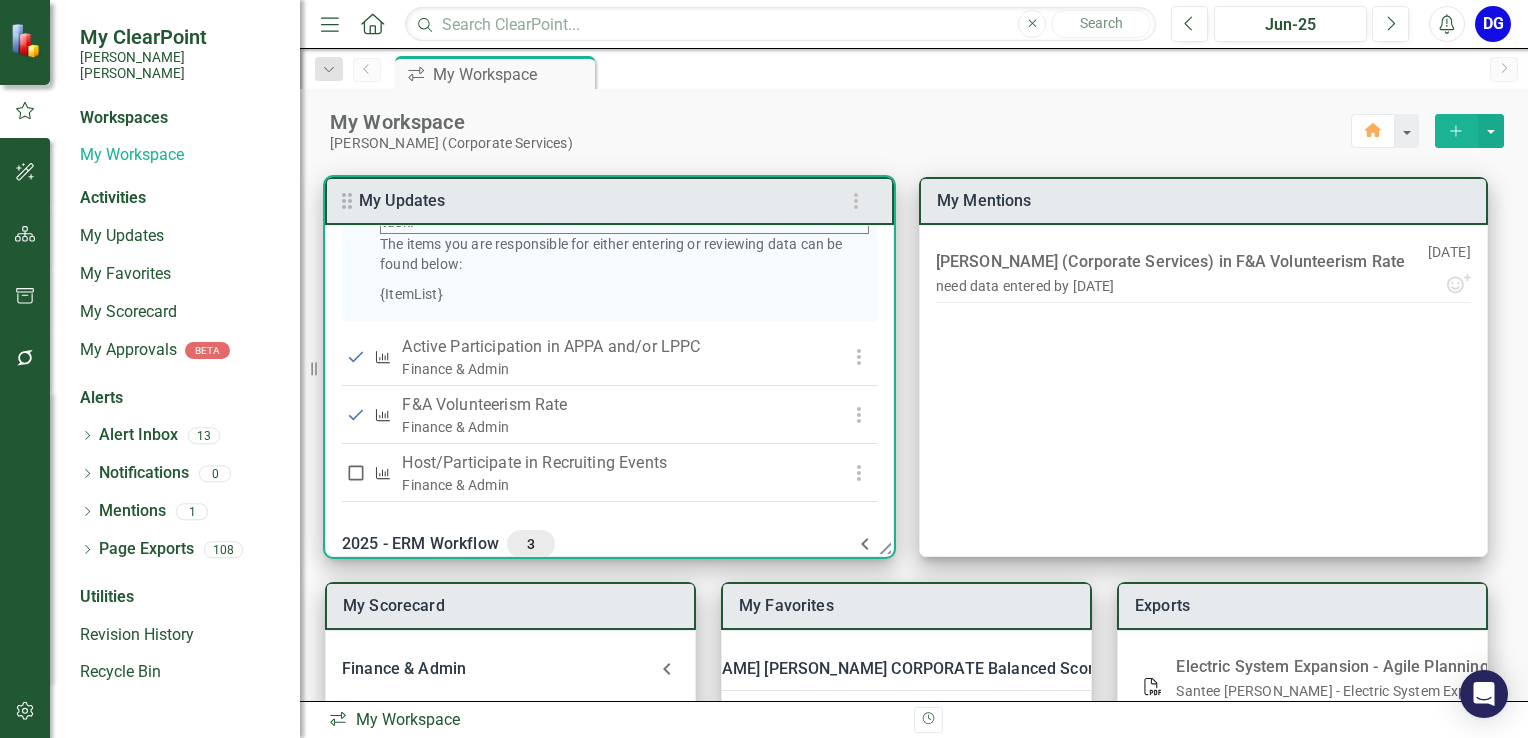 scroll, scrollTop: 573, scrollLeft: 0, axis: vertical 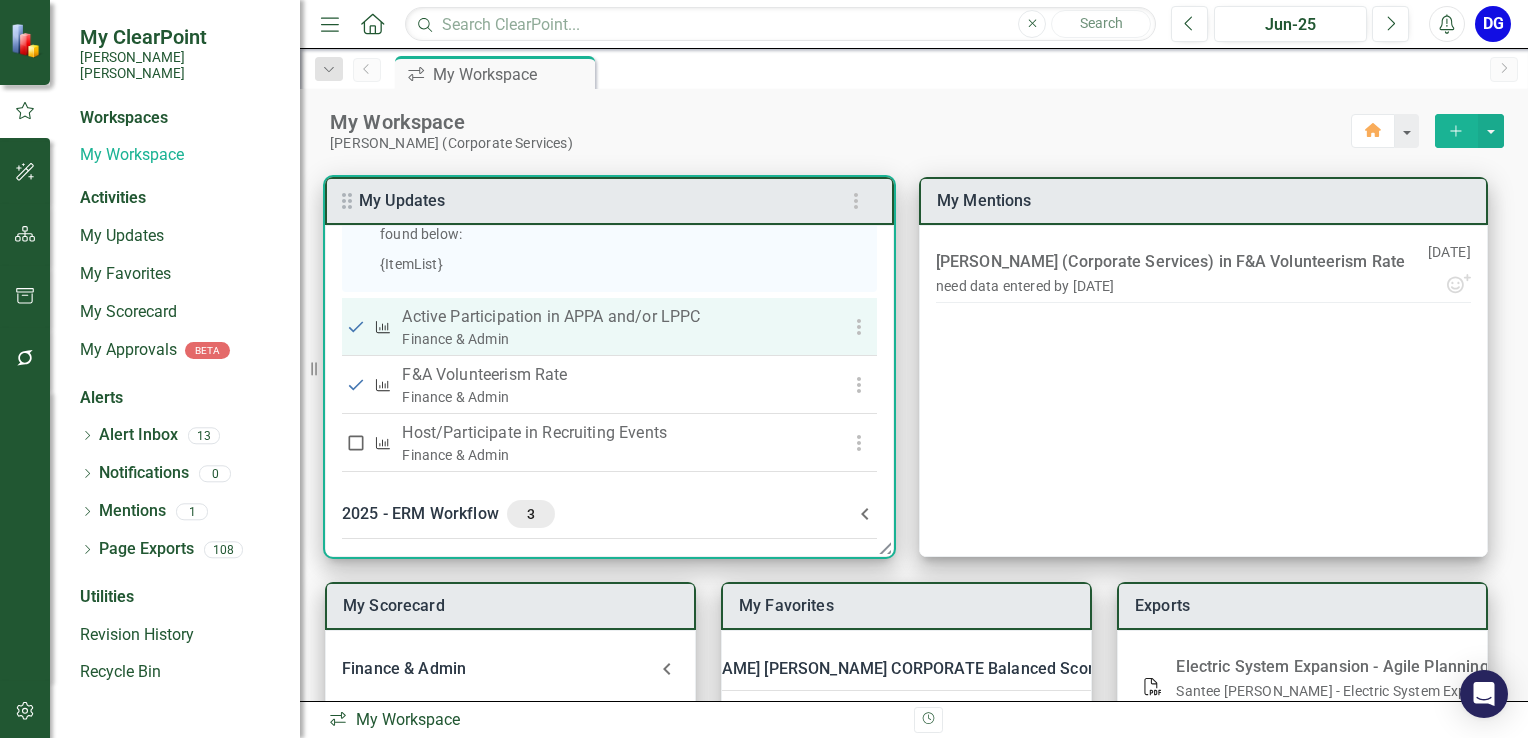 click on "Active Participation in APPA and/or LPPC" at bounding box center [608, 317] 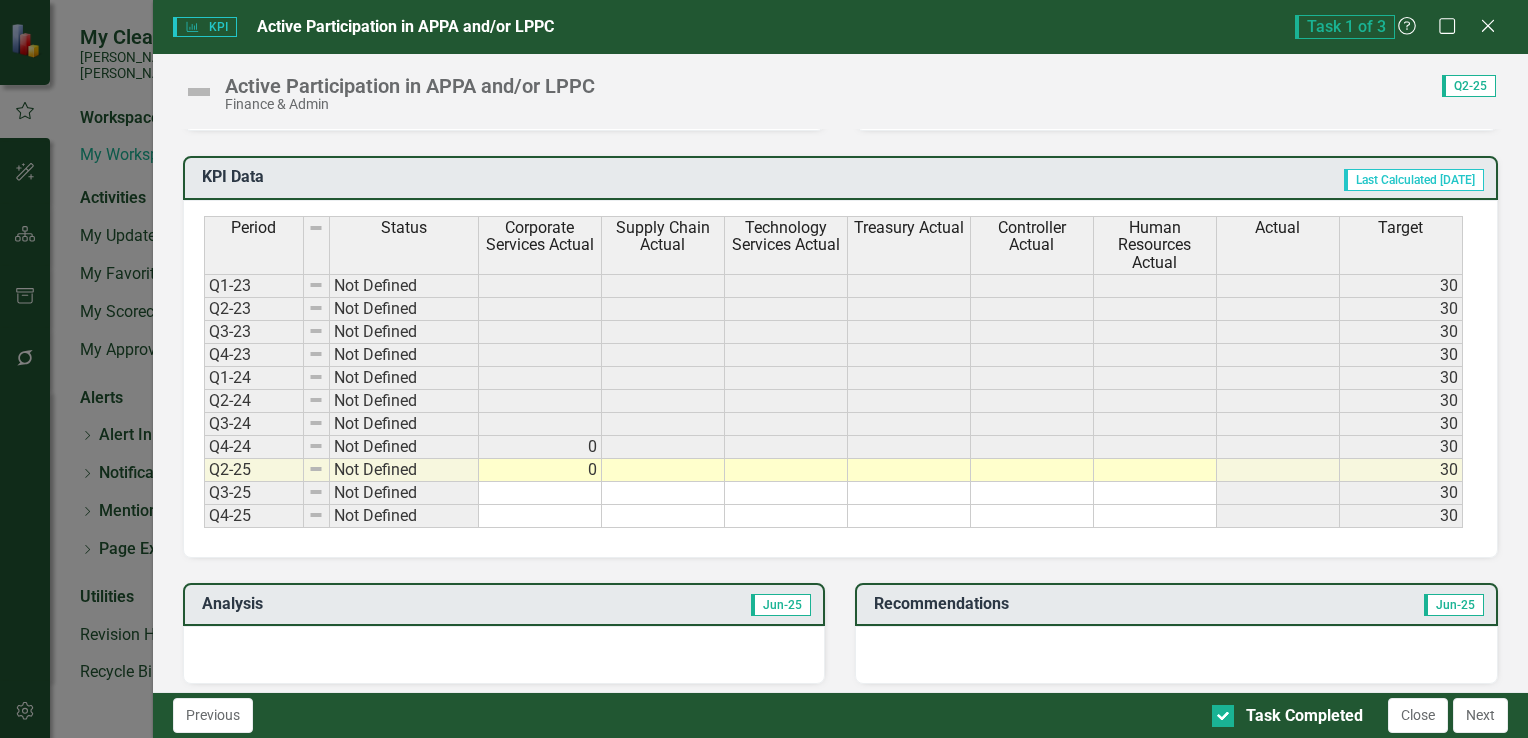 scroll, scrollTop: 800, scrollLeft: 0, axis: vertical 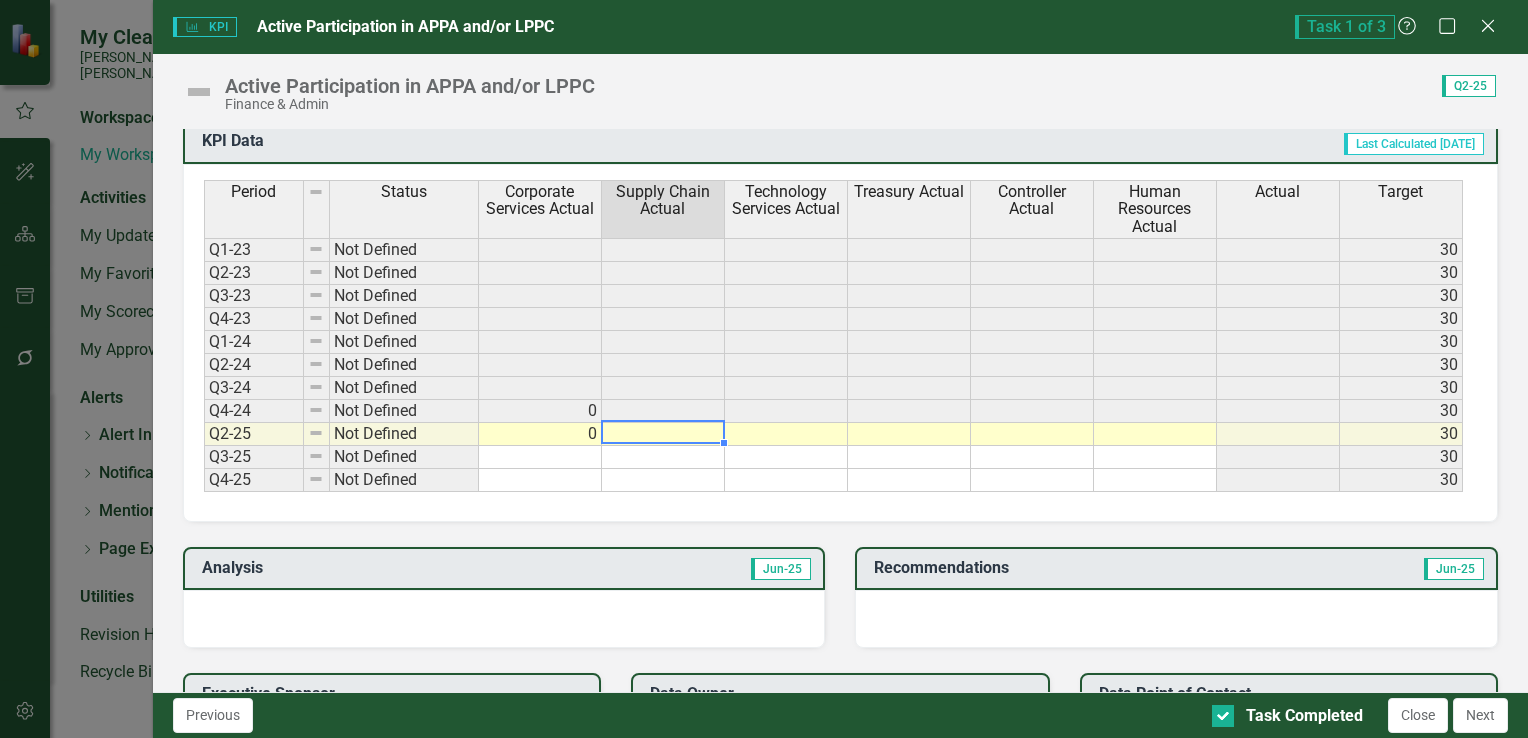 click at bounding box center (663, 434) 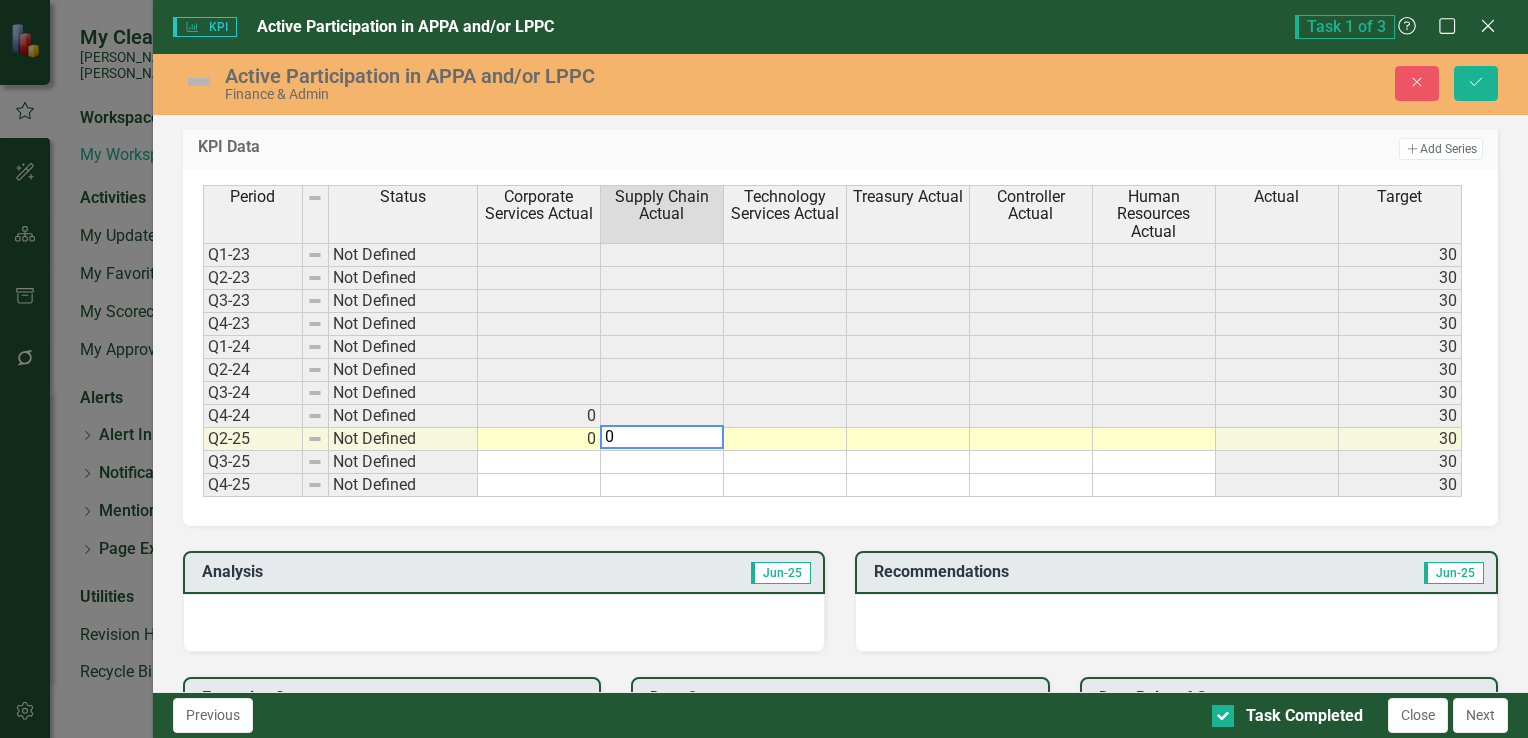 type on "0" 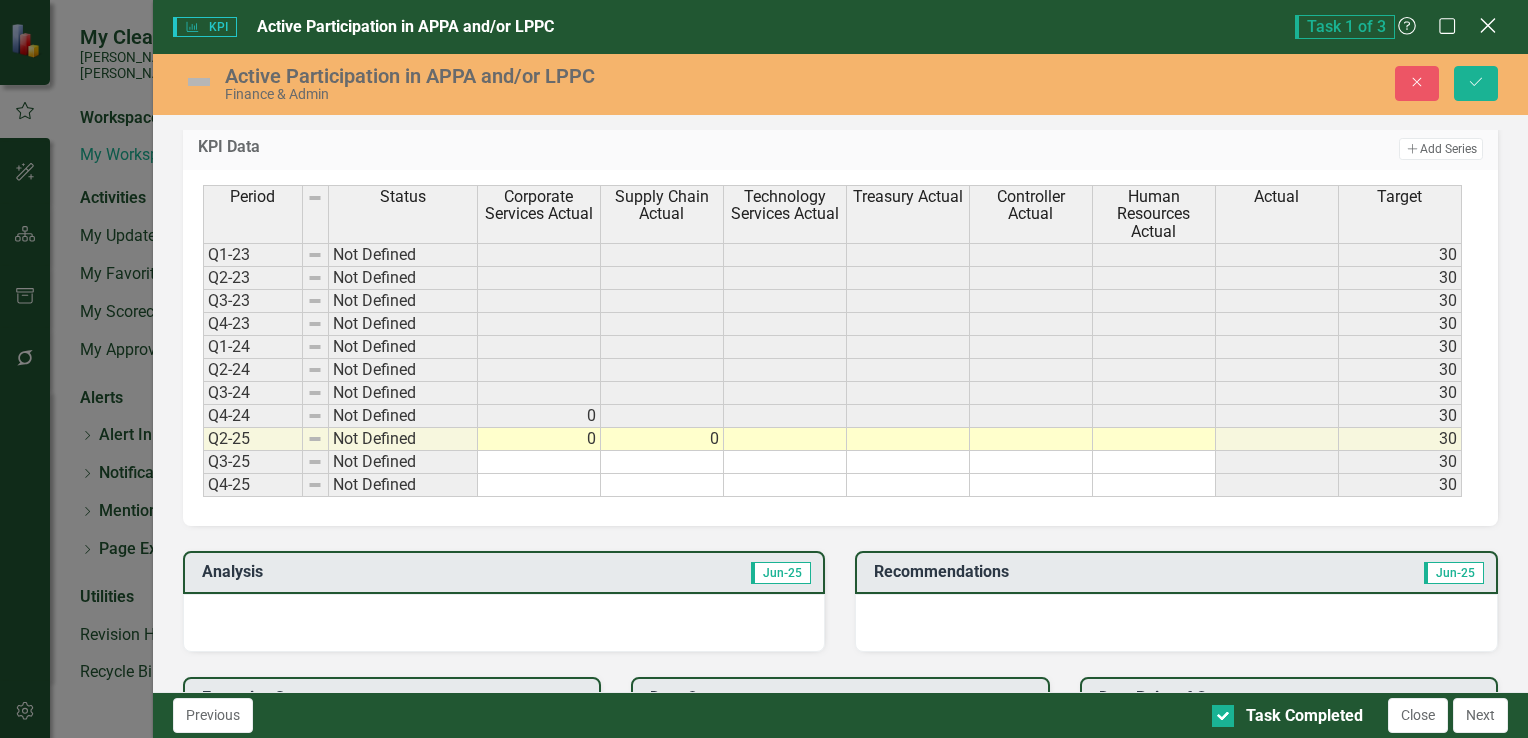 click on "Close" 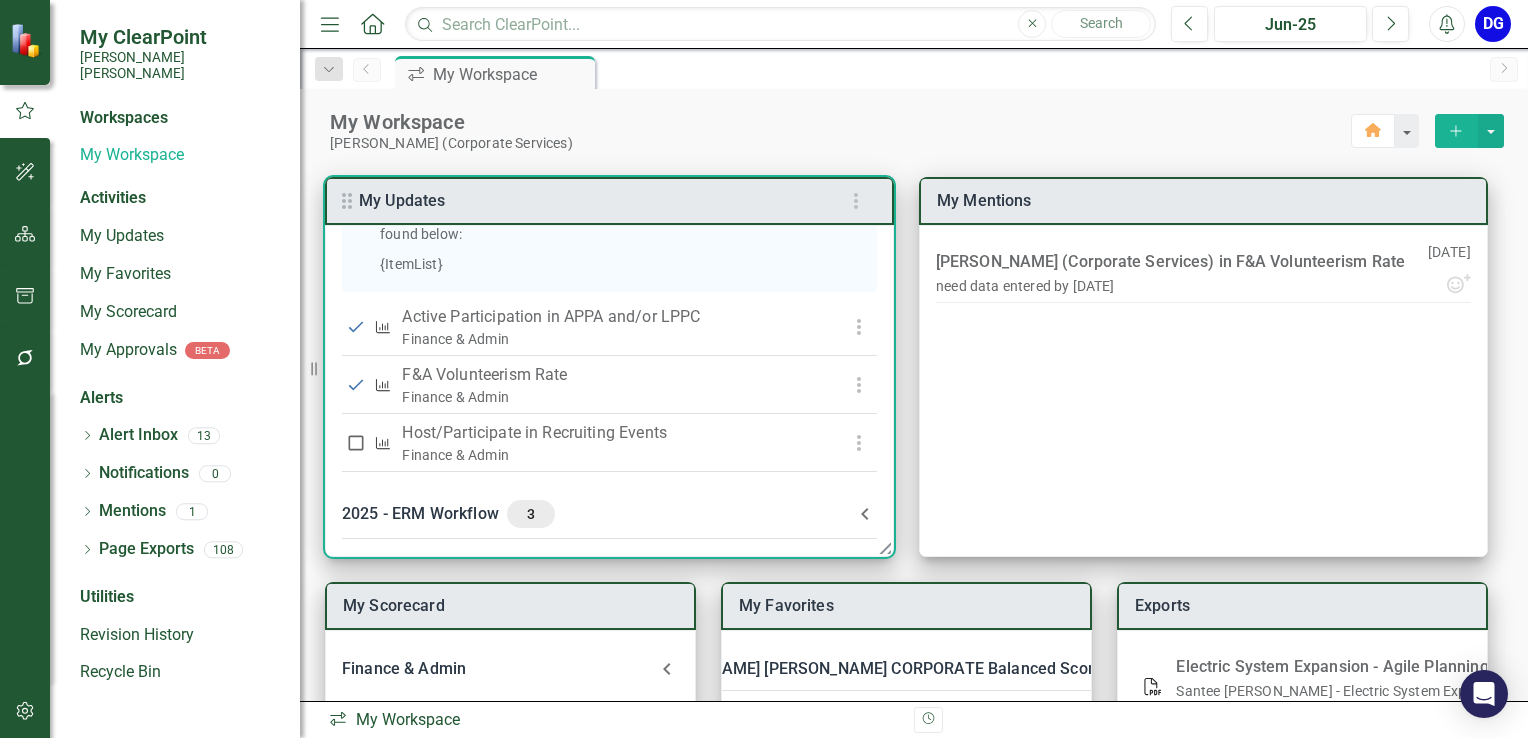 click 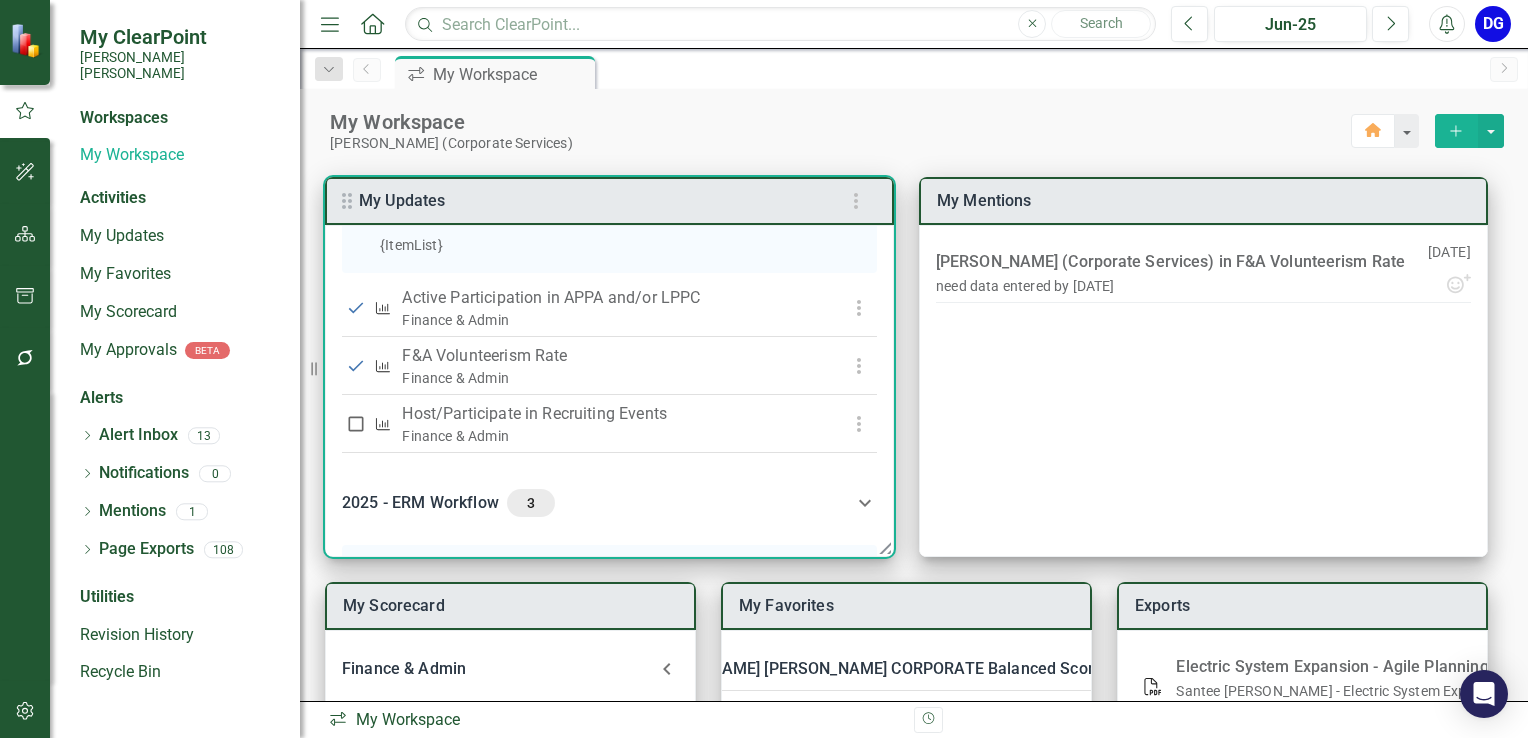 scroll, scrollTop: 865, scrollLeft: 0, axis: vertical 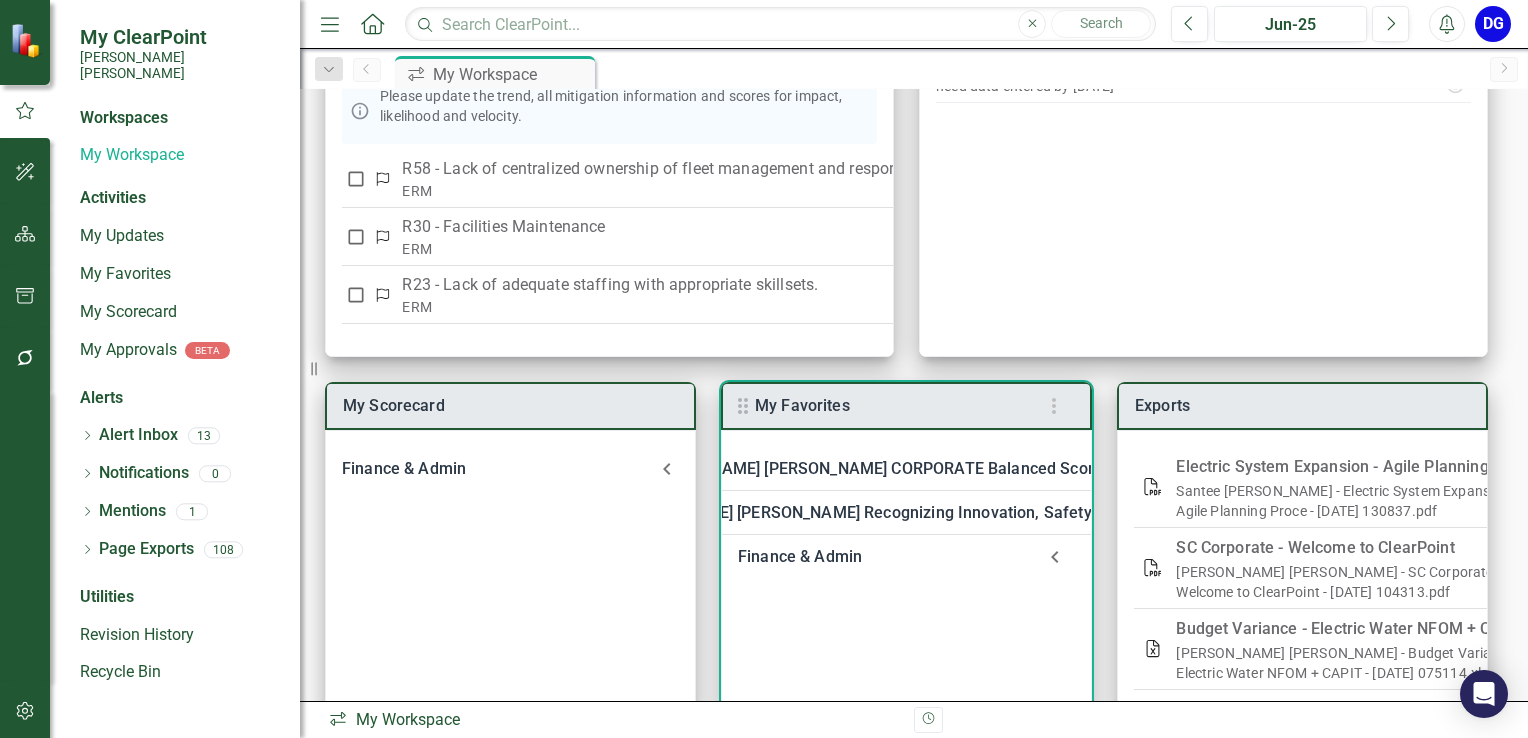 click on "Finance & Admin" at bounding box center (886, 557) 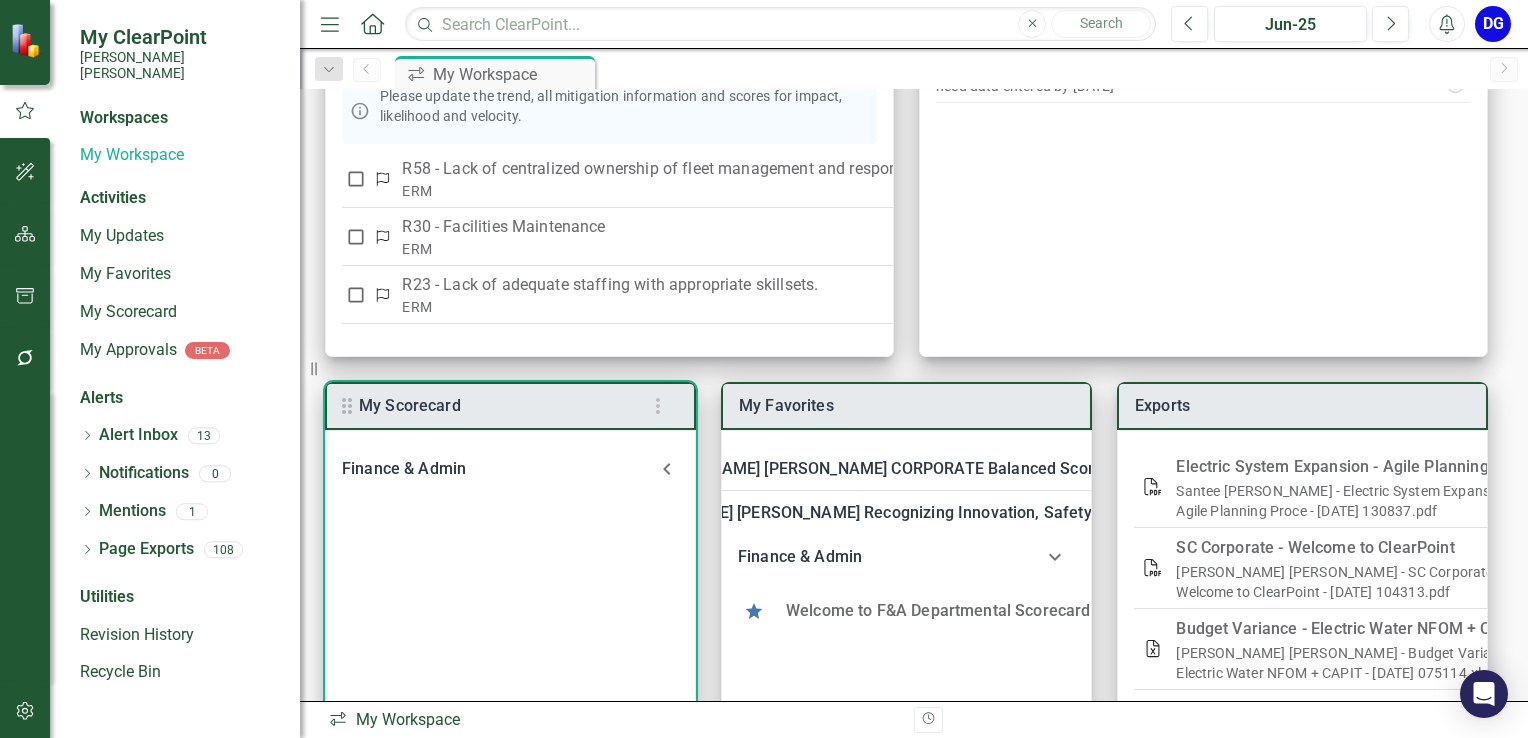 click on "Finance & Admin" at bounding box center [498, 469] 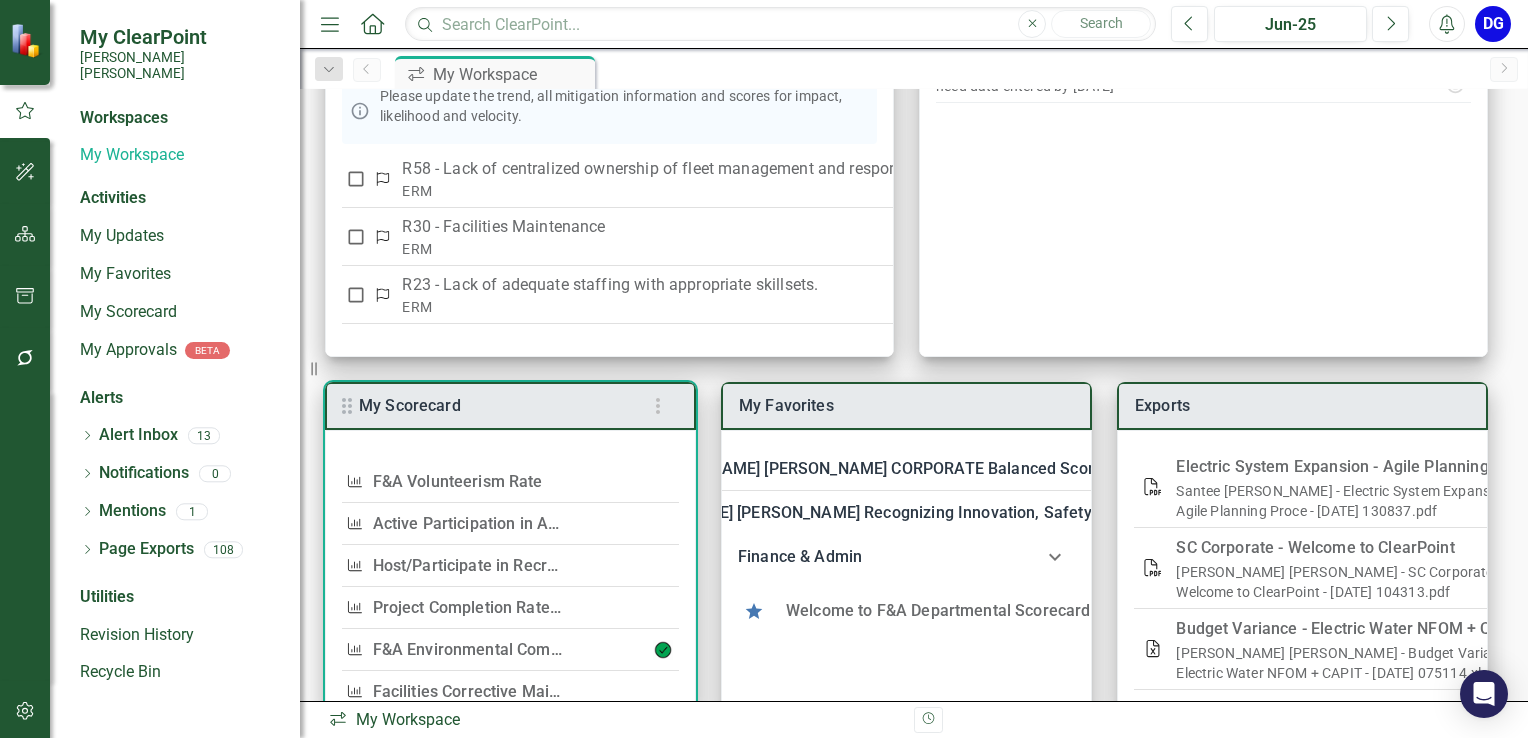 scroll, scrollTop: 131, scrollLeft: 0, axis: vertical 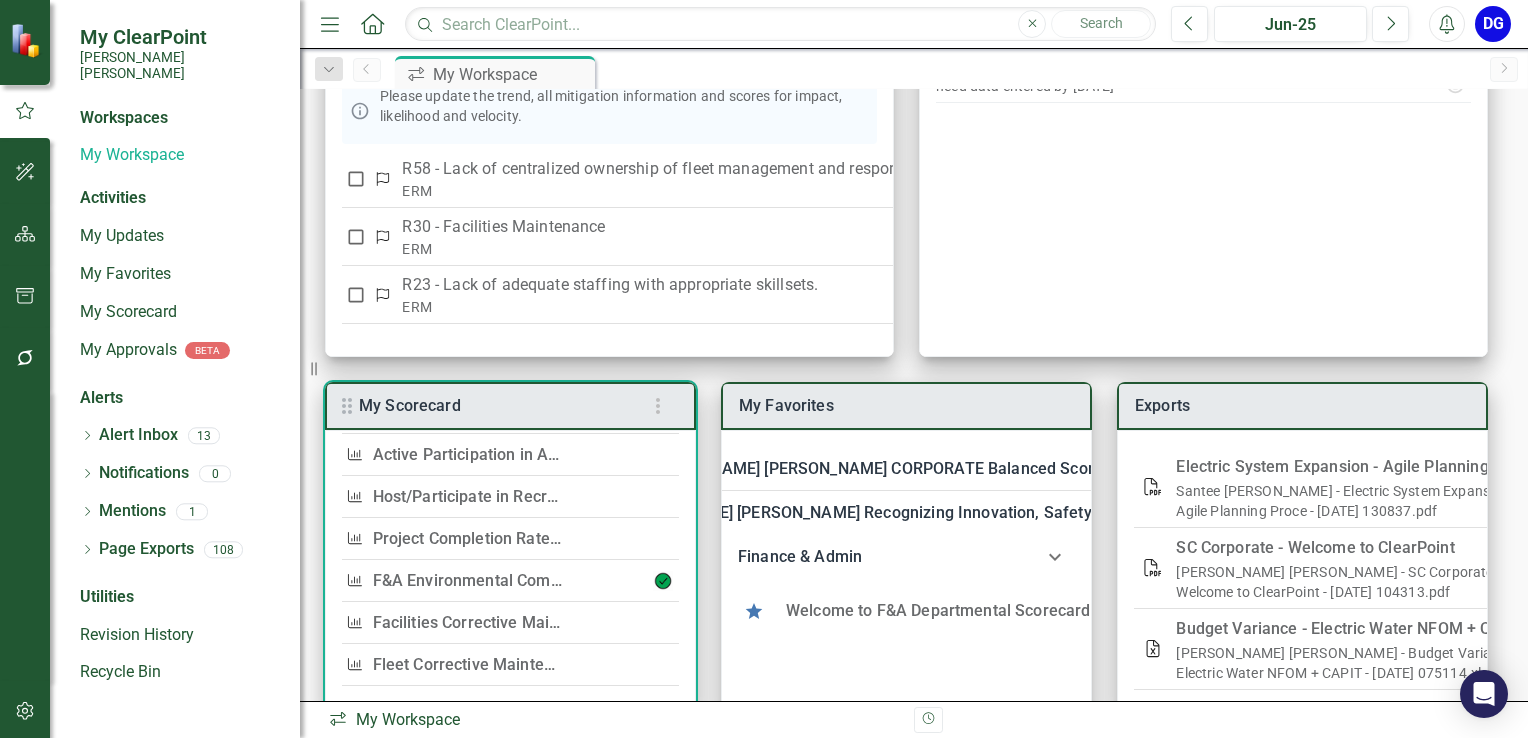 click on "Facilities Corrective Maintenance Cycle Time" at bounding box center (538, 622) 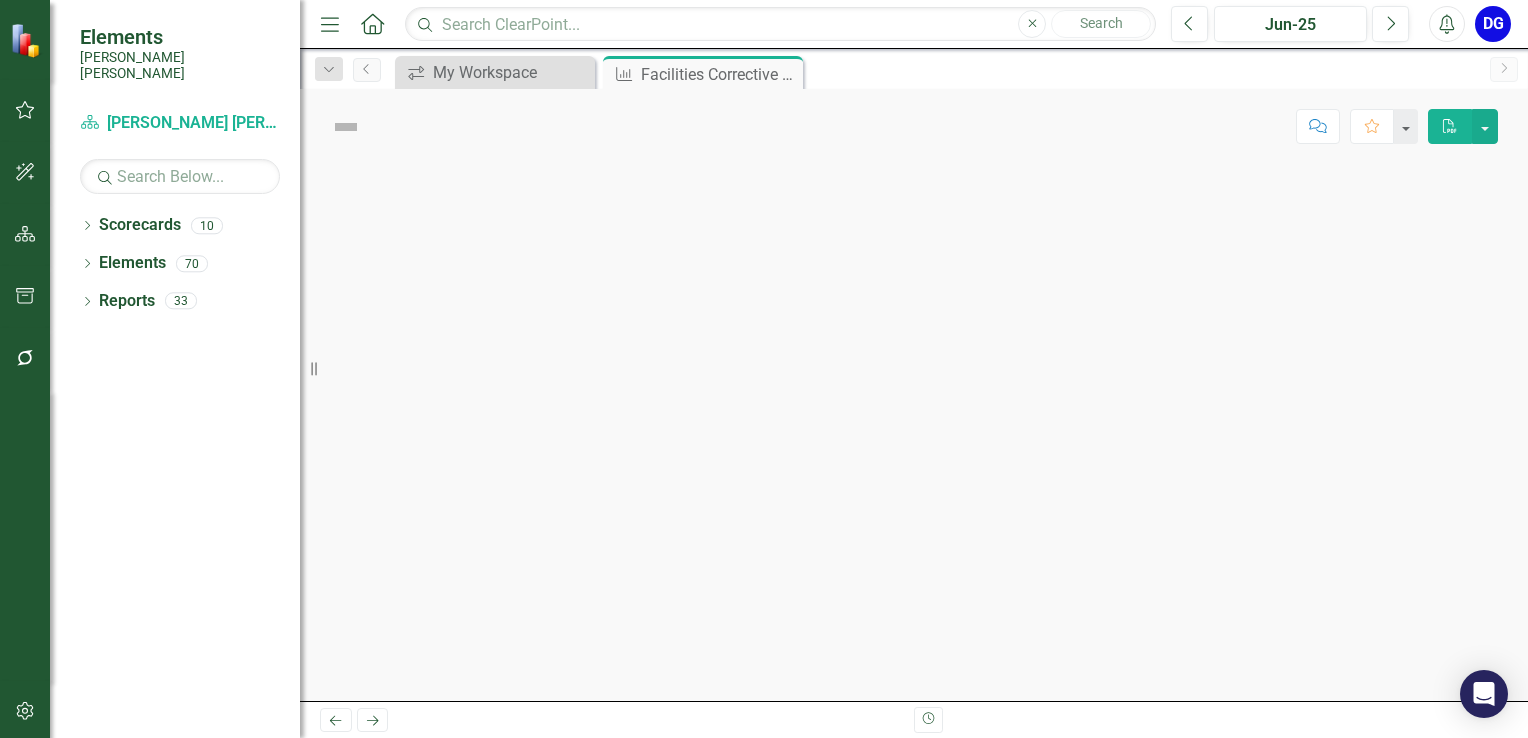 scroll, scrollTop: 0, scrollLeft: 0, axis: both 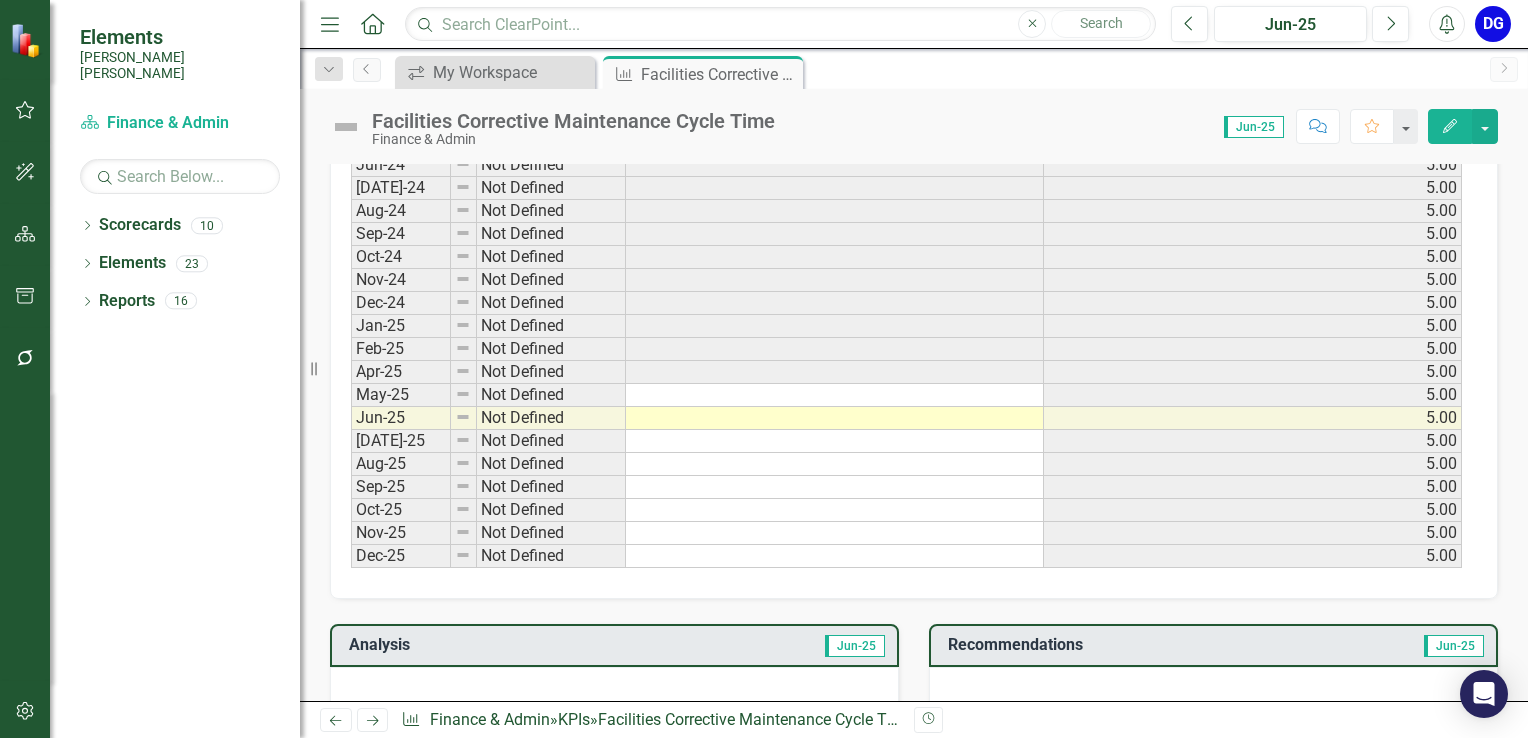 click at bounding box center (835, 418) 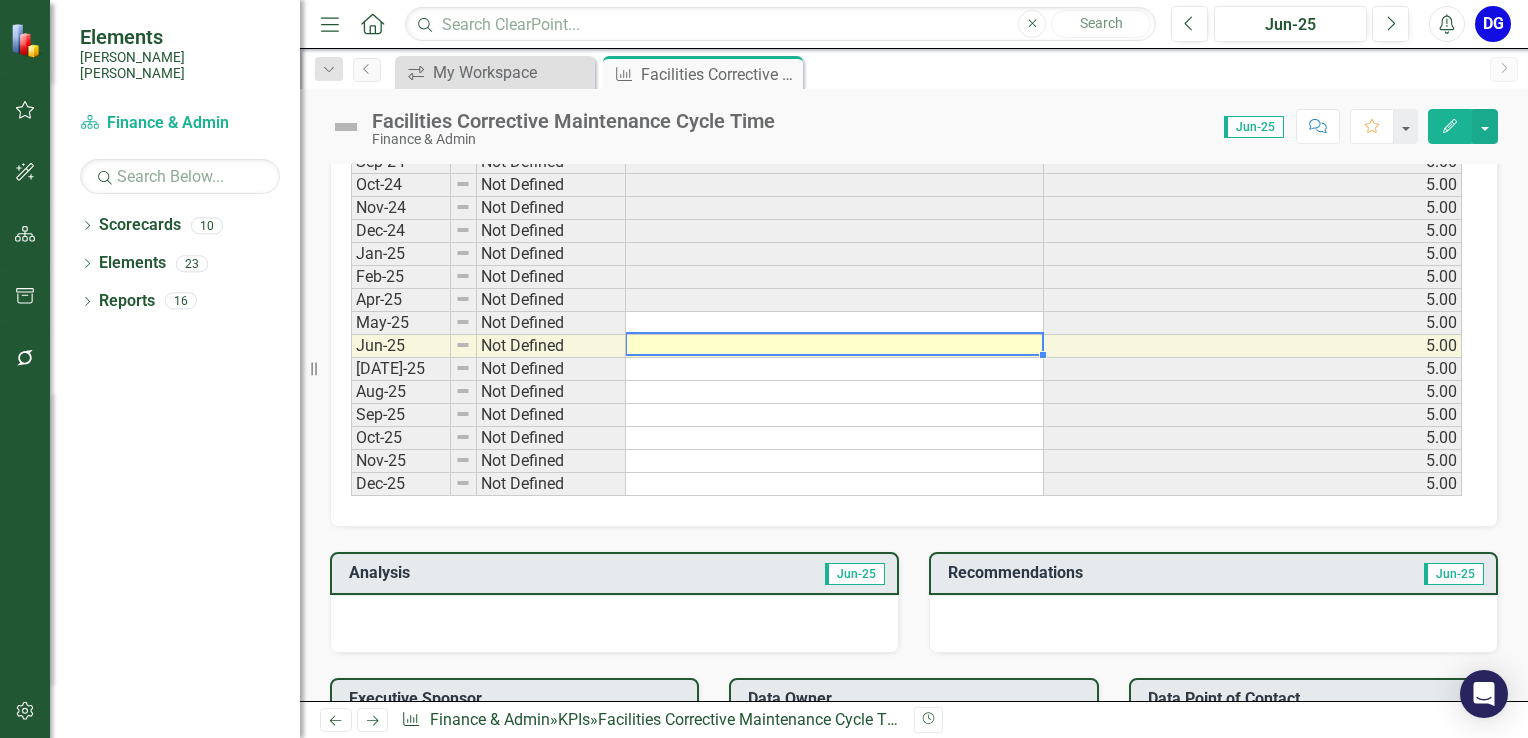 scroll, scrollTop: 1100, scrollLeft: 0, axis: vertical 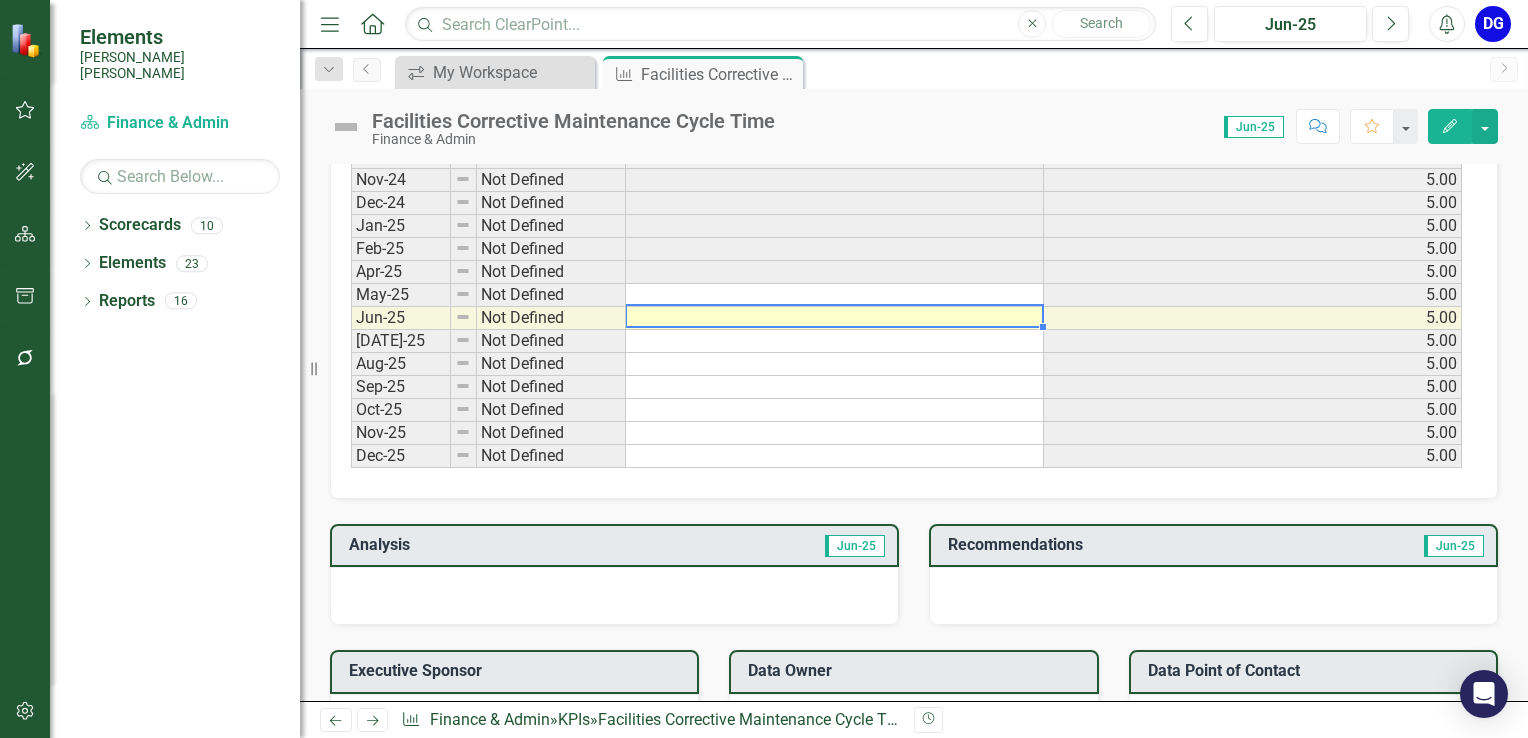 click at bounding box center (835, 318) 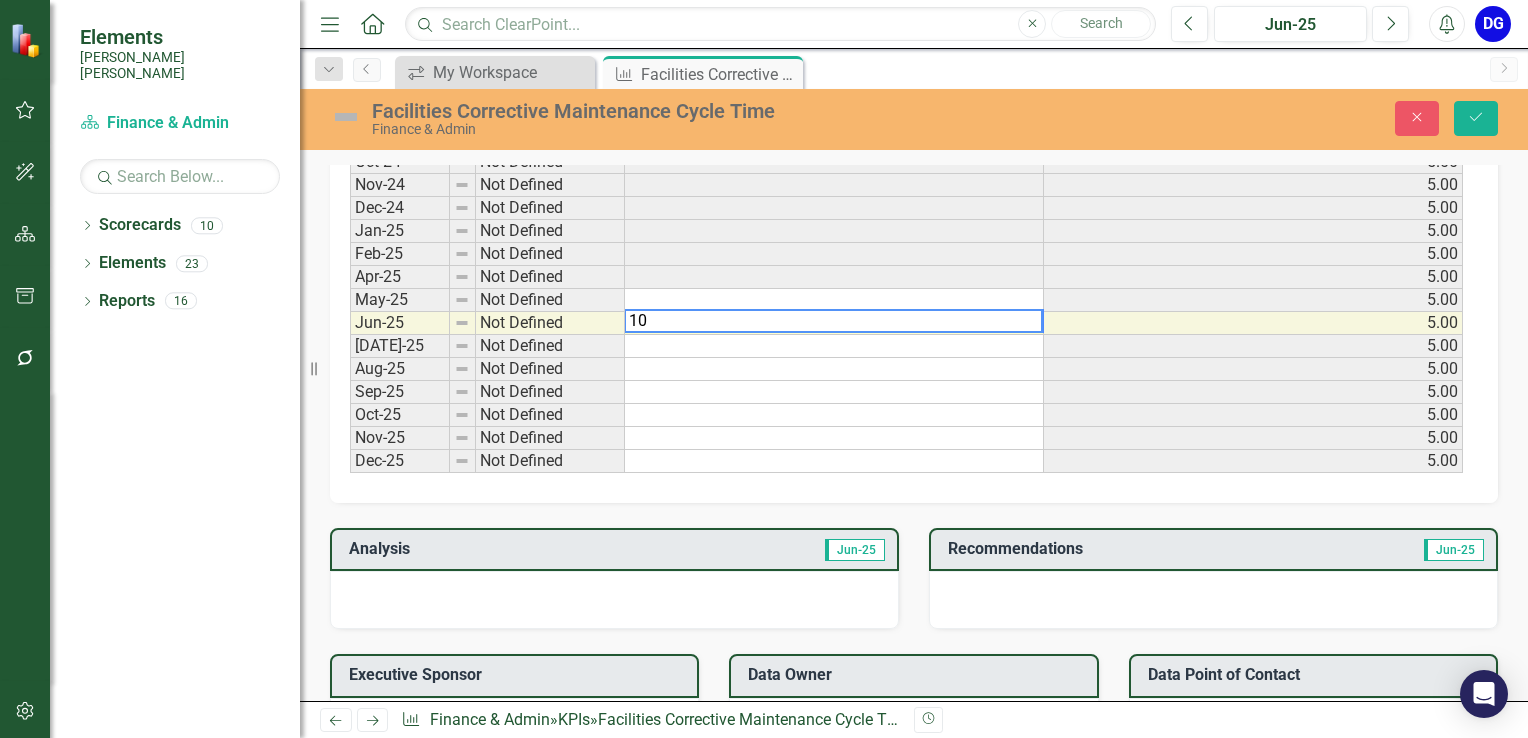scroll, scrollTop: 1104, scrollLeft: 0, axis: vertical 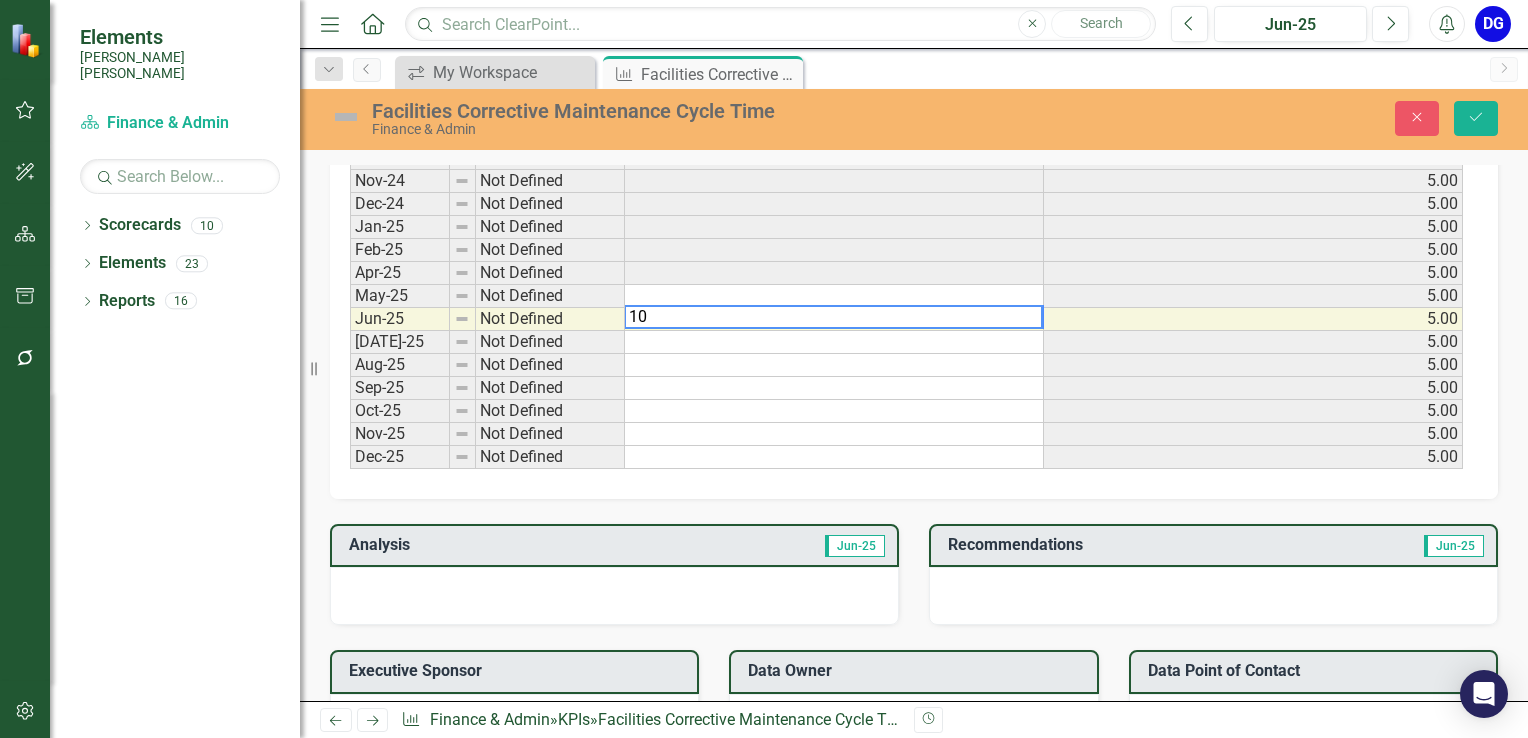type on "10" 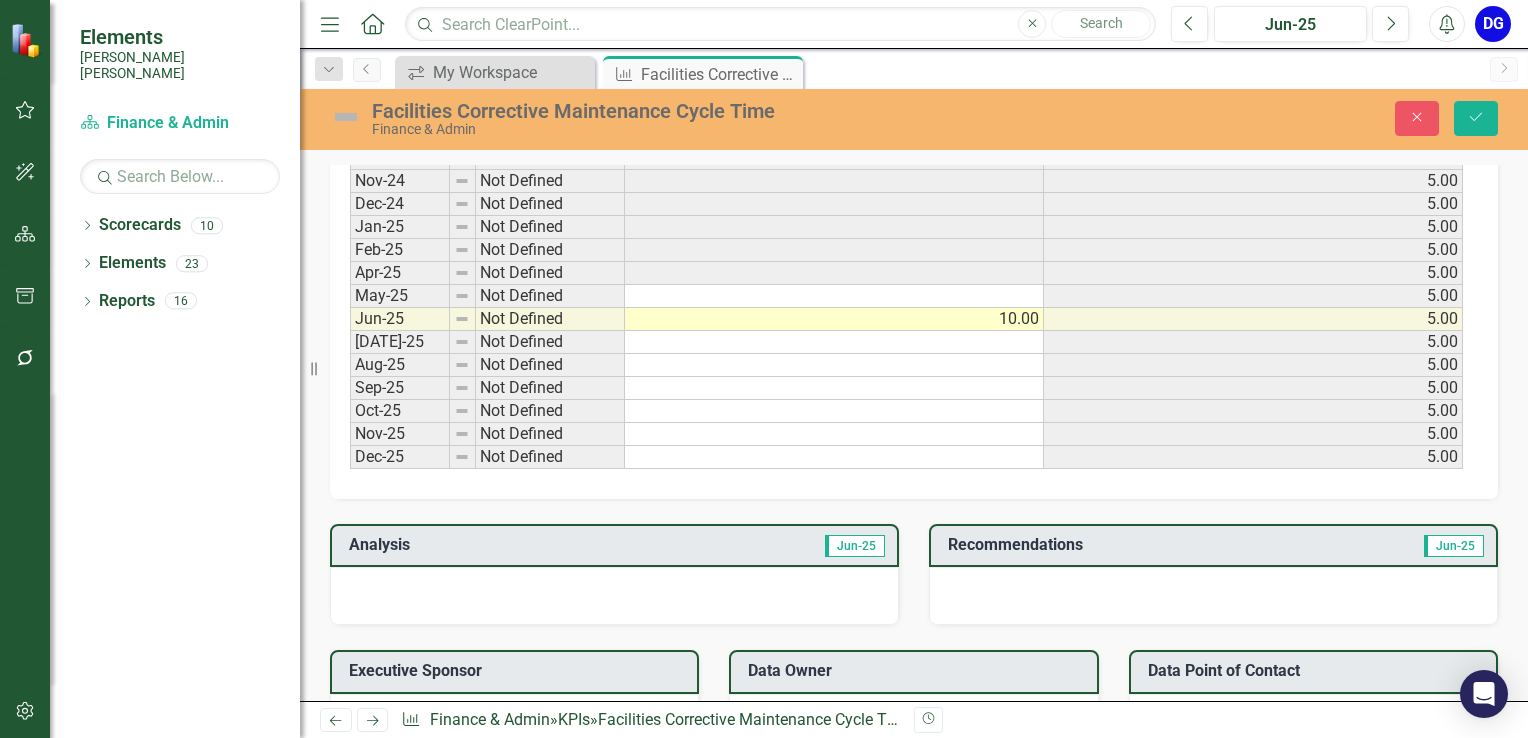 click at bounding box center (614, 596) 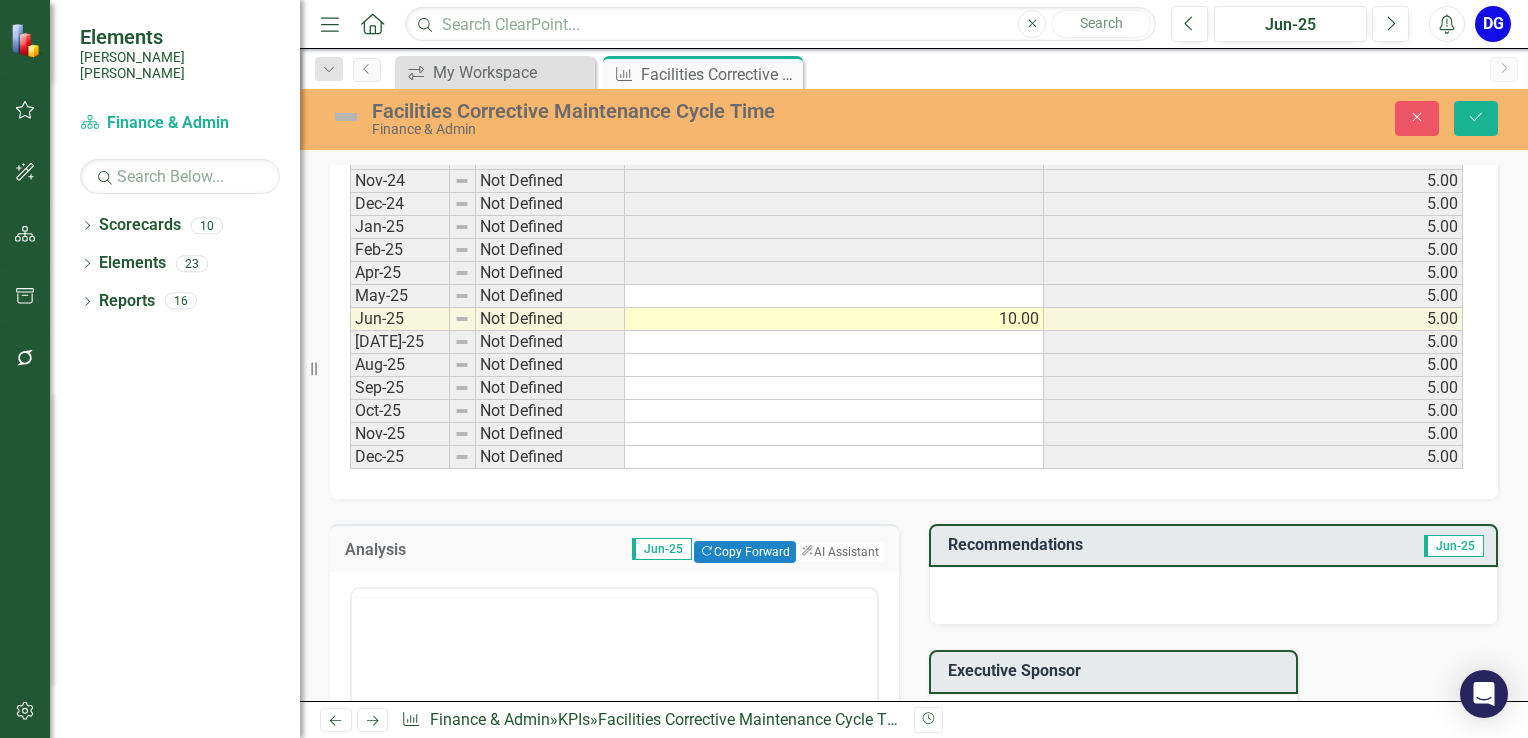 scroll, scrollTop: 0, scrollLeft: 0, axis: both 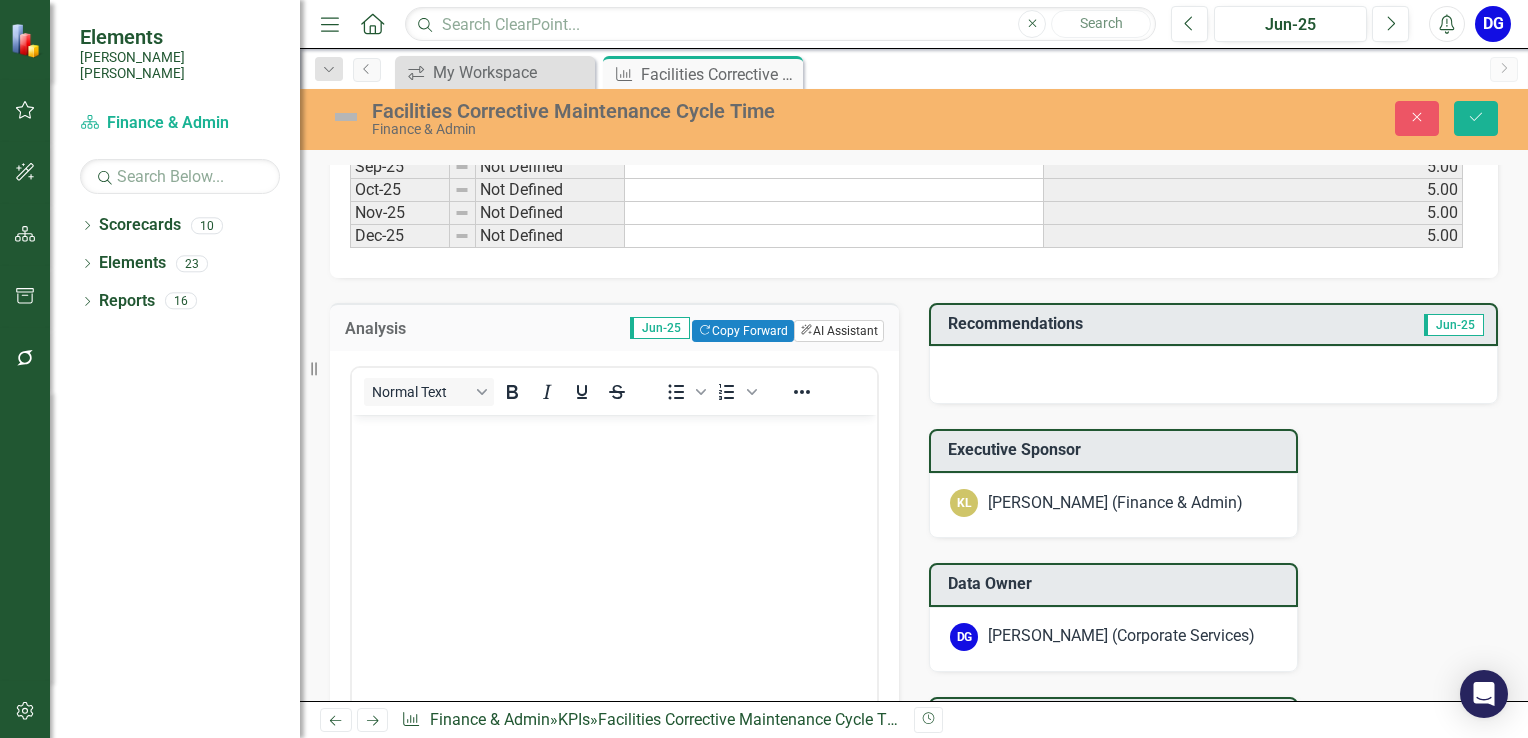 click on "ClearPoint AI  AI Assistant" at bounding box center (839, 331) 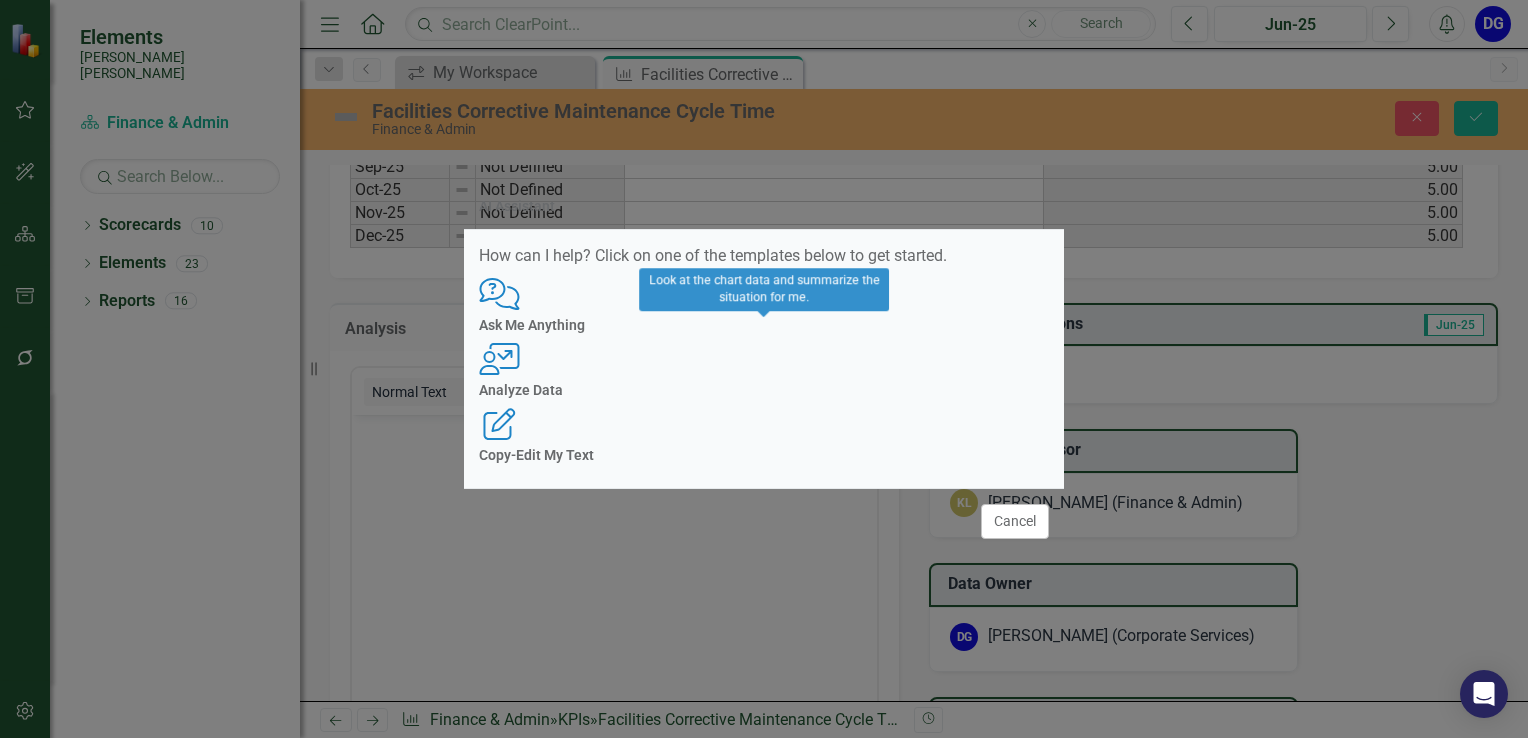 click on "Analyze Data" at bounding box center [764, 390] 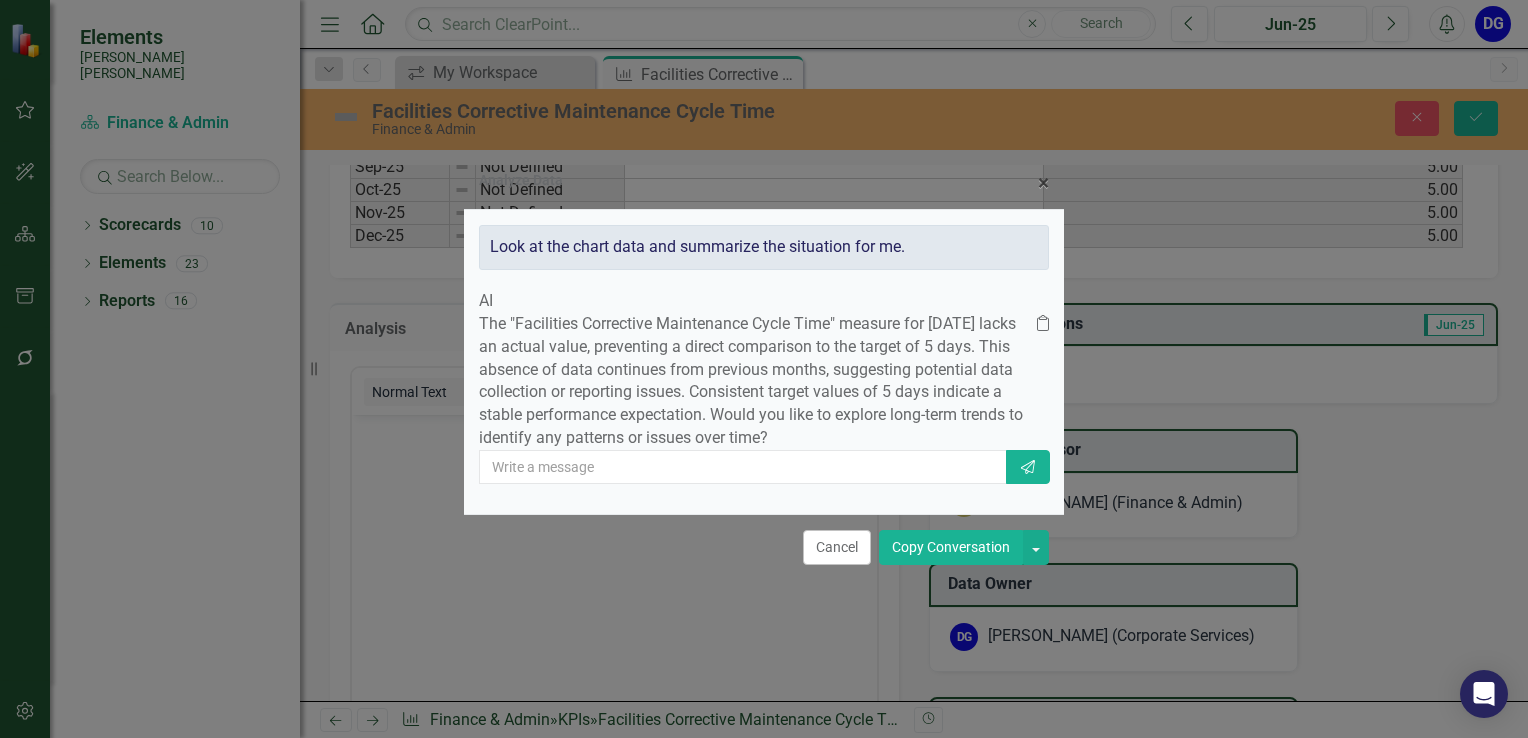 click on "Copy Conversation" at bounding box center [951, 547] 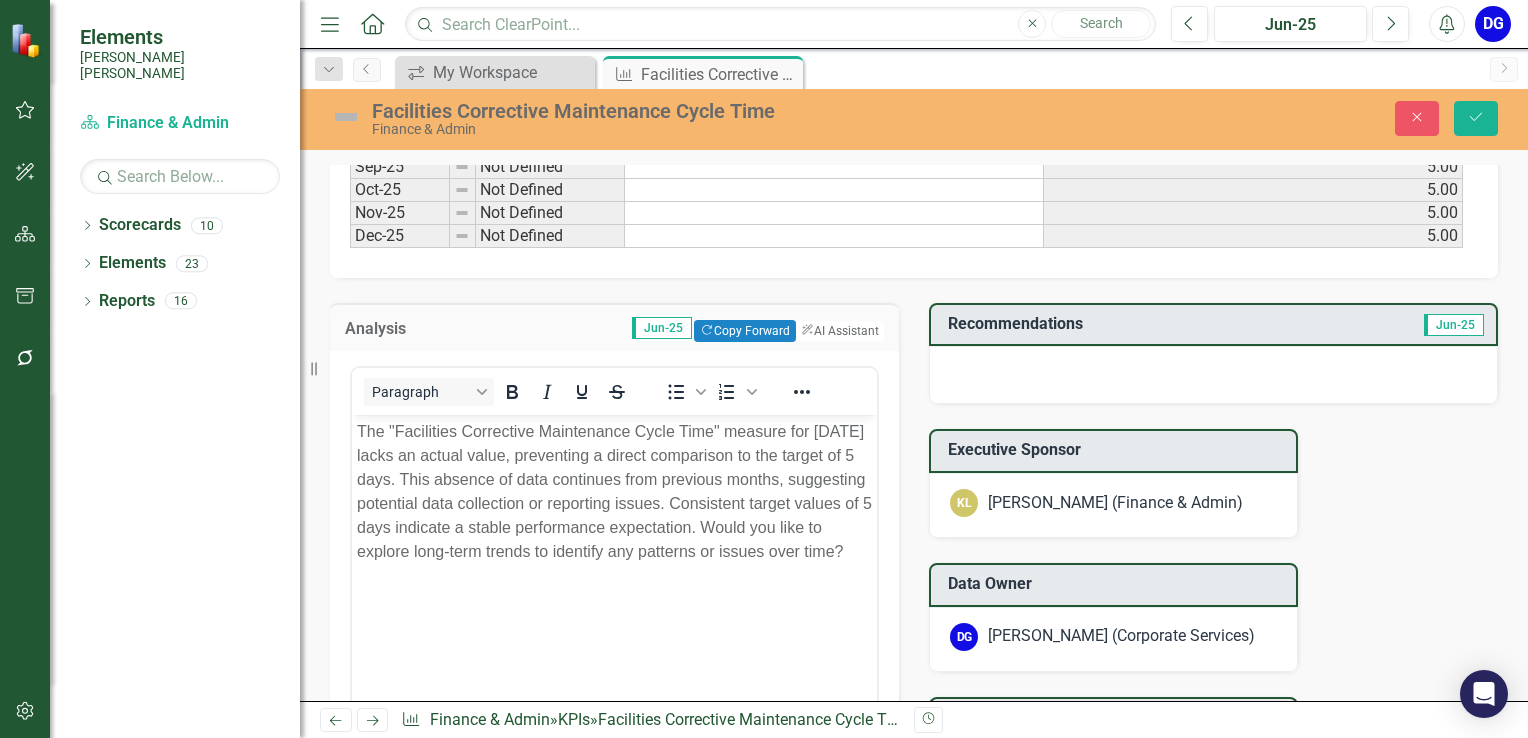click at bounding box center [1213, 375] 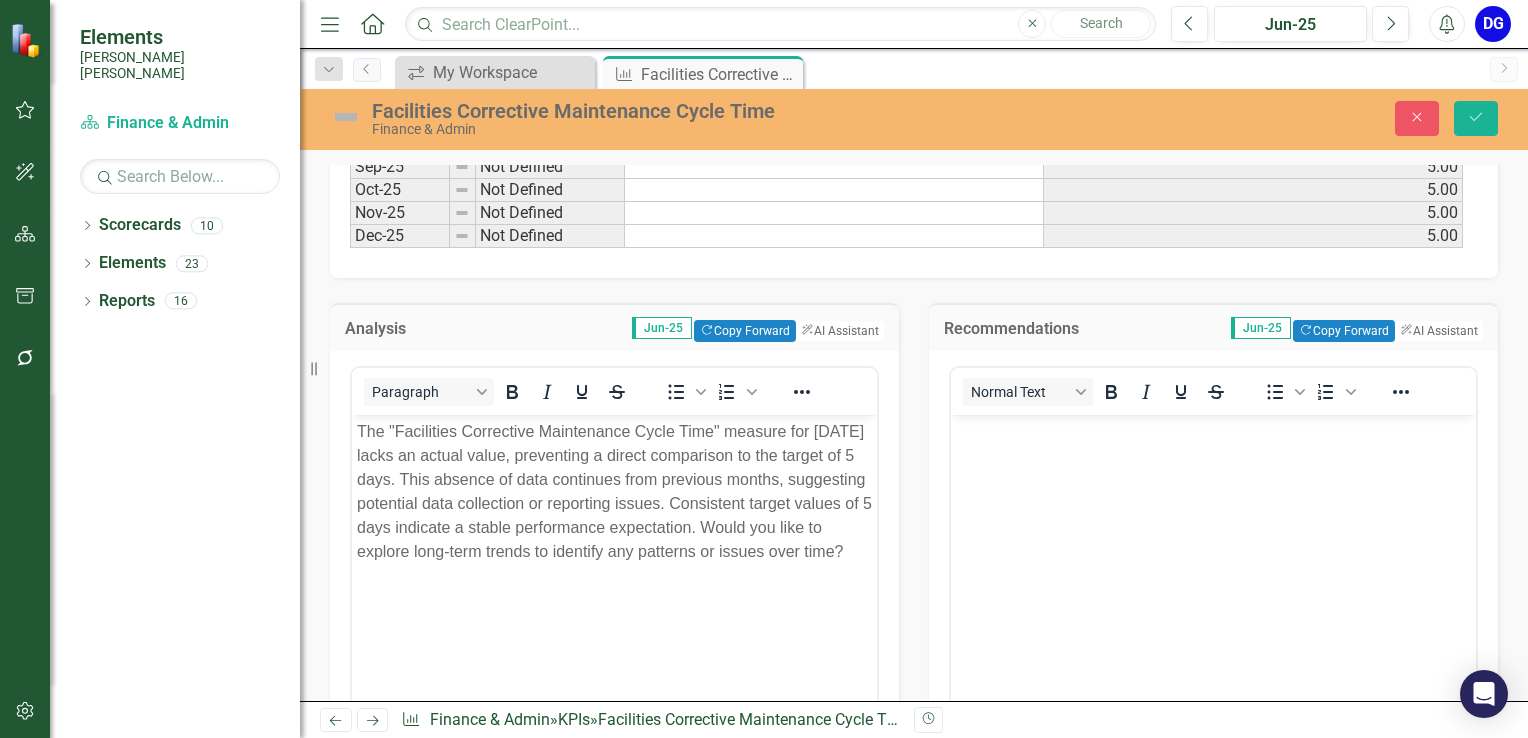 scroll, scrollTop: 0, scrollLeft: 0, axis: both 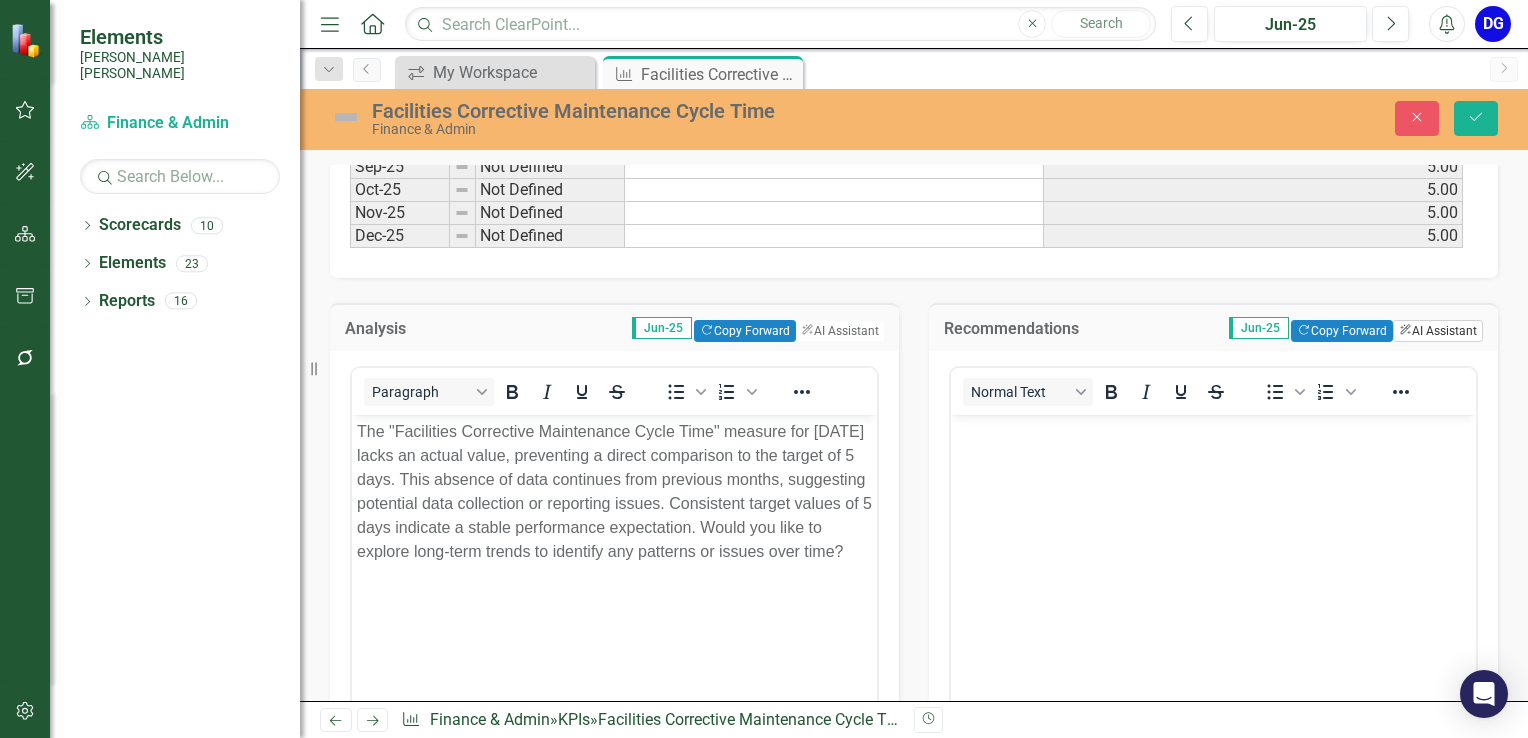 click on "ClearPoint AI  AI Assistant" at bounding box center [1438, 331] 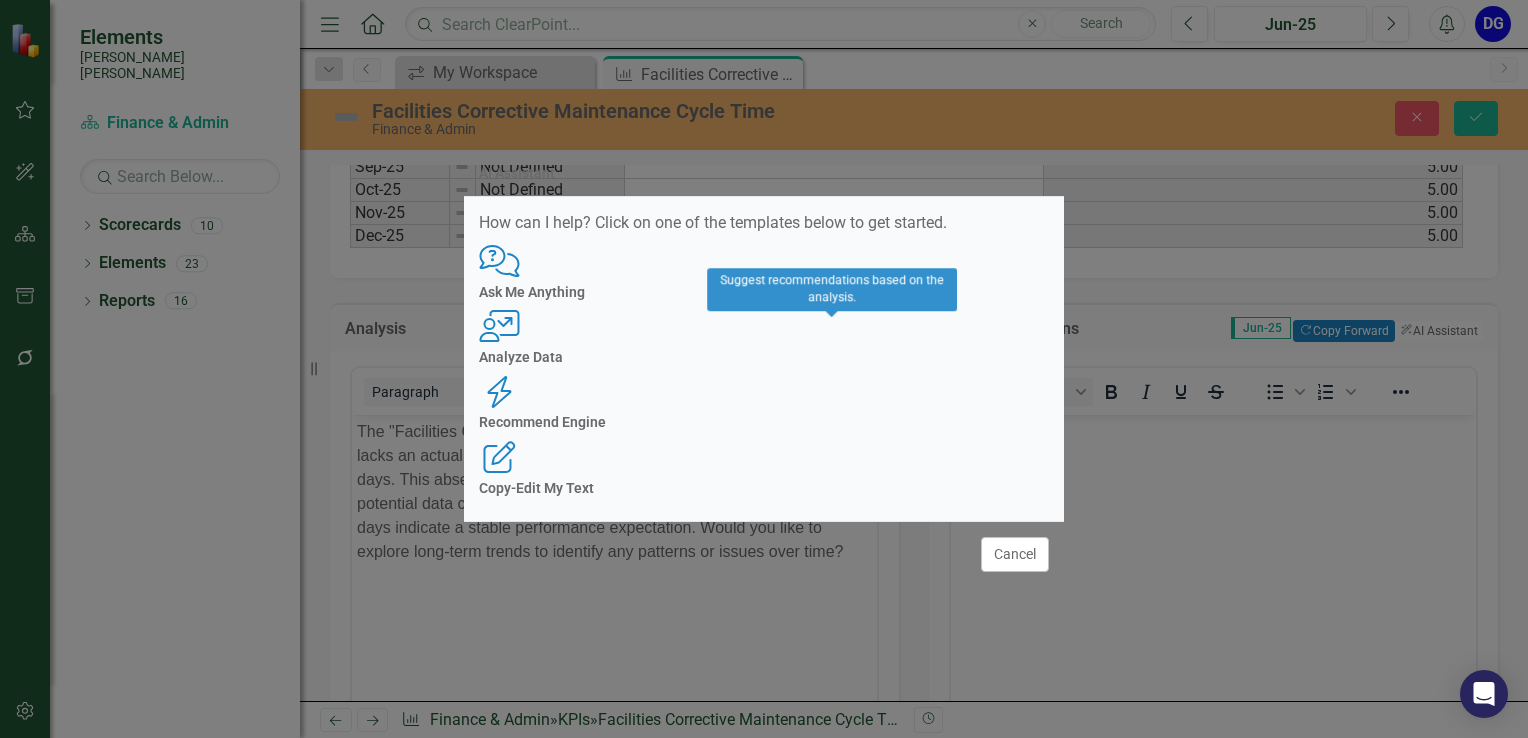click on "Recommend Engine" at bounding box center (764, 422) 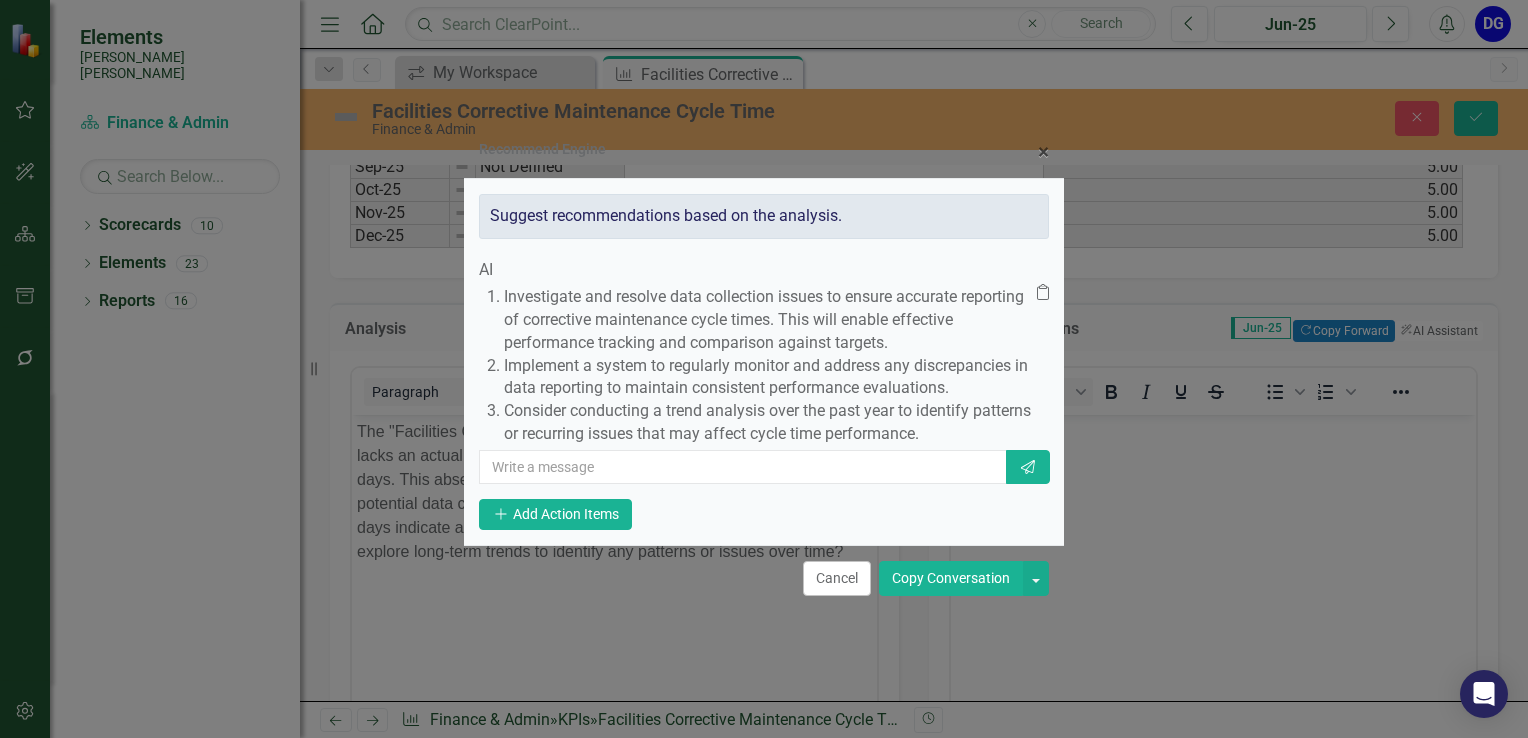 click on "Copy Conversation" at bounding box center [951, 578] 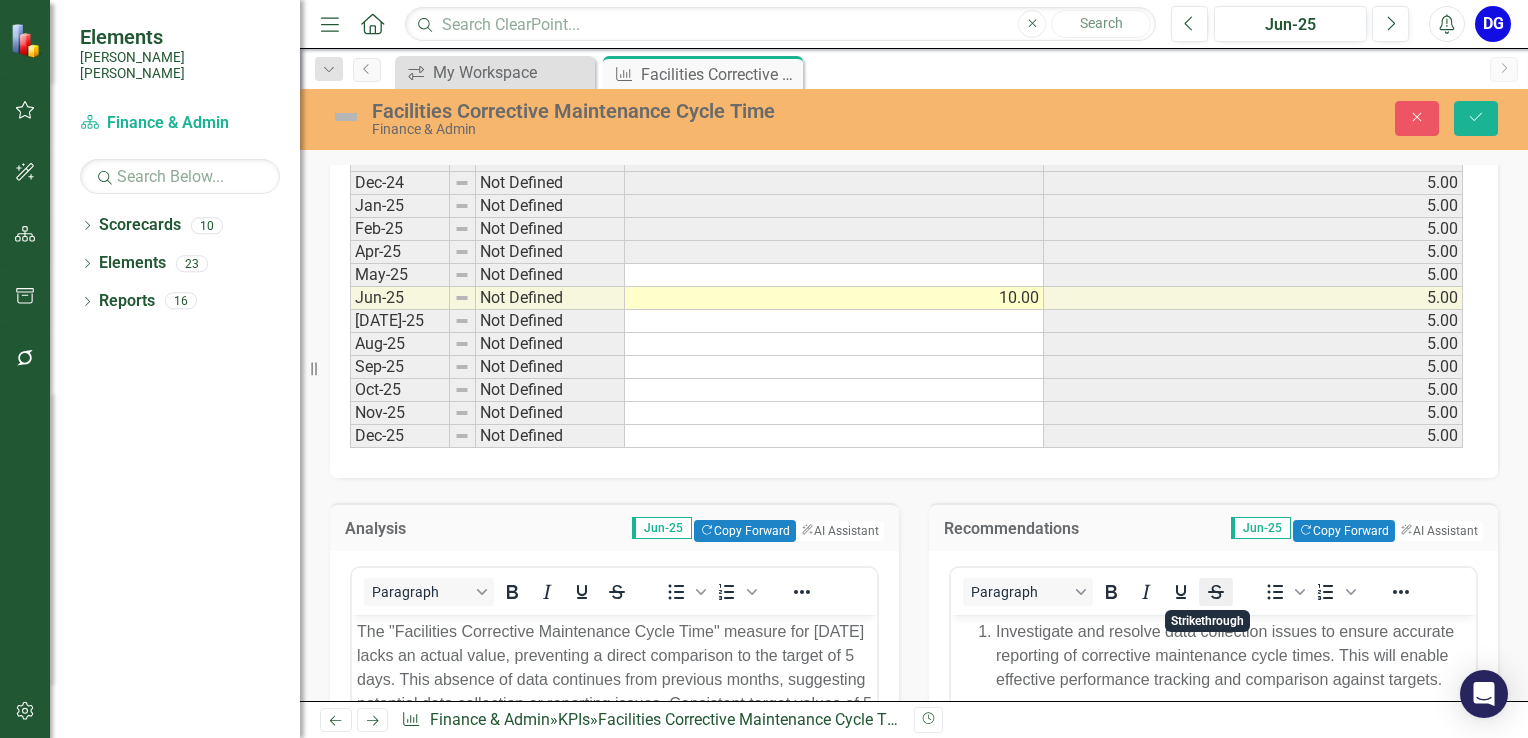 scroll, scrollTop: 1325, scrollLeft: 0, axis: vertical 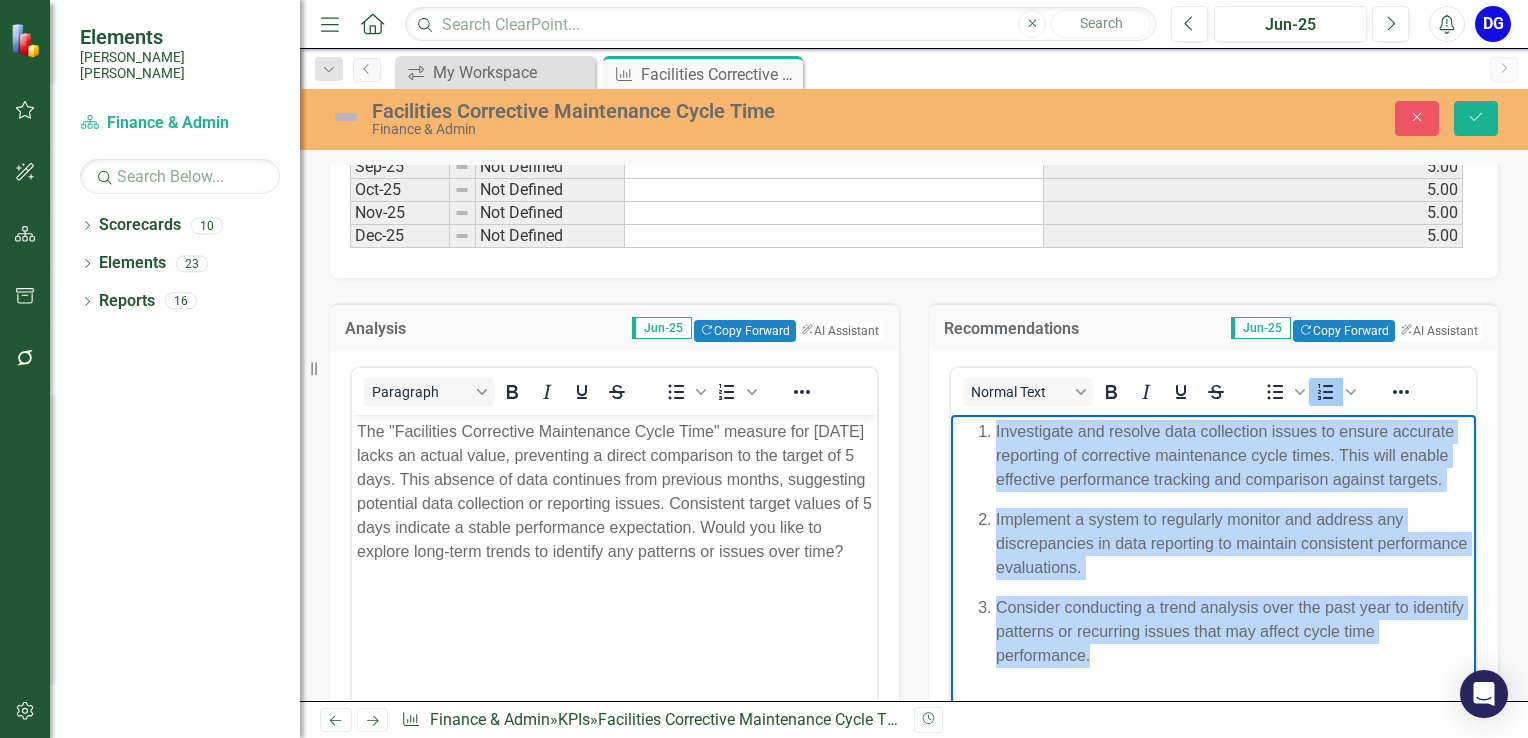 drag, startPoint x: 974, startPoint y: 432, endPoint x: 1121, endPoint y: 659, distance: 270.44037 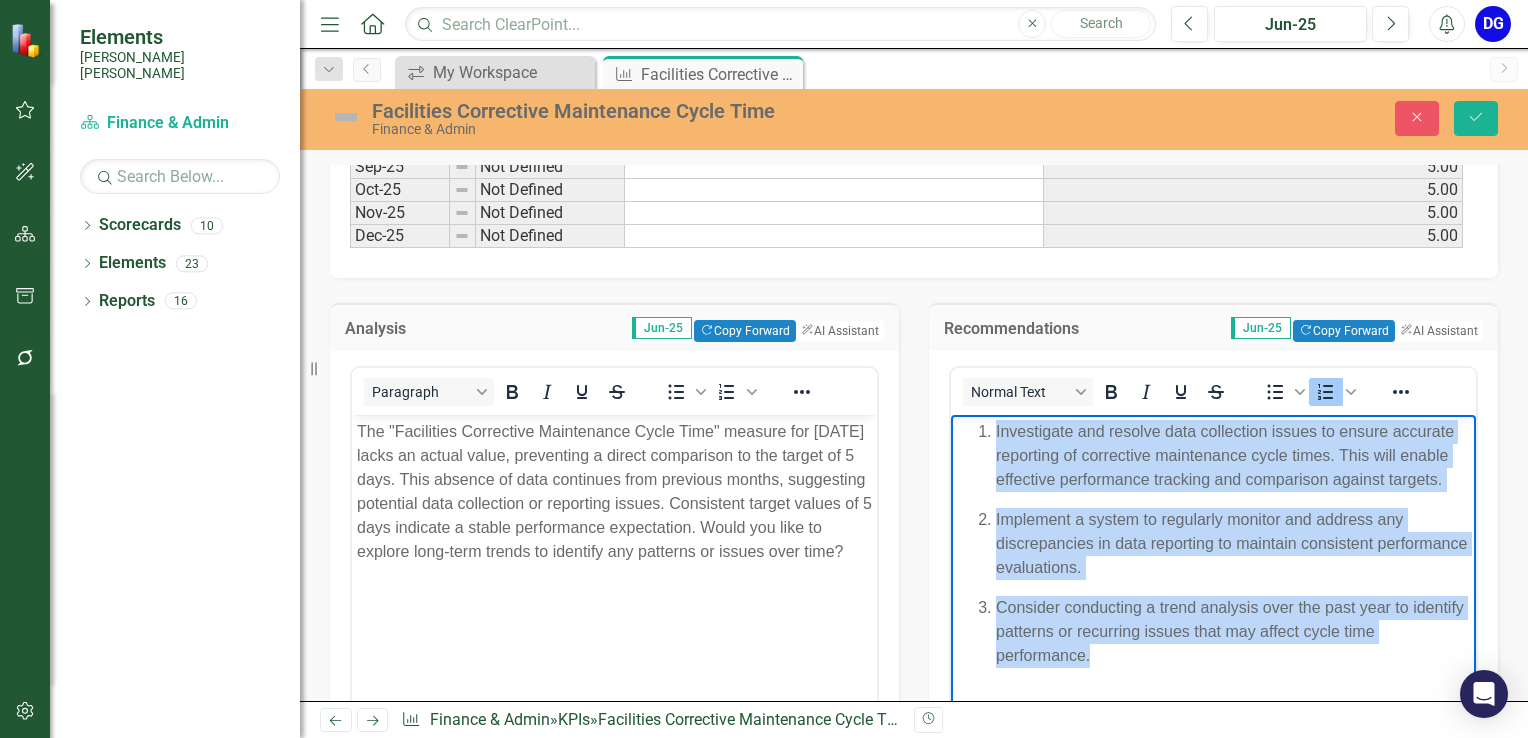 click on "Investigate and resolve data collection issues to ensure accurate reporting of corrective maintenance cycle times. This will enable effective performance tracking and comparison against targets. Implement a system to regularly monitor and address any discrepancies in data reporting to maintain consistent performance evaluations. Consider conducting a trend analysis over the past year to identify patterns or recurring issues that may affect cycle time performance." at bounding box center [1213, 544] 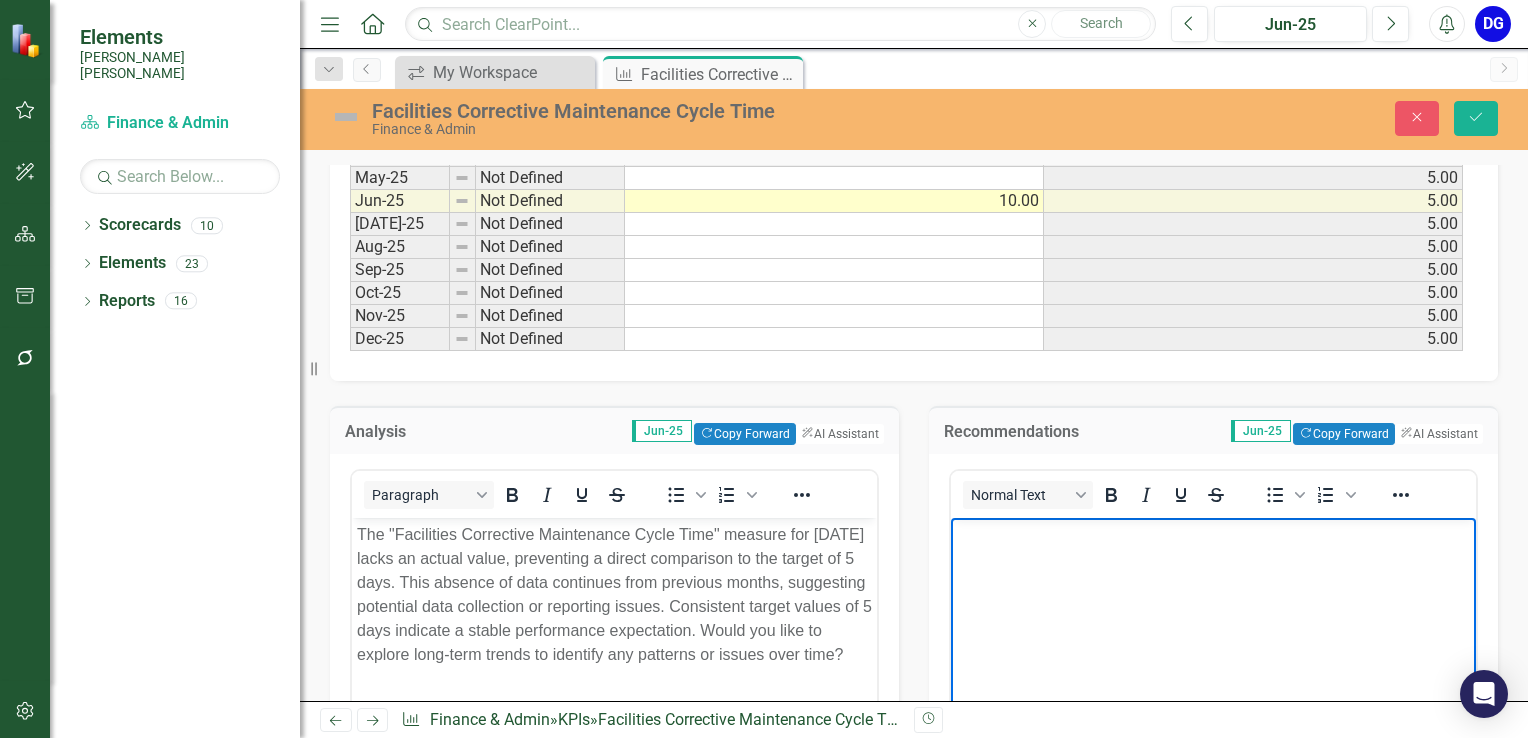scroll, scrollTop: 1425, scrollLeft: 0, axis: vertical 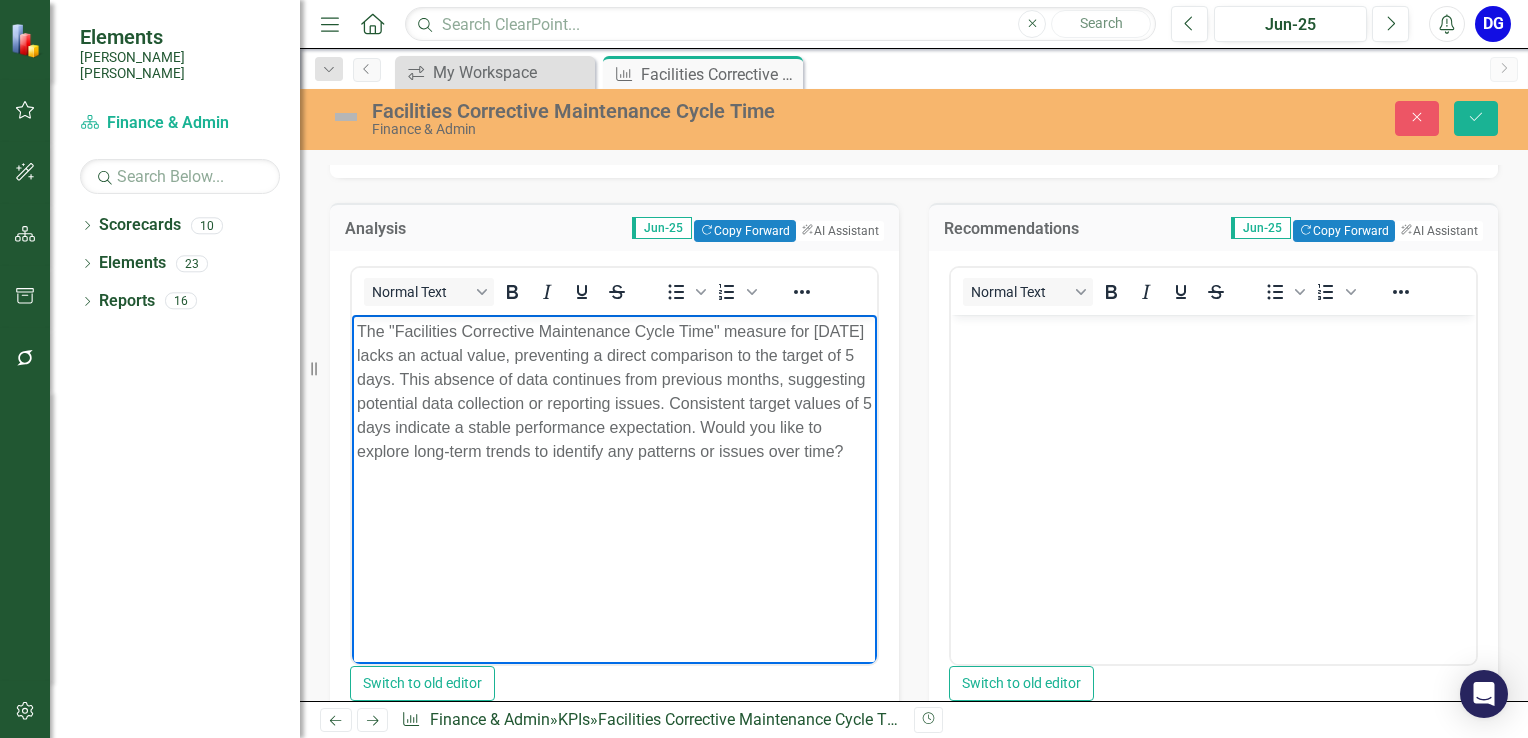 drag, startPoint x: 356, startPoint y: 328, endPoint x: 527, endPoint y: 478, distance: 227.46648 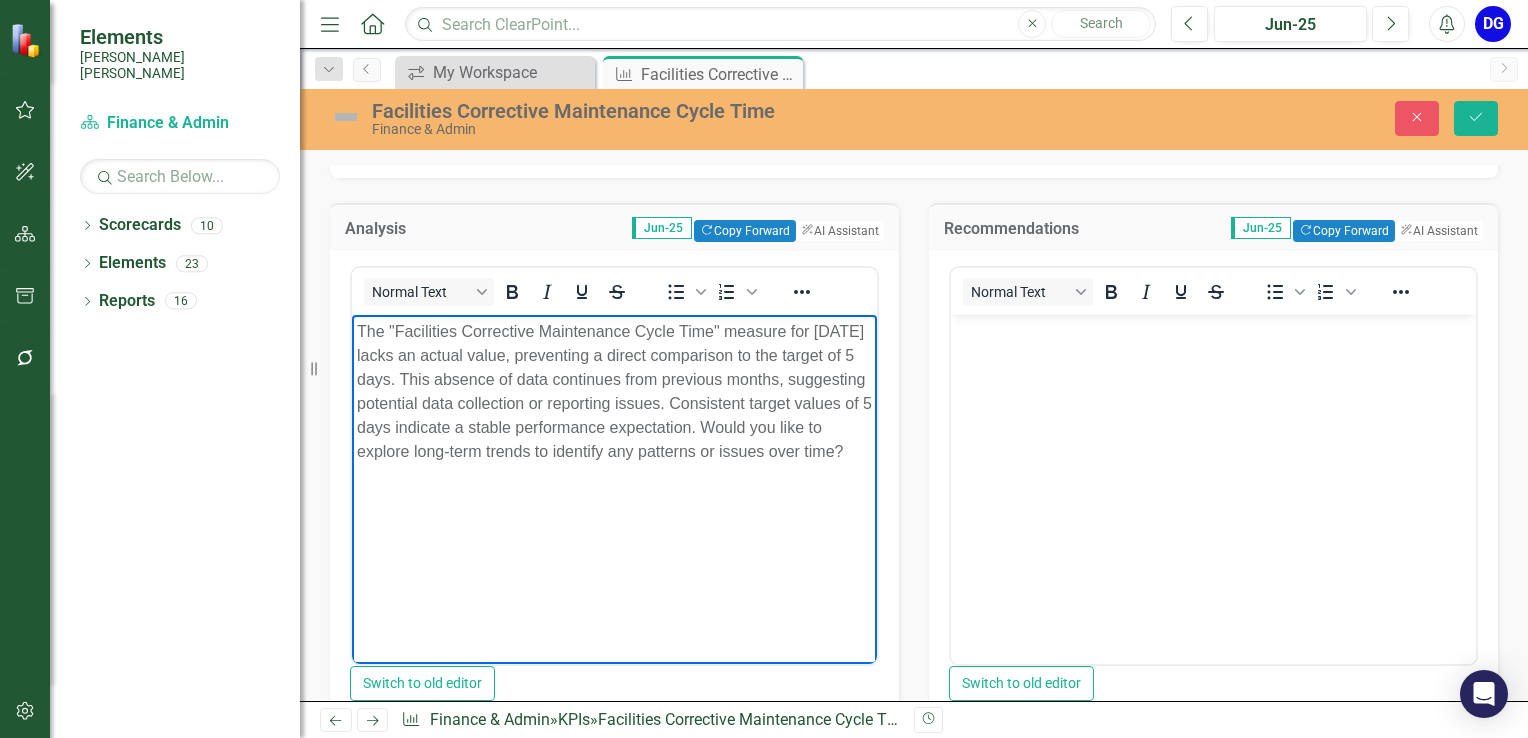 click on "The "Facilities Corrective Maintenance Cycle Time" measure for [DATE] lacks an actual value, preventing a direct comparison to the target of 5 days. This absence of data continues from previous months, suggesting potential data collection or reporting issues. Consistent target values of 5 days indicate a stable performance expectation. Would you like to explore long-term trends to identify any patterns or issues over time?" at bounding box center [614, 392] 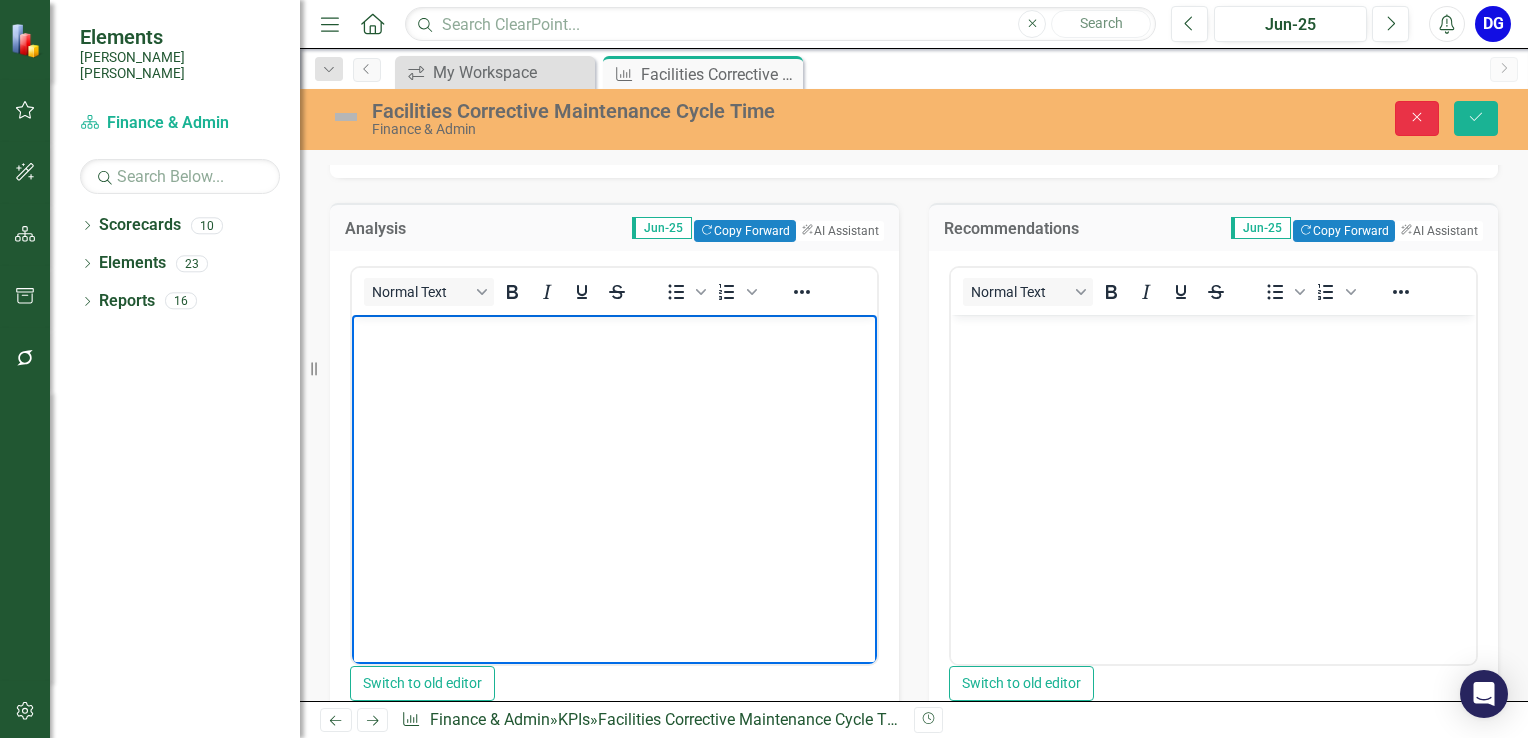 click 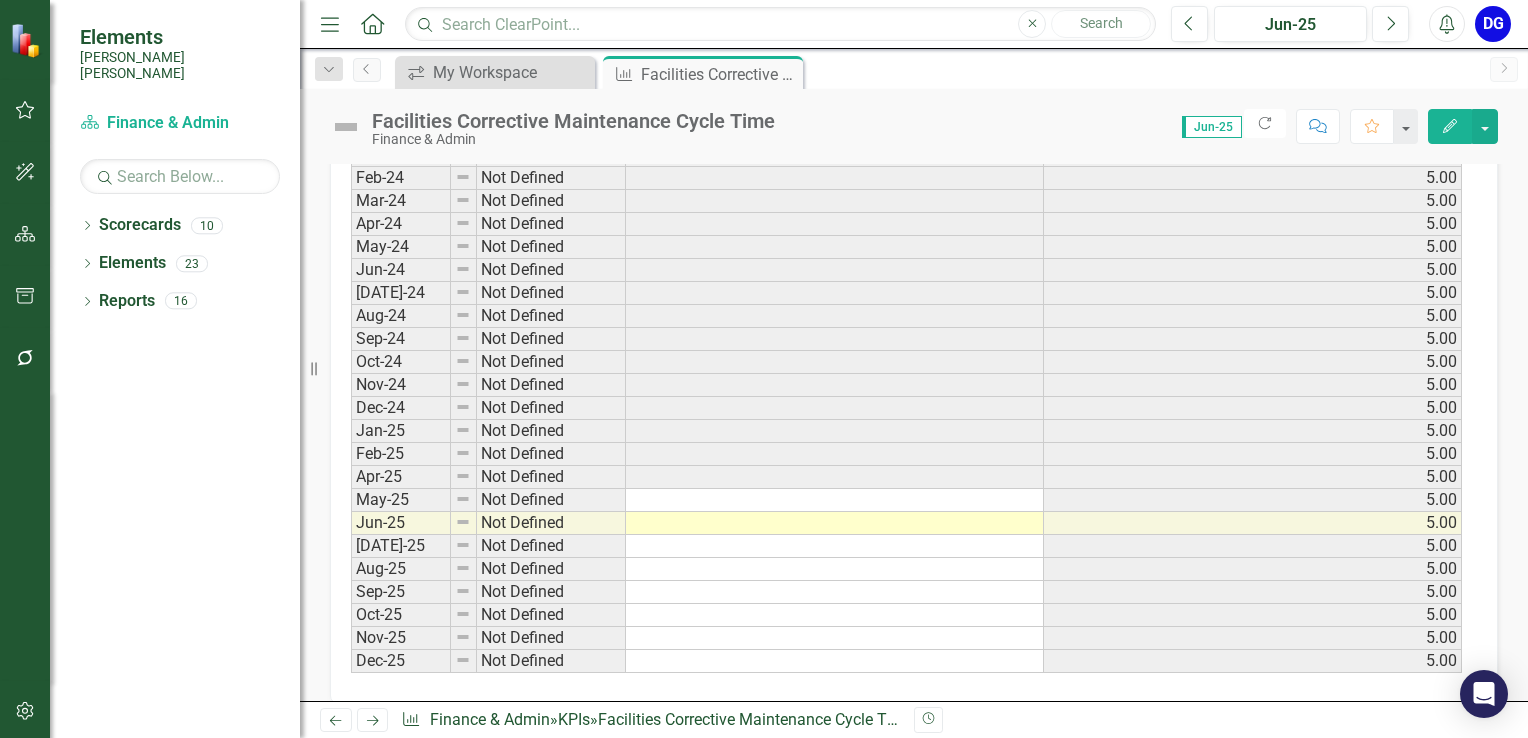 scroll, scrollTop: 720, scrollLeft: 0, axis: vertical 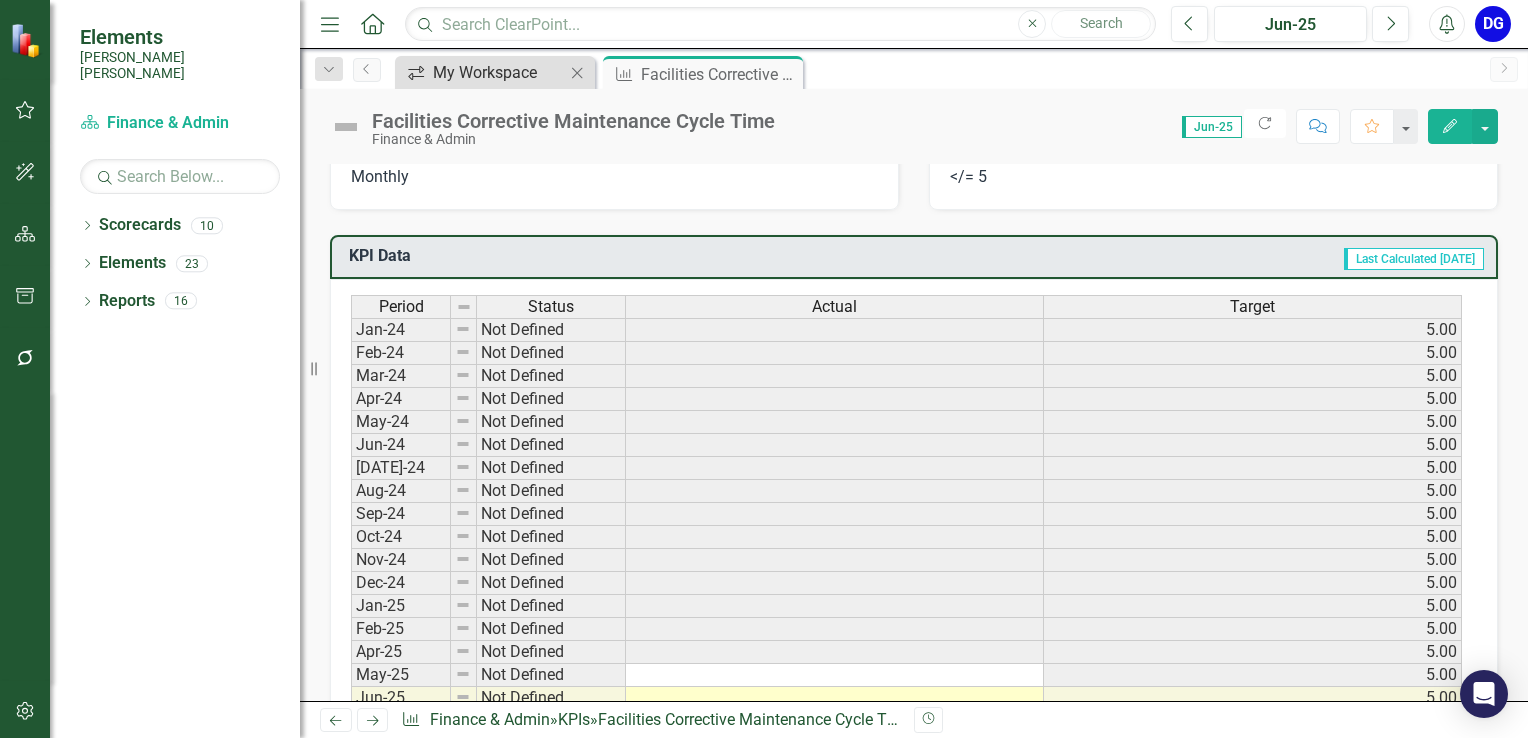click on "My Workspace" at bounding box center [499, 72] 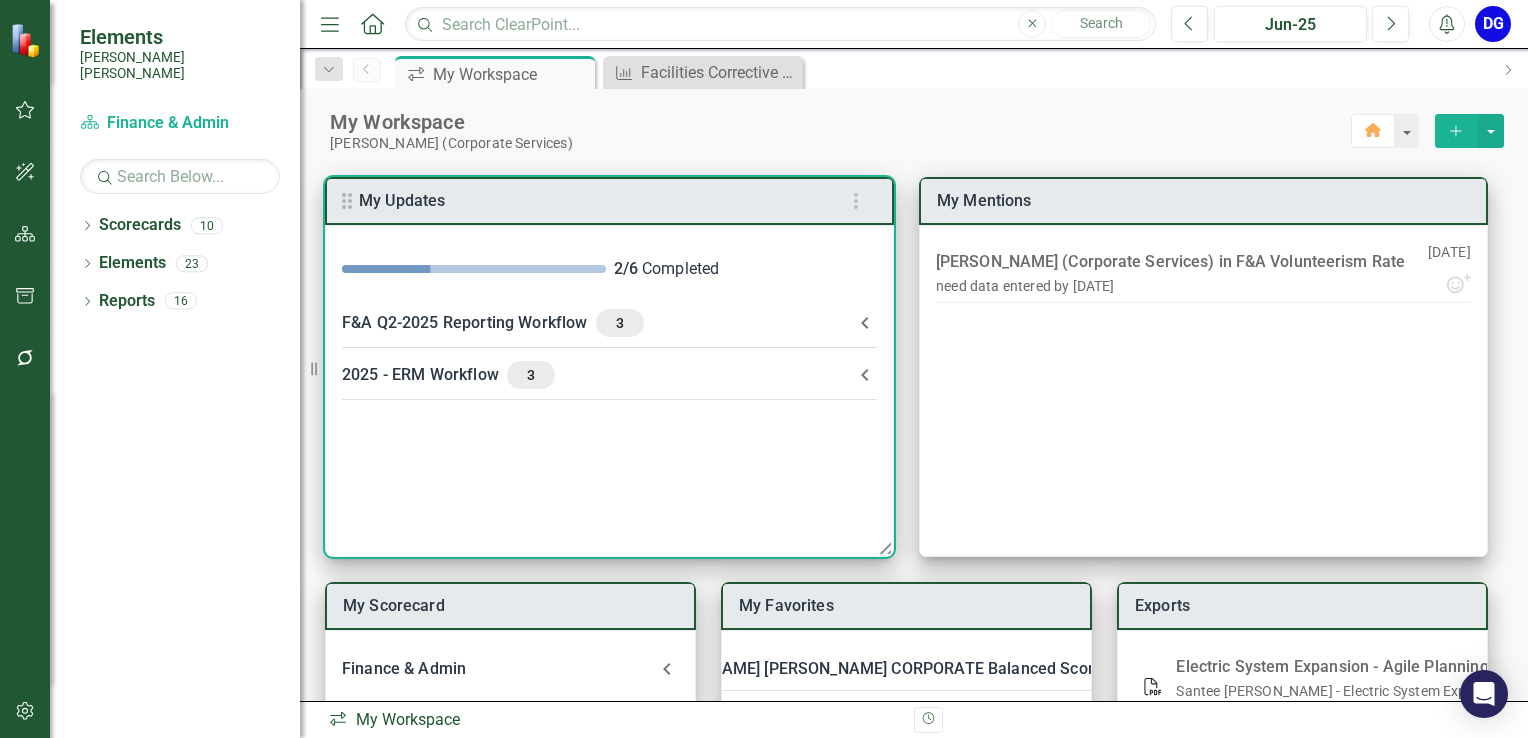 click 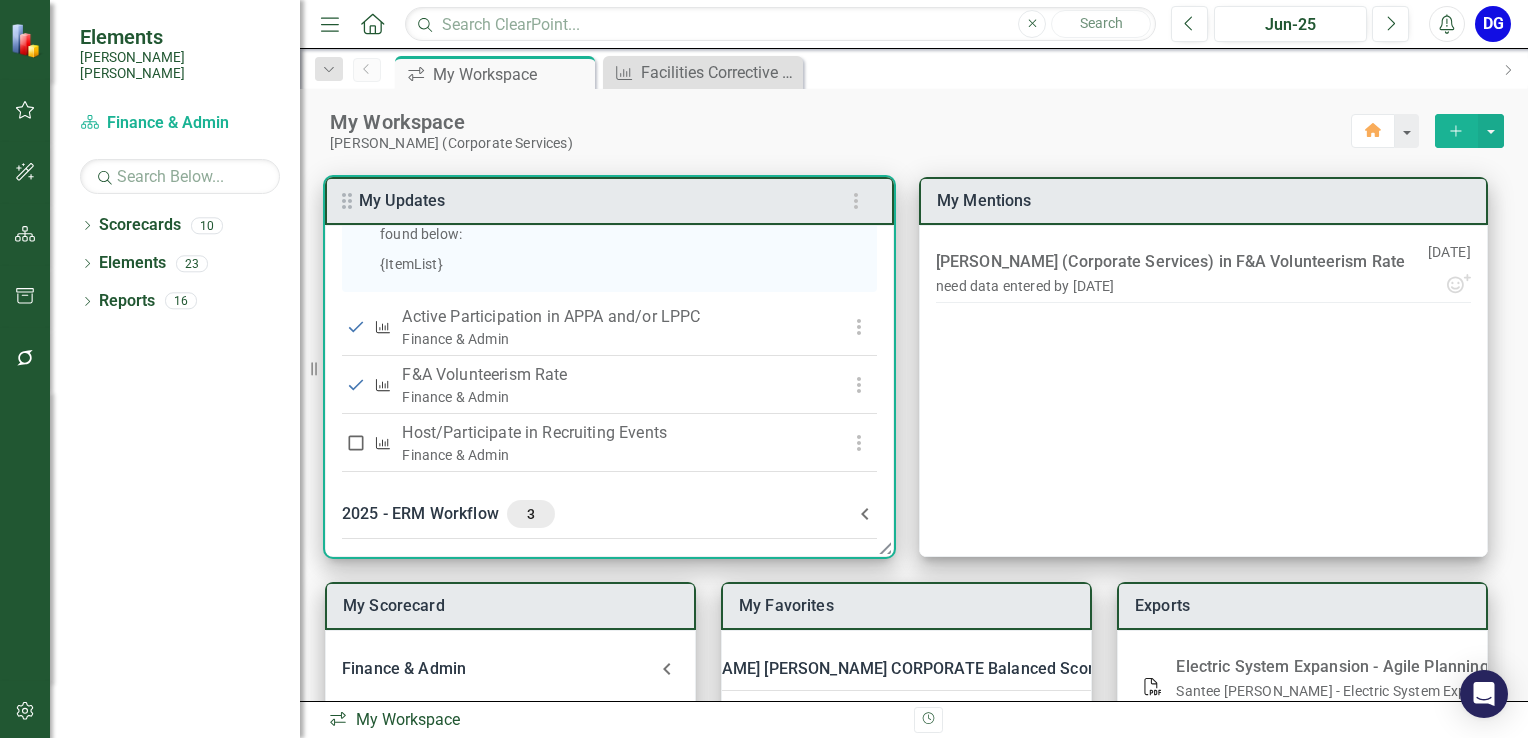 scroll, scrollTop: 573, scrollLeft: 0, axis: vertical 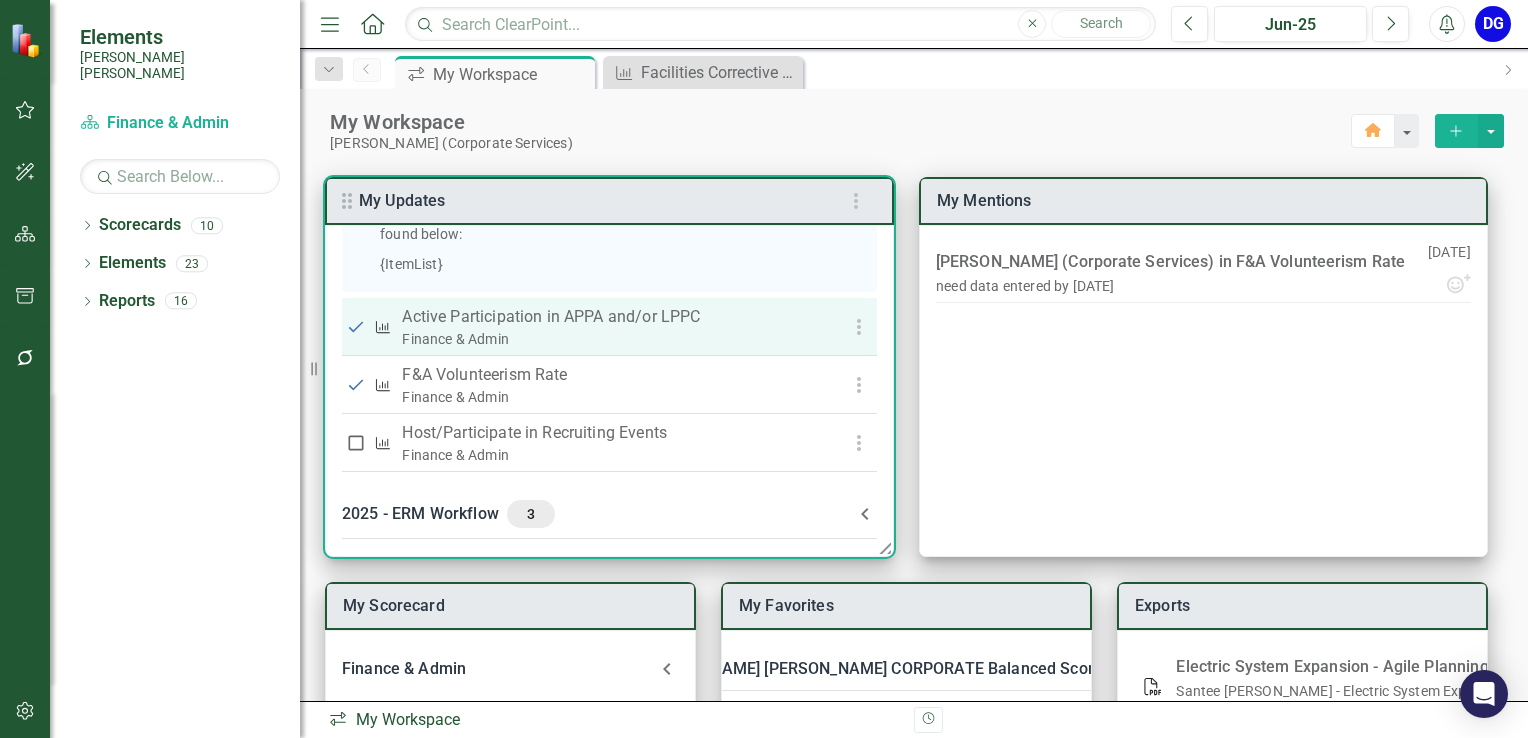 click on "Active Participation in APPA and/or LPPC" at bounding box center [608, 317] 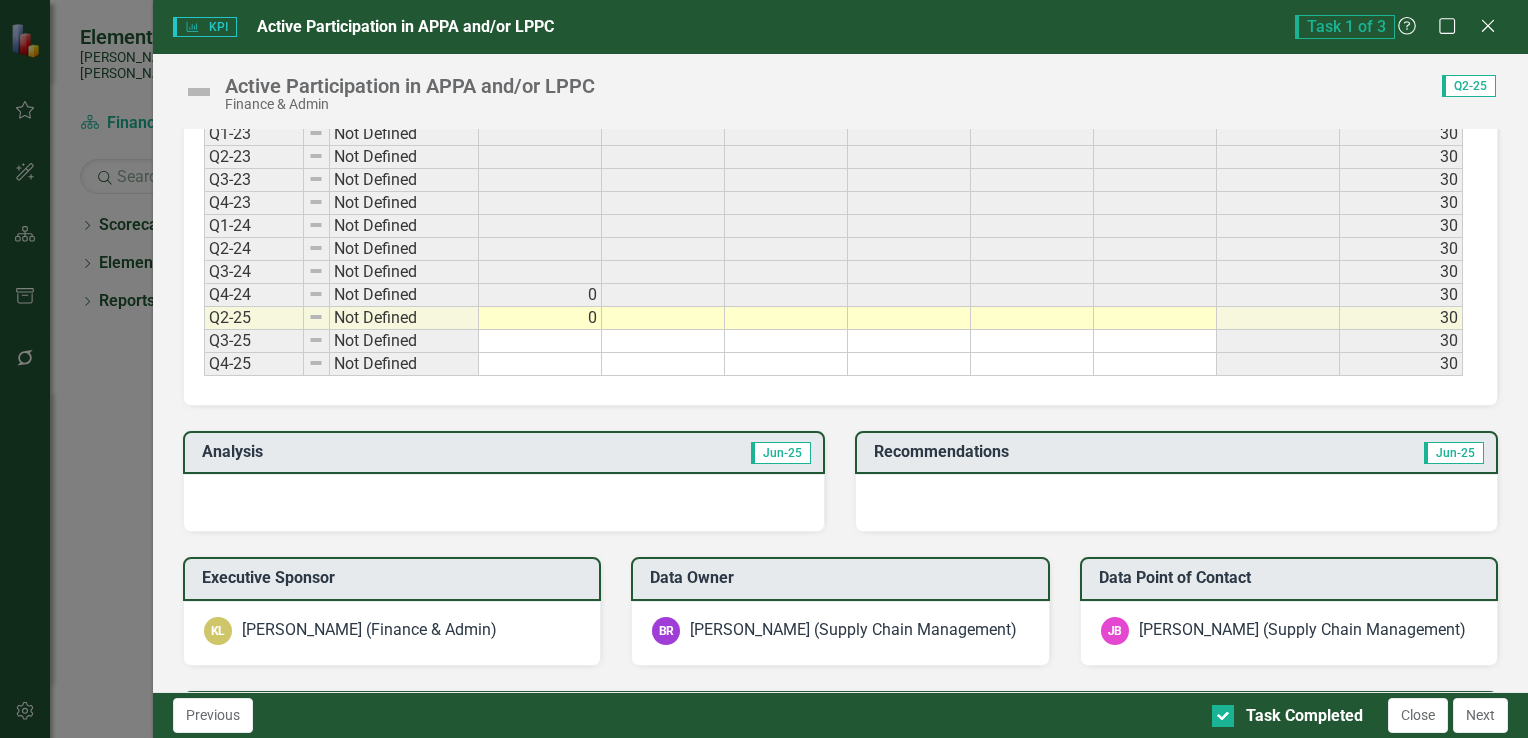 scroll, scrollTop: 1000, scrollLeft: 0, axis: vertical 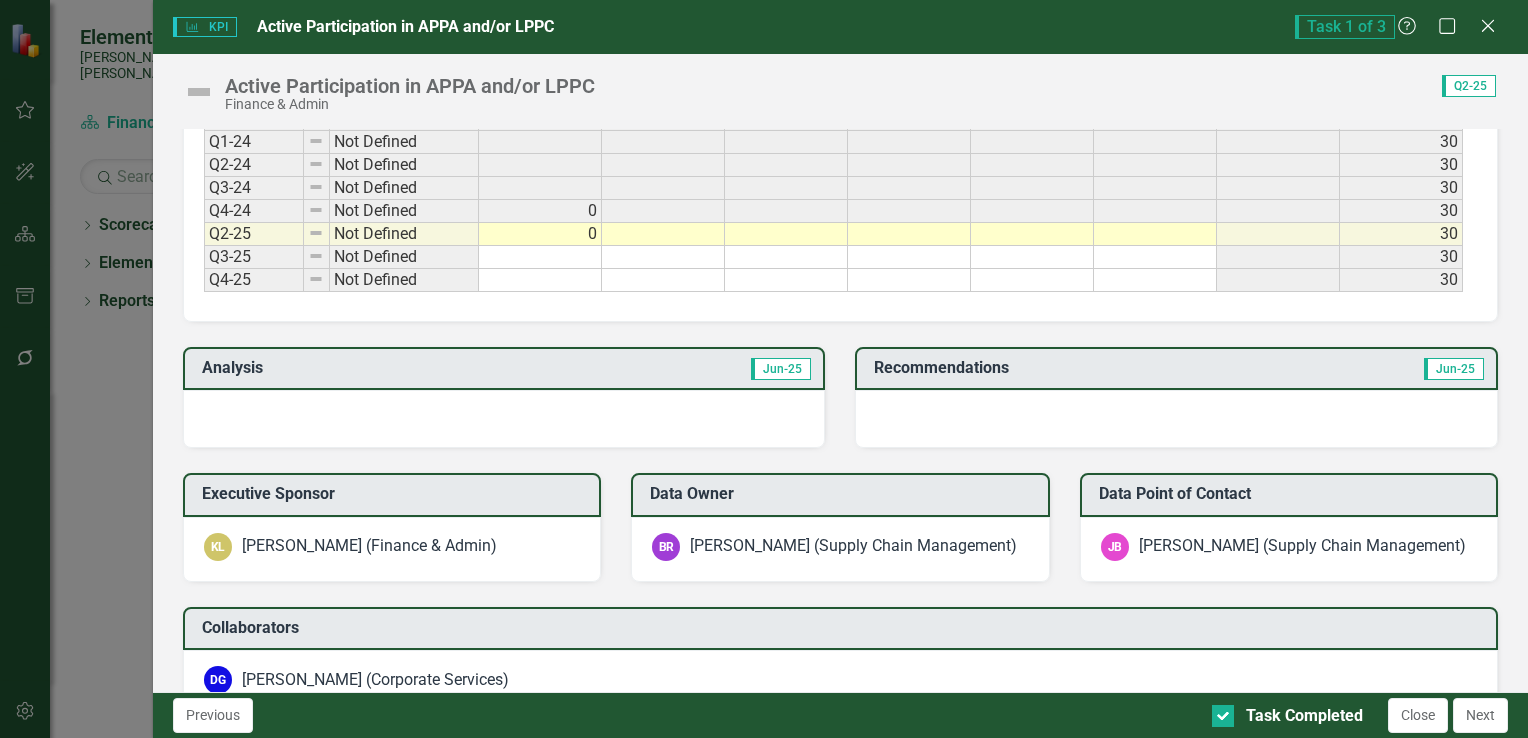 click at bounding box center (504, 419) 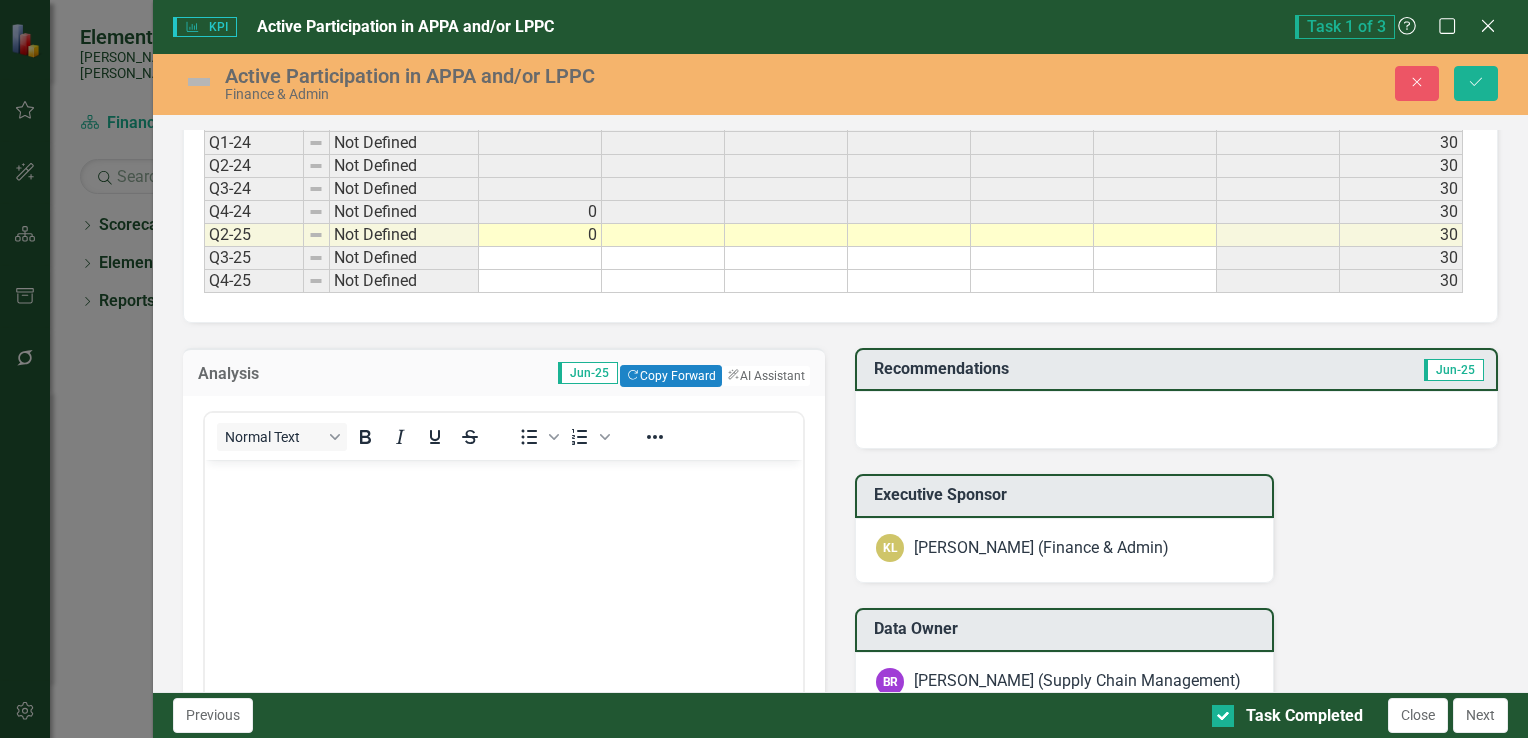 scroll, scrollTop: 0, scrollLeft: 0, axis: both 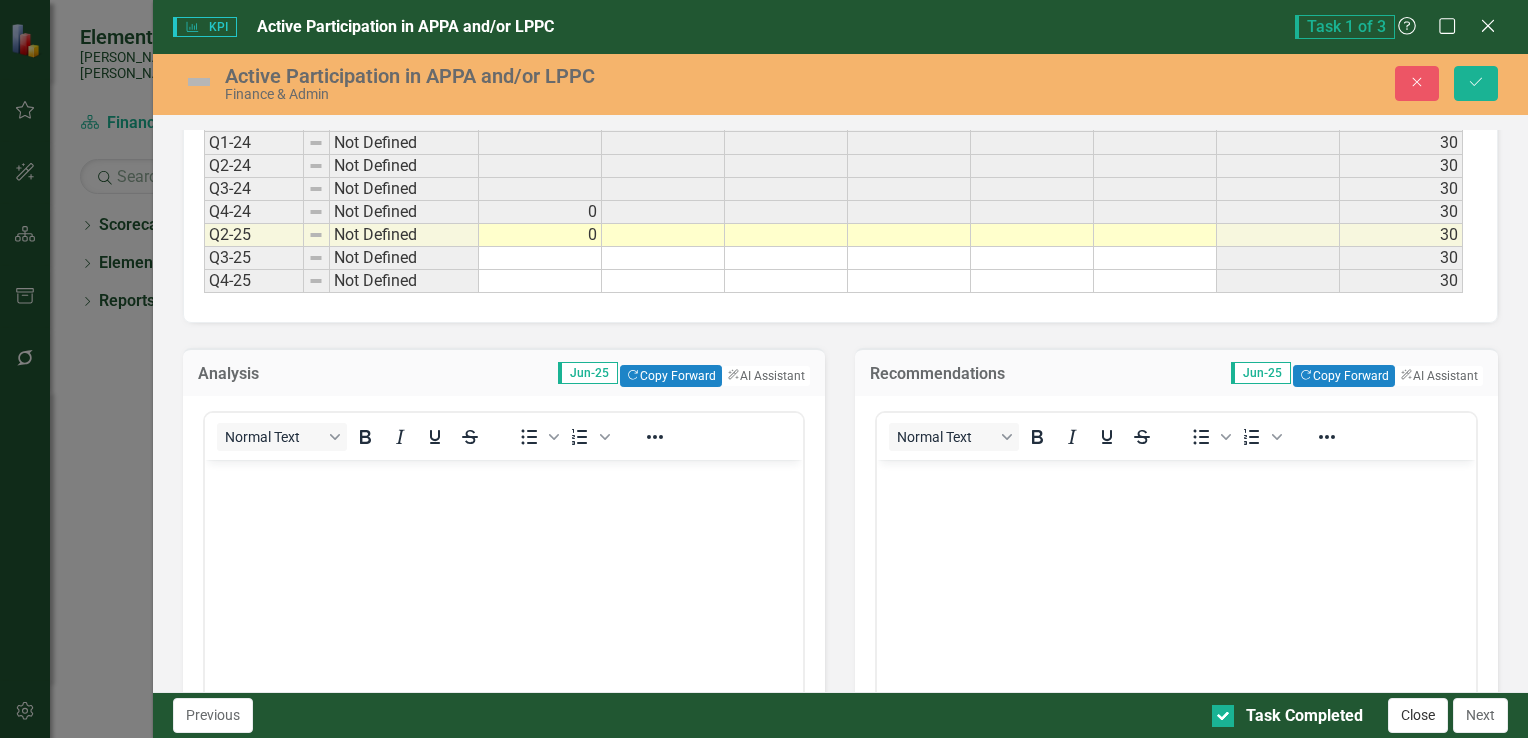click on "Close" at bounding box center [1418, 715] 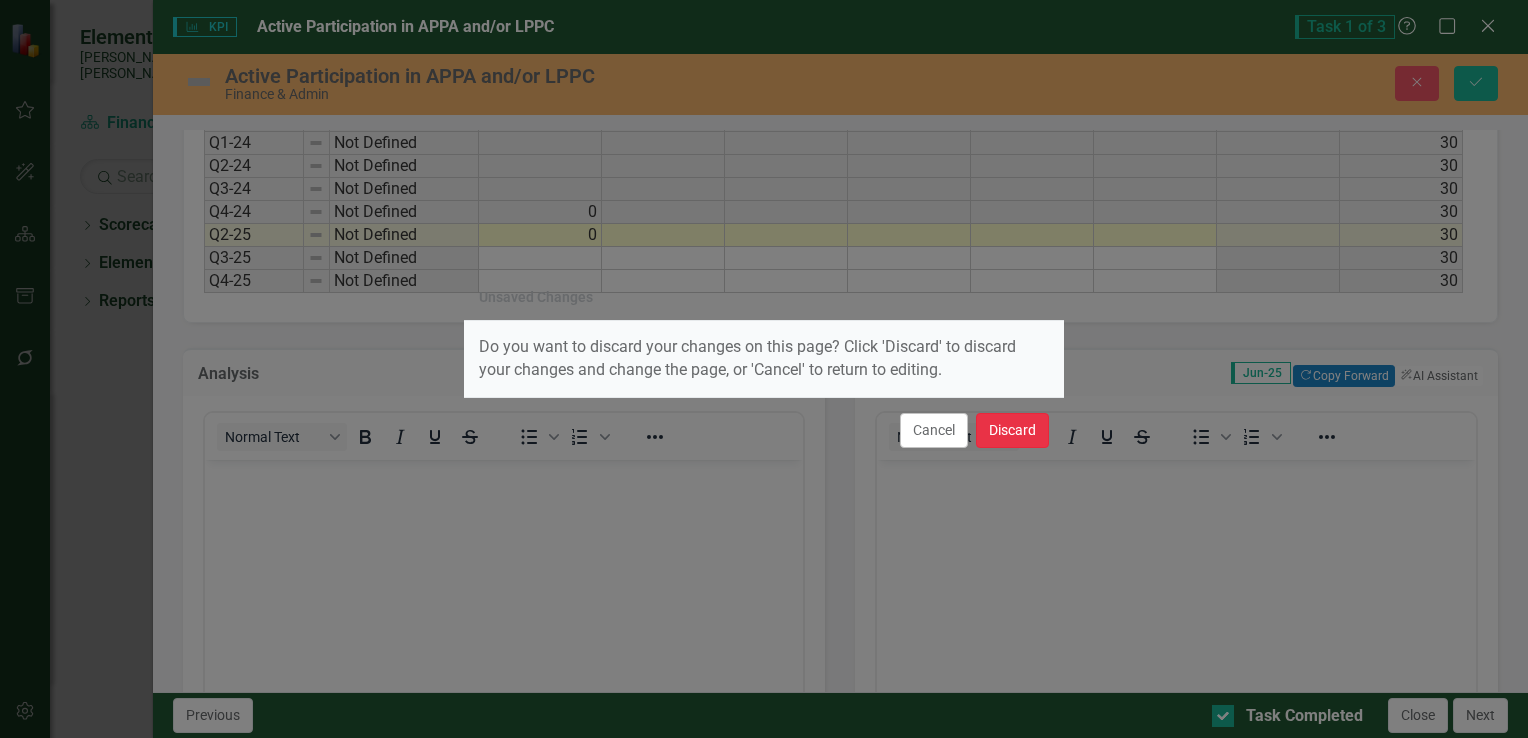 click on "Discard" at bounding box center [1012, 430] 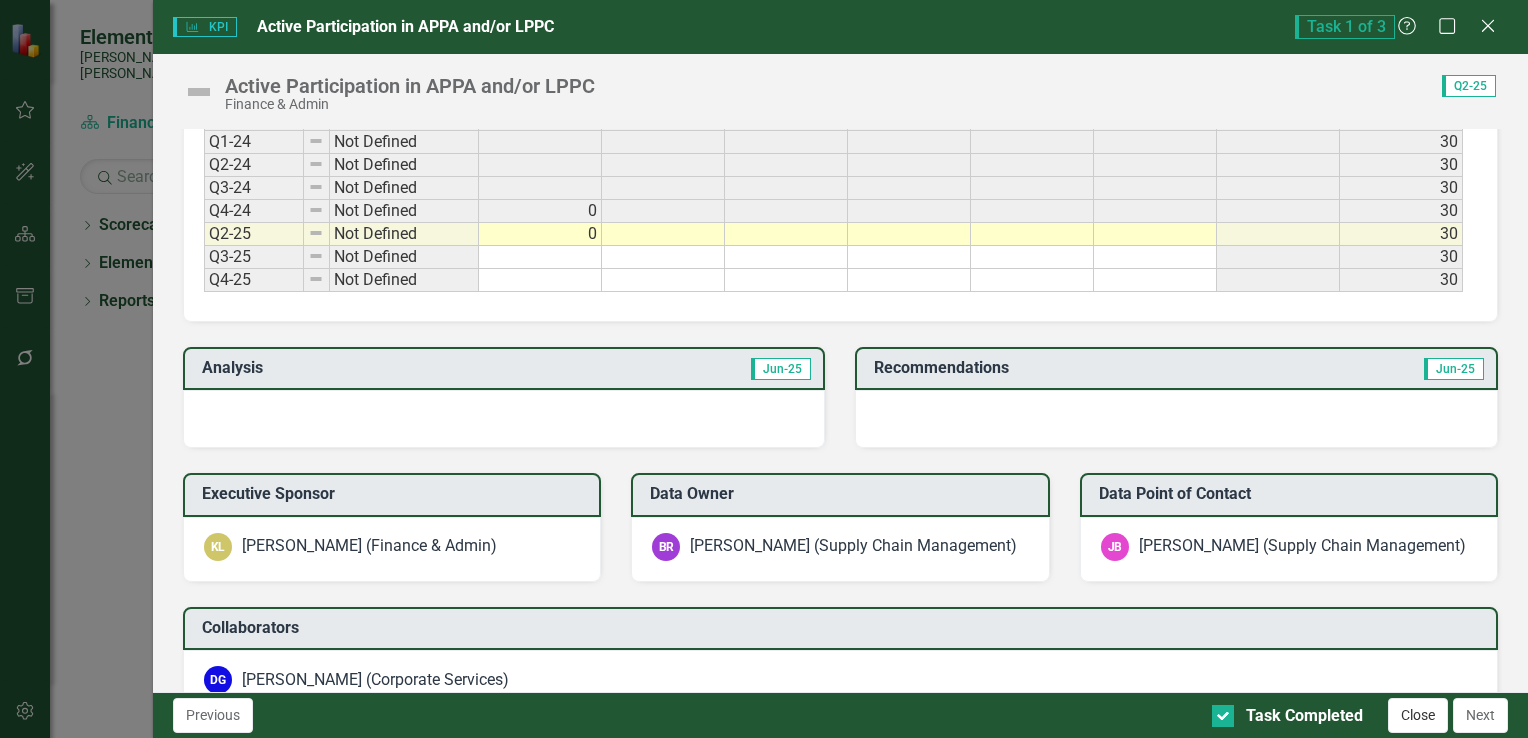 click on "Close" at bounding box center (1418, 715) 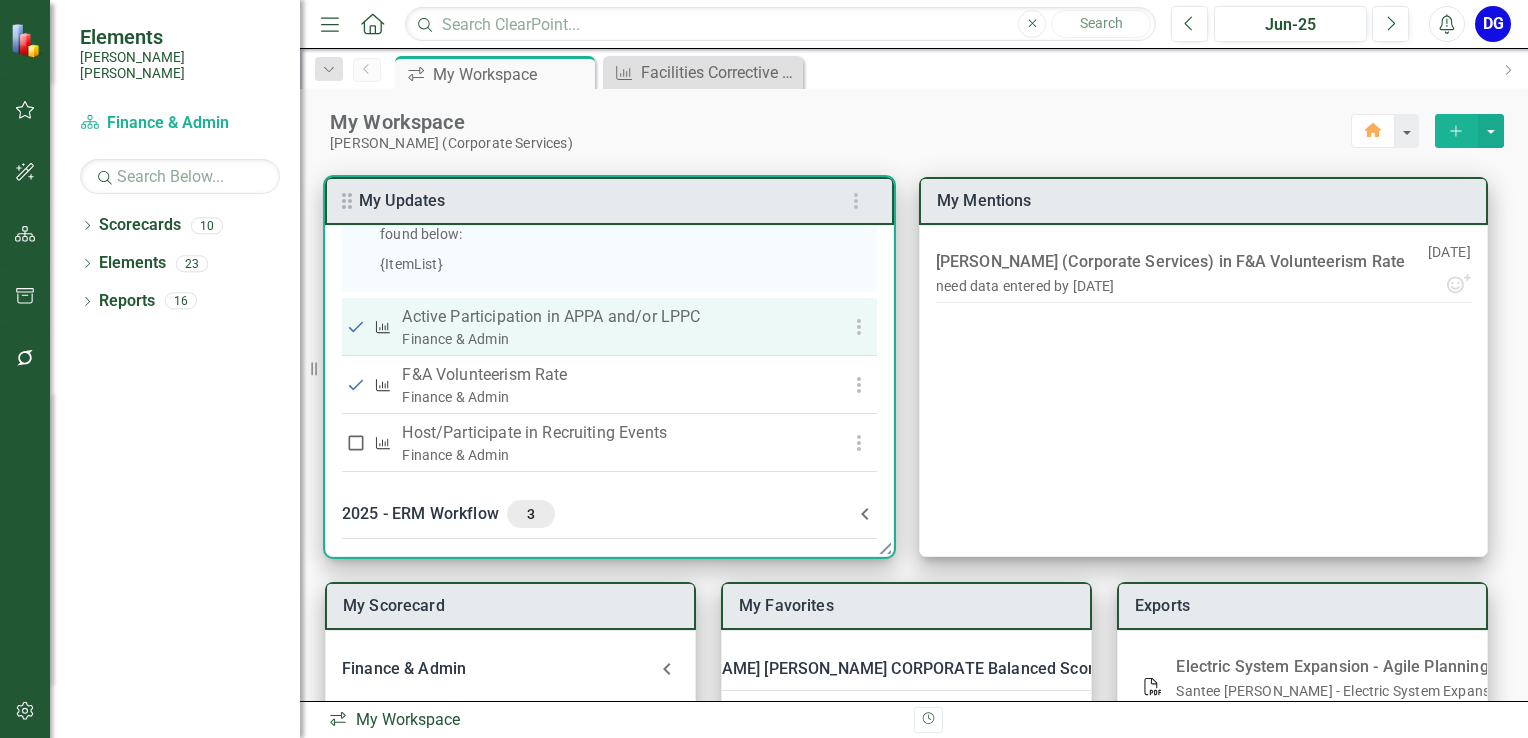 click on "Active Participation in APPA and/or LPPC" at bounding box center (608, 317) 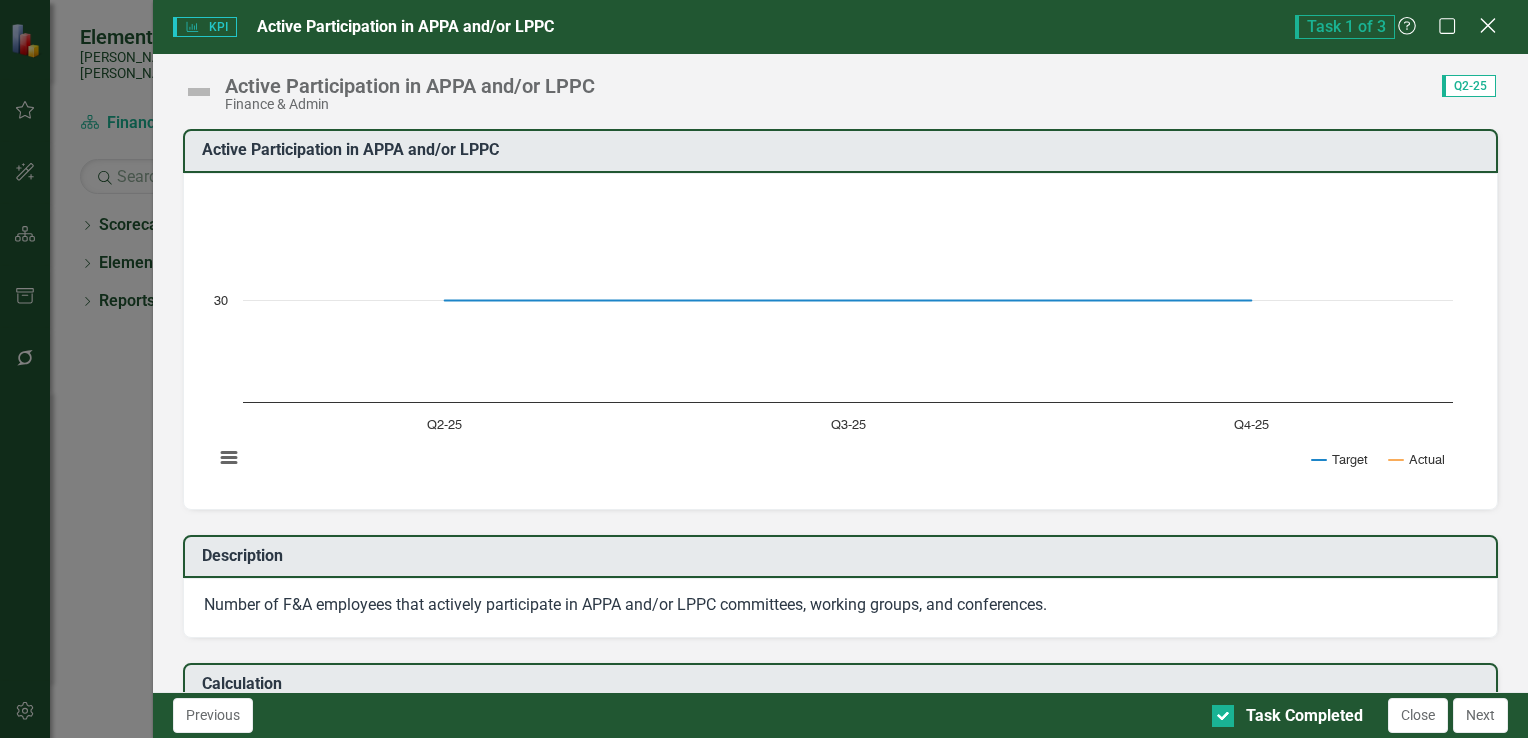 click on "Close" 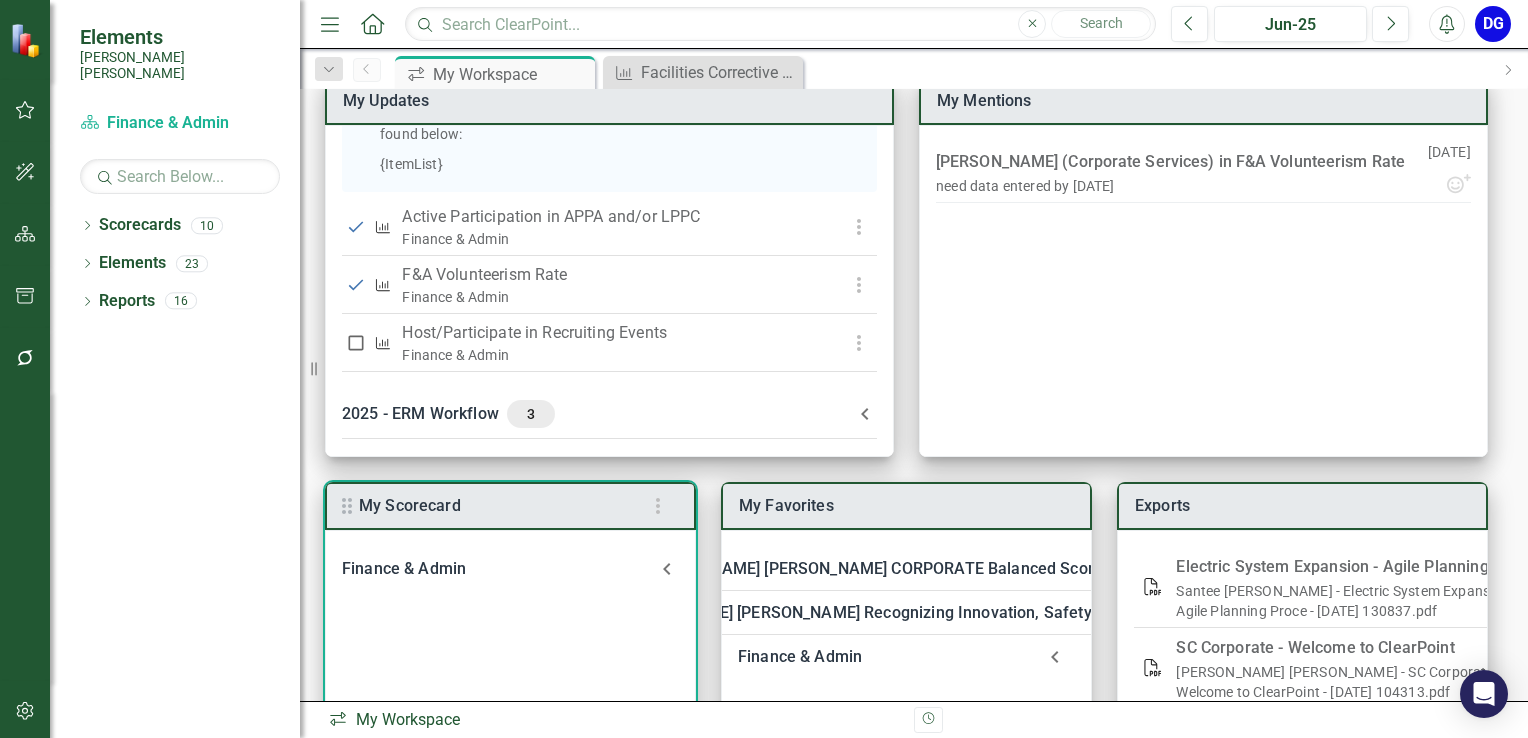 scroll, scrollTop: 240, scrollLeft: 0, axis: vertical 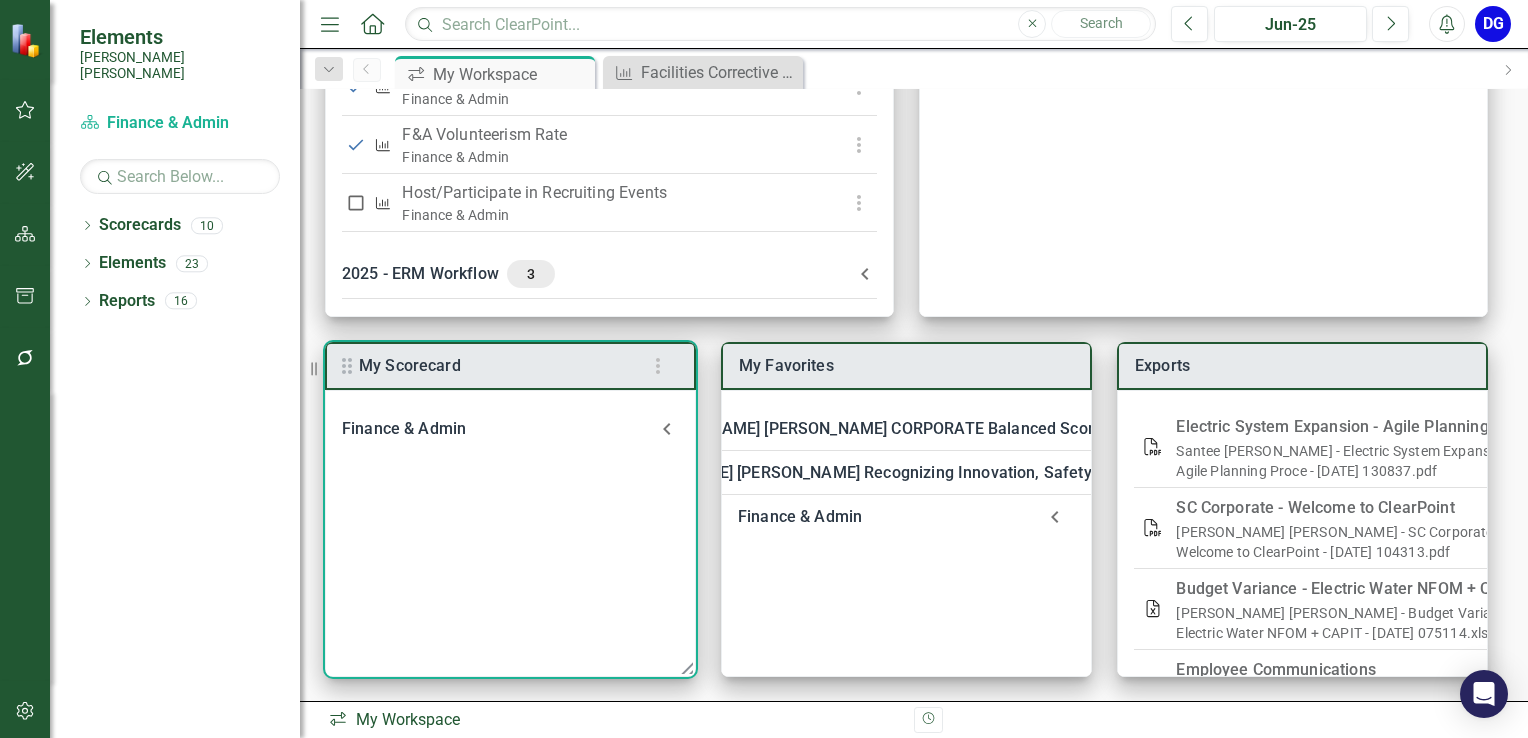 click on "Finance & Admin" at bounding box center [498, 429] 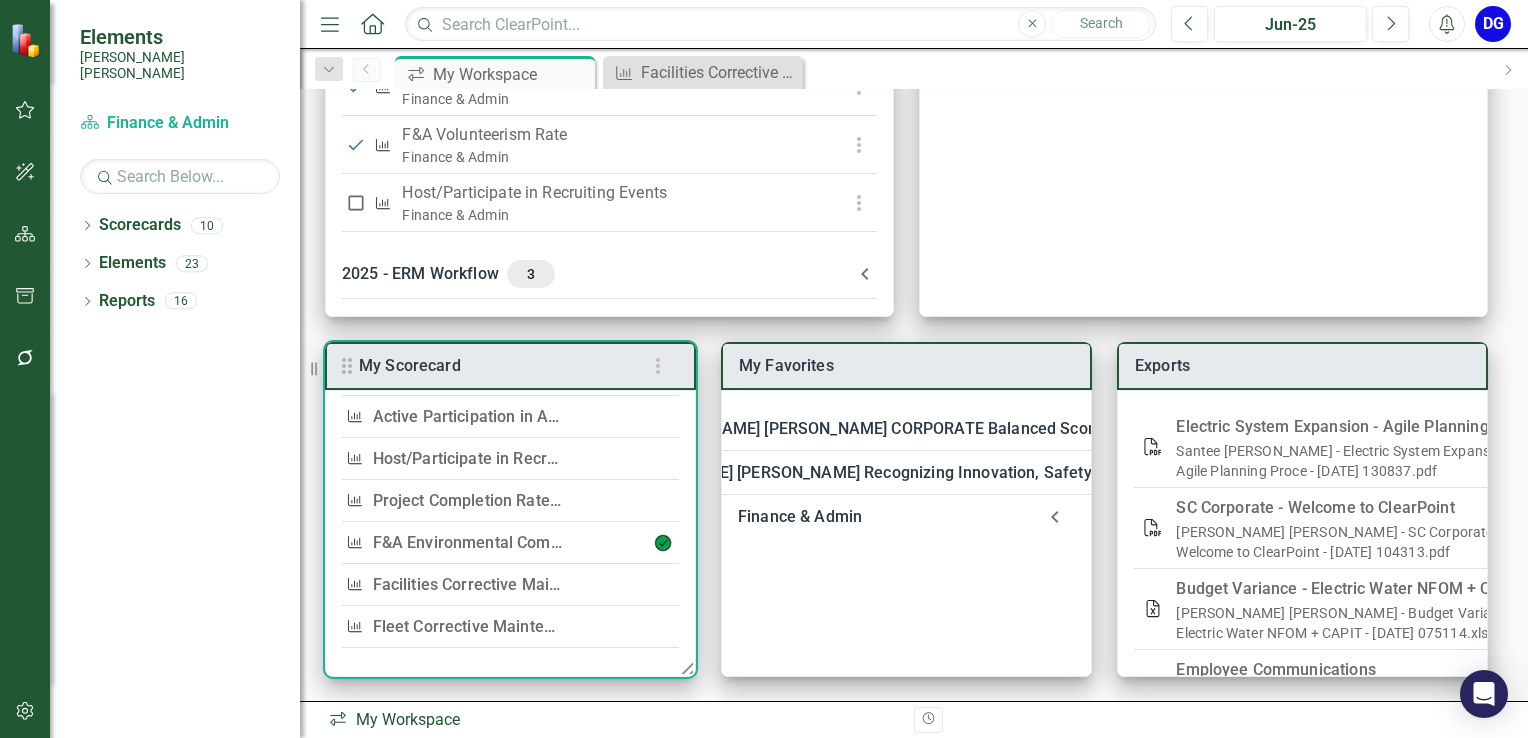 scroll, scrollTop: 131, scrollLeft: 0, axis: vertical 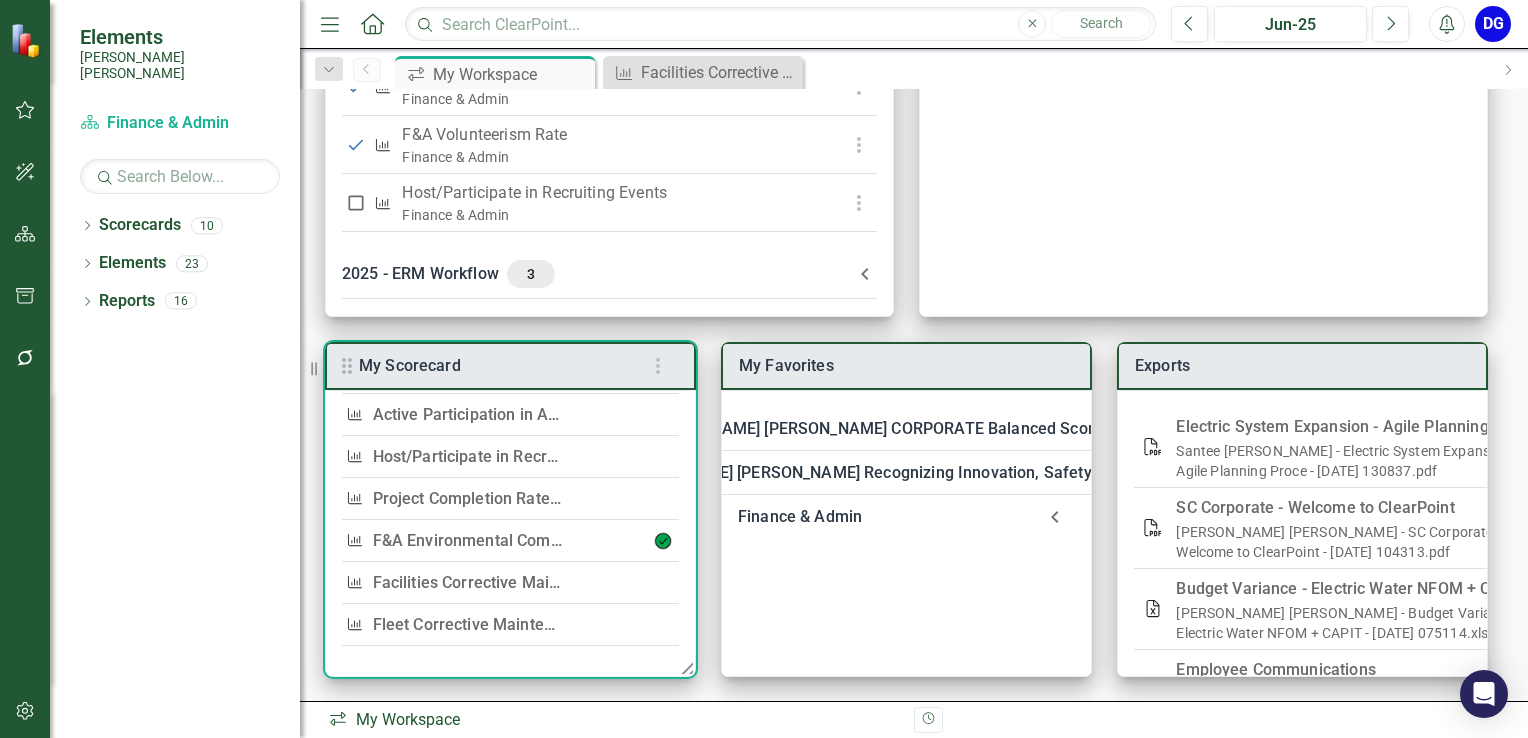 click on "Project Completion Rate - Corporate Services" at bounding box center [539, 498] 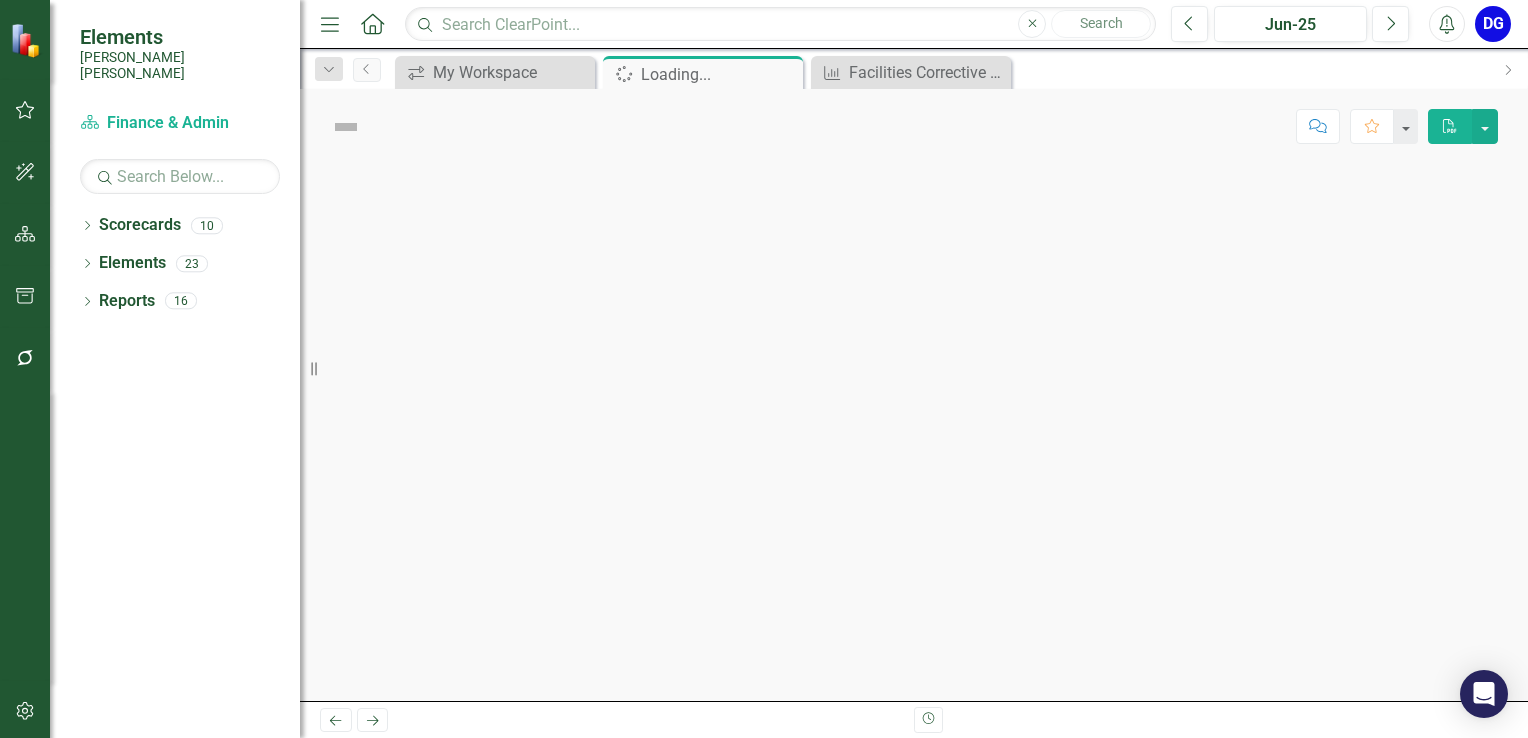 scroll, scrollTop: 0, scrollLeft: 0, axis: both 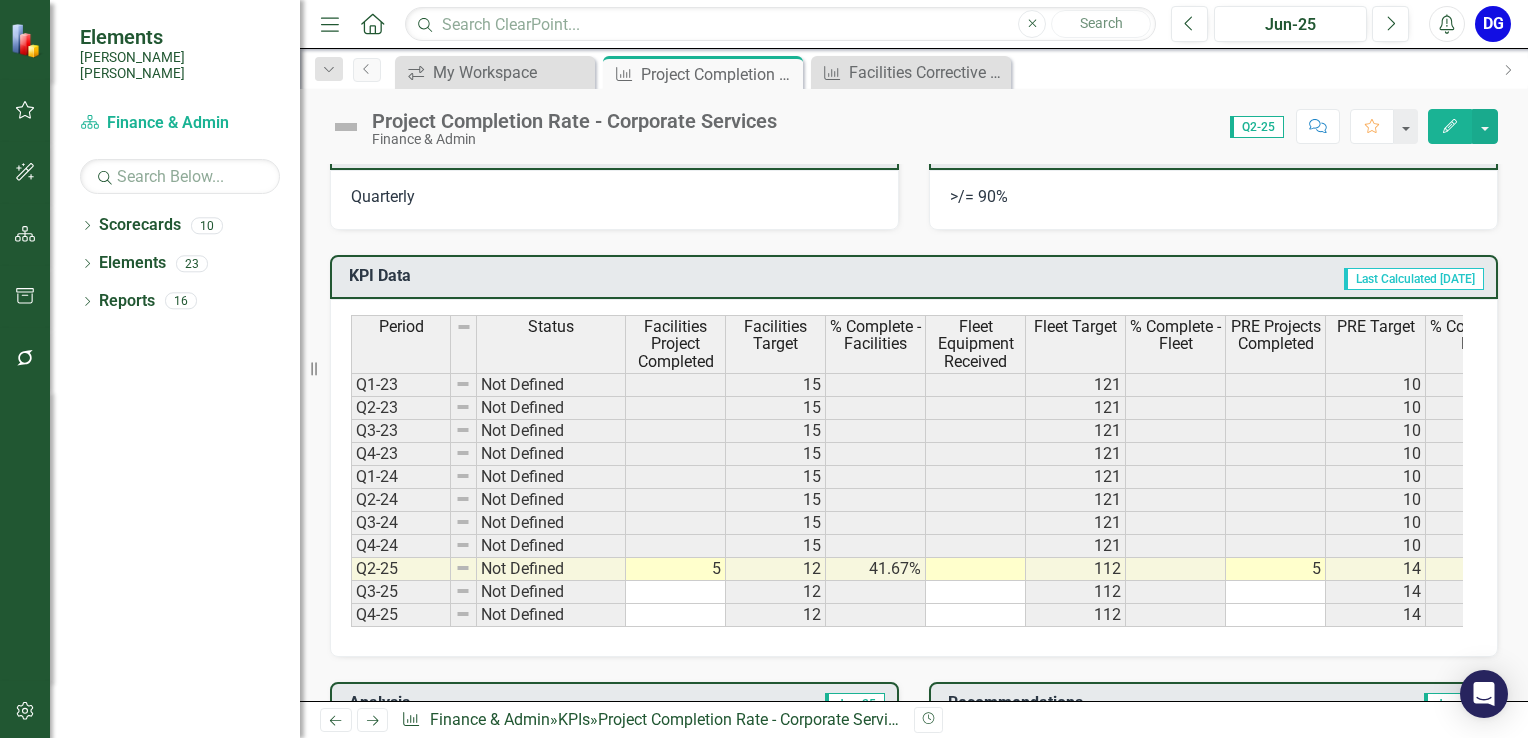 click at bounding box center [976, 569] 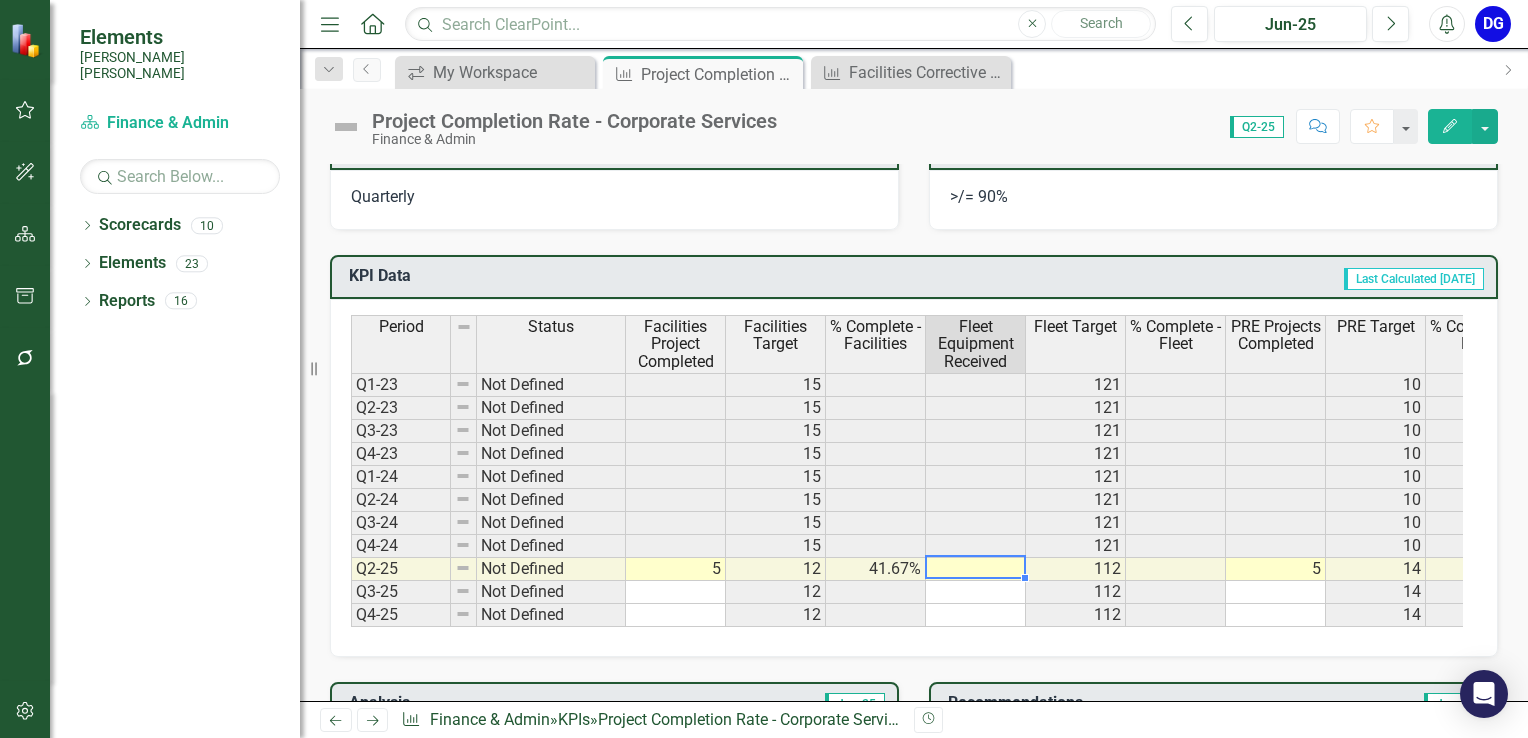 click at bounding box center (976, 569) 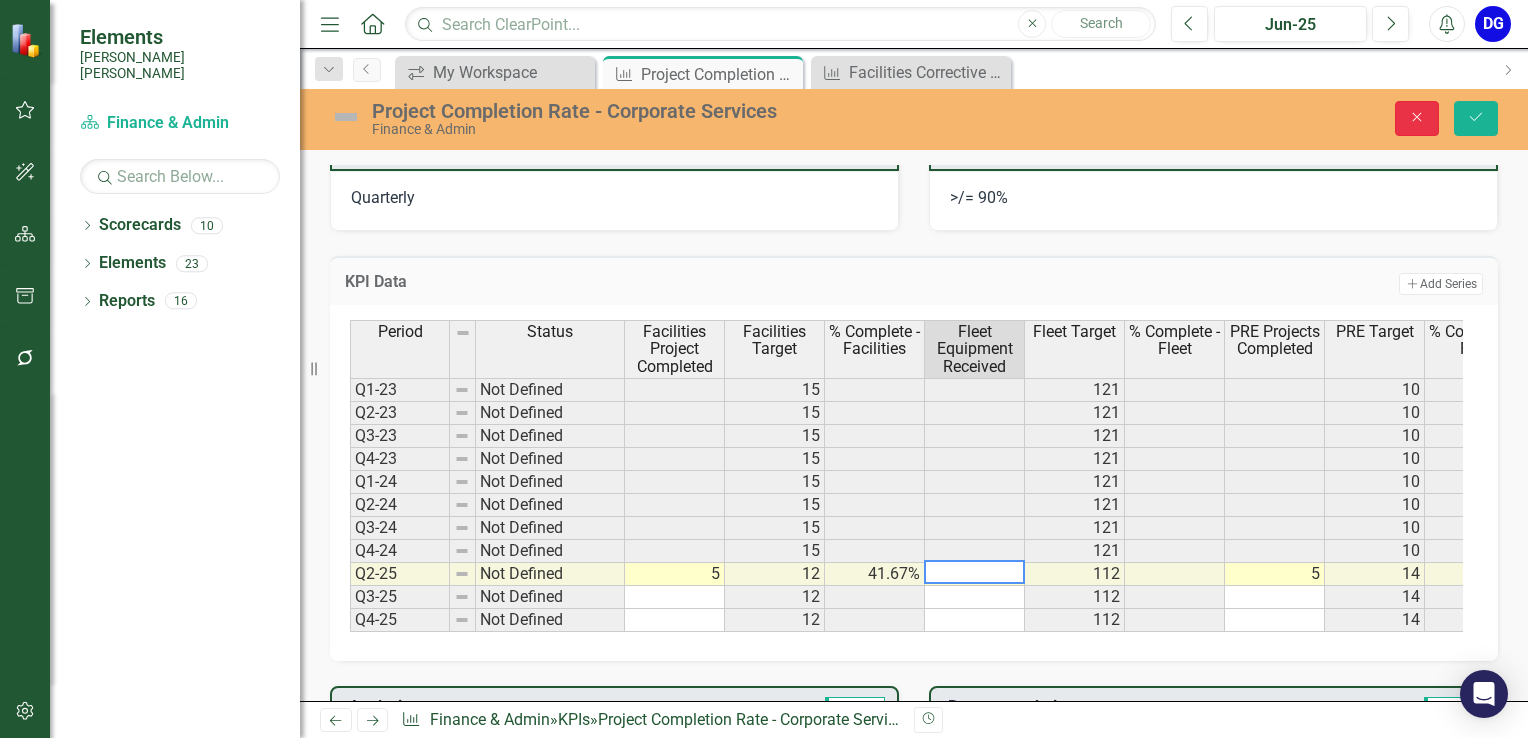 click on "Close" at bounding box center [1417, 118] 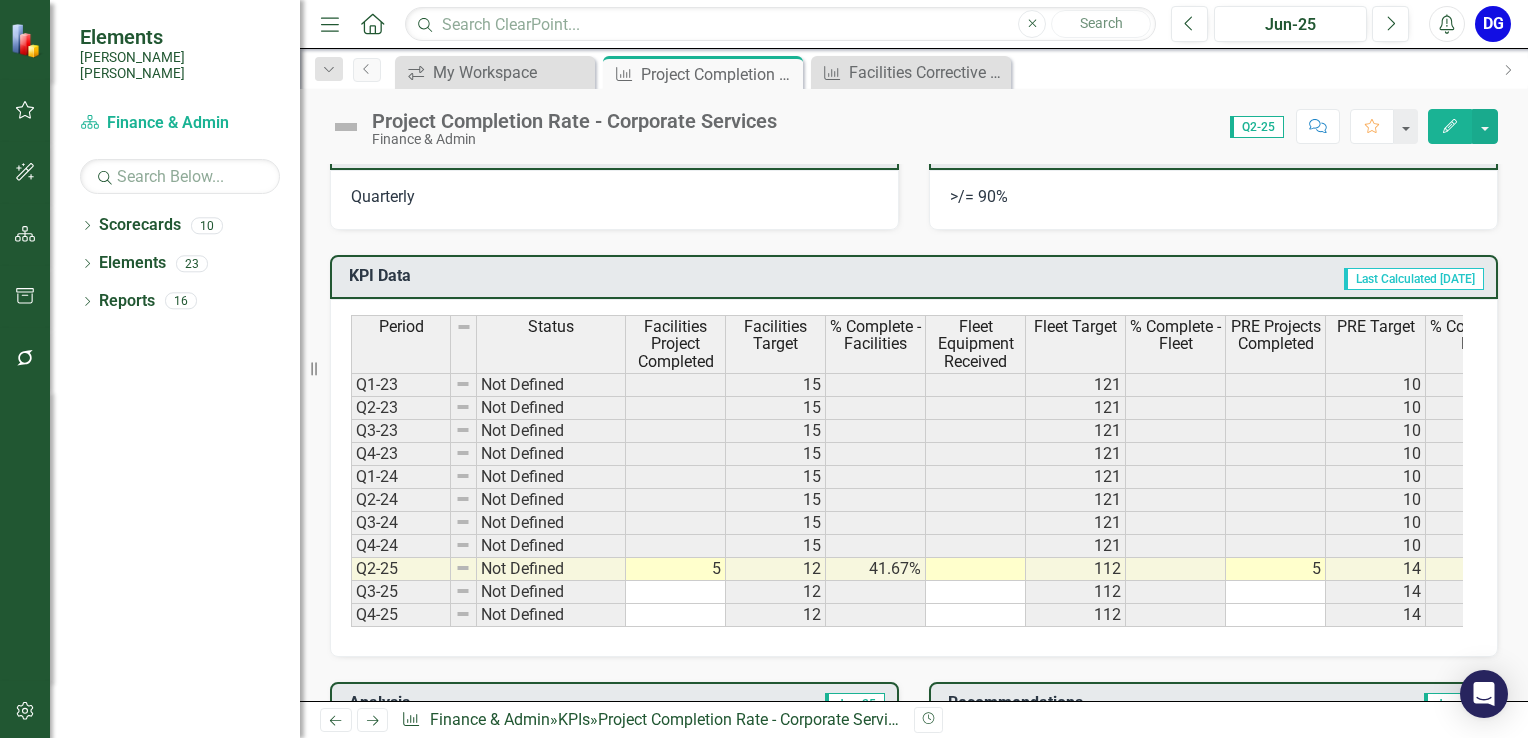 click on "Comment" at bounding box center (1318, 126) 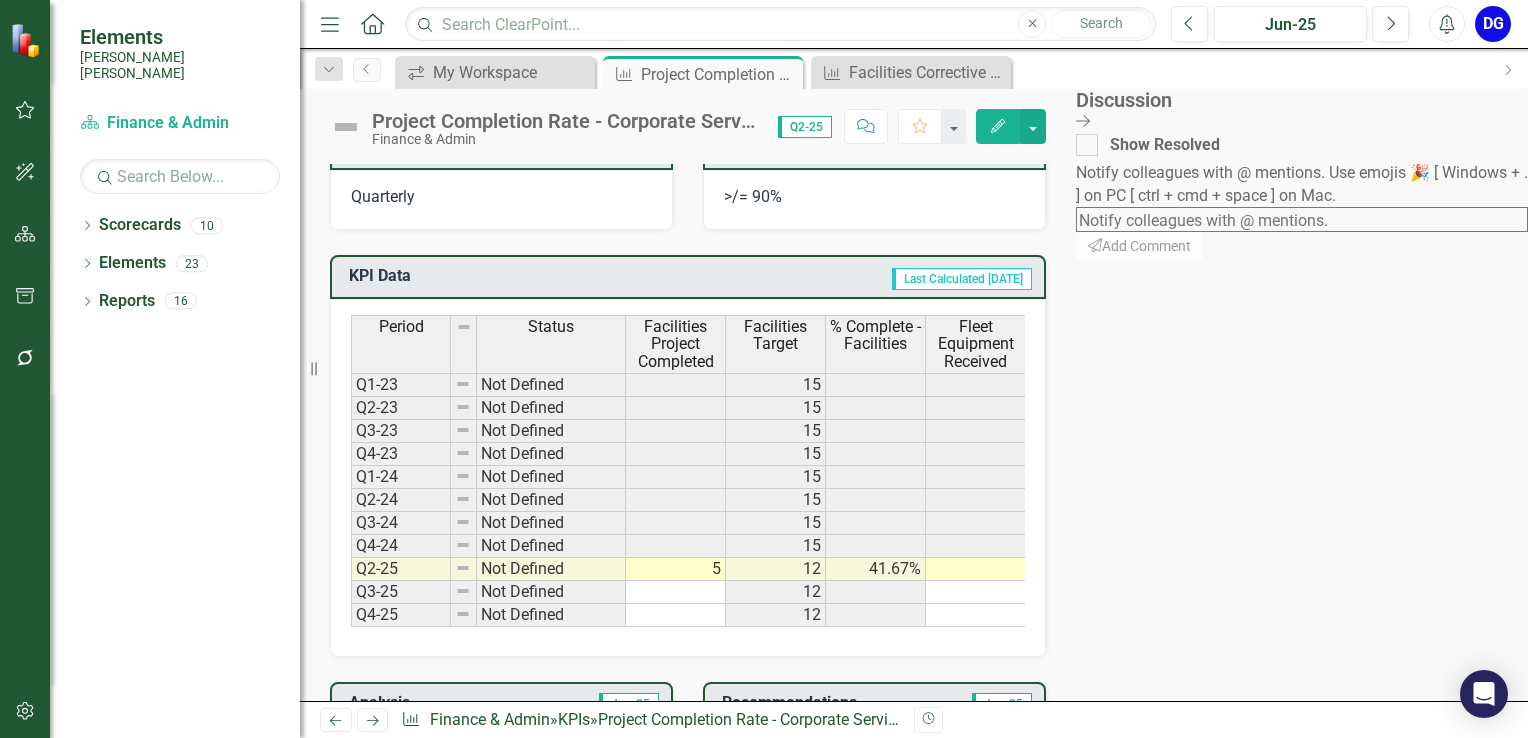 click at bounding box center [1302, 219] 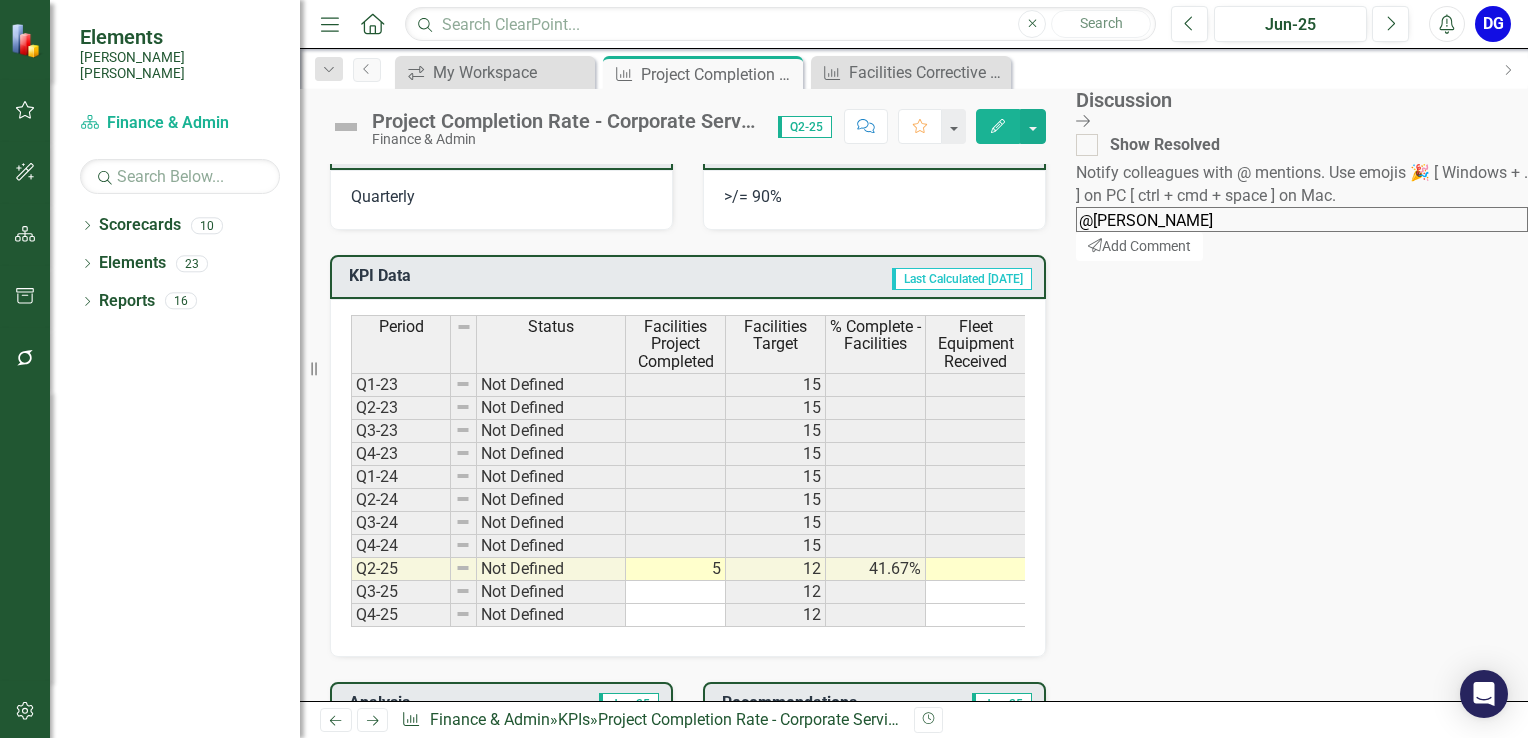 click on "[PERSON_NAME] (Fleet Management)" at bounding box center [194, 748] 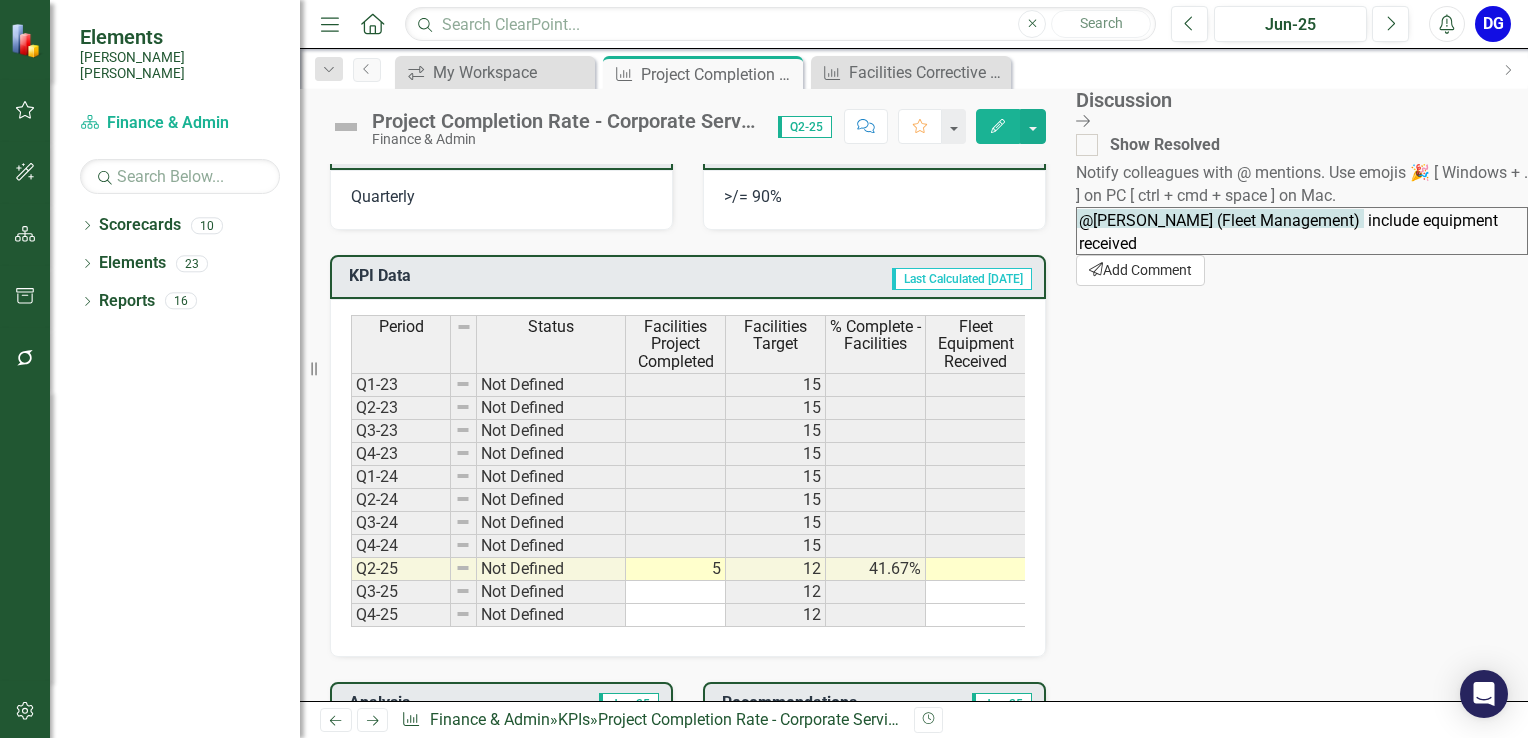 type on "@[PERSON_NAME] (Fleet Management)  include equipment received" 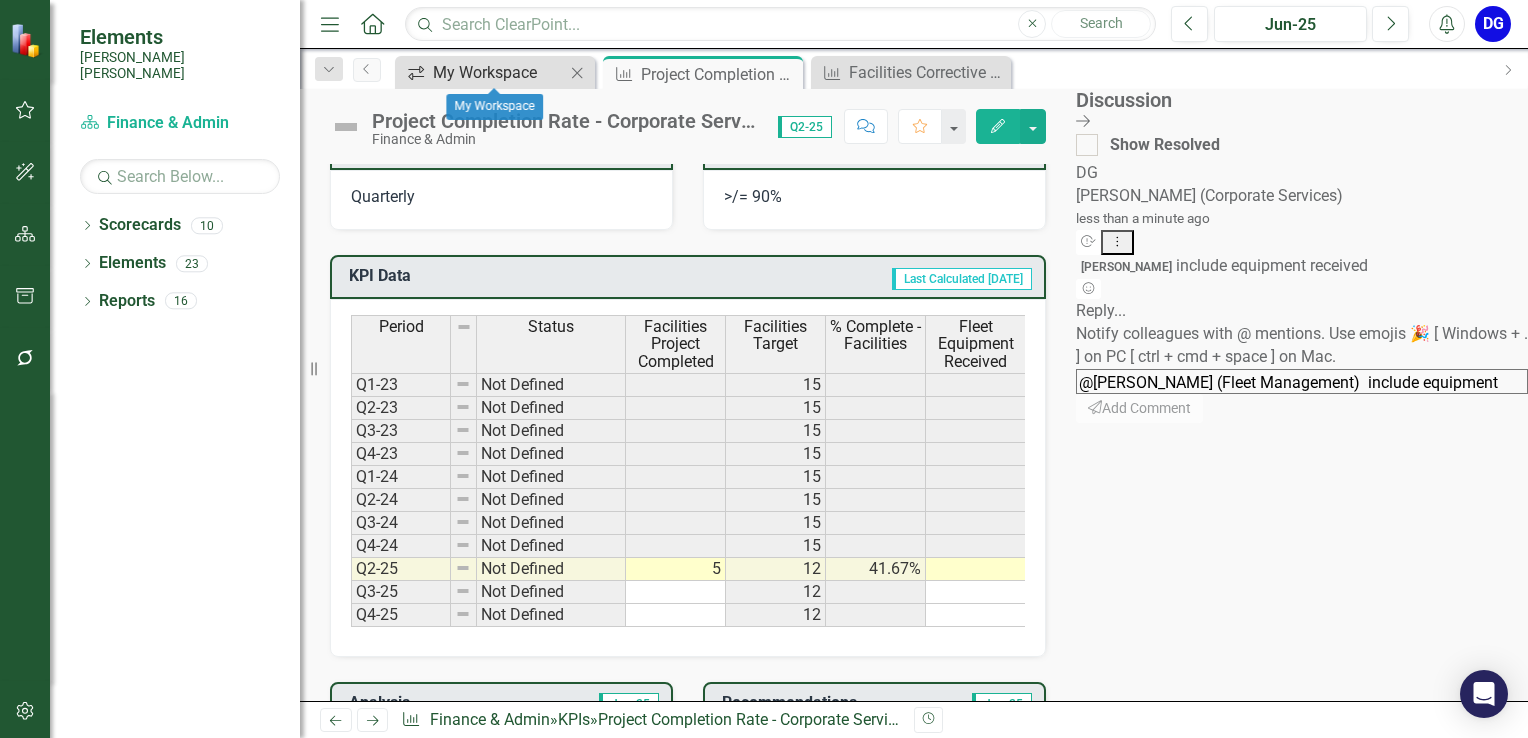 click on "My Workspace" at bounding box center [499, 72] 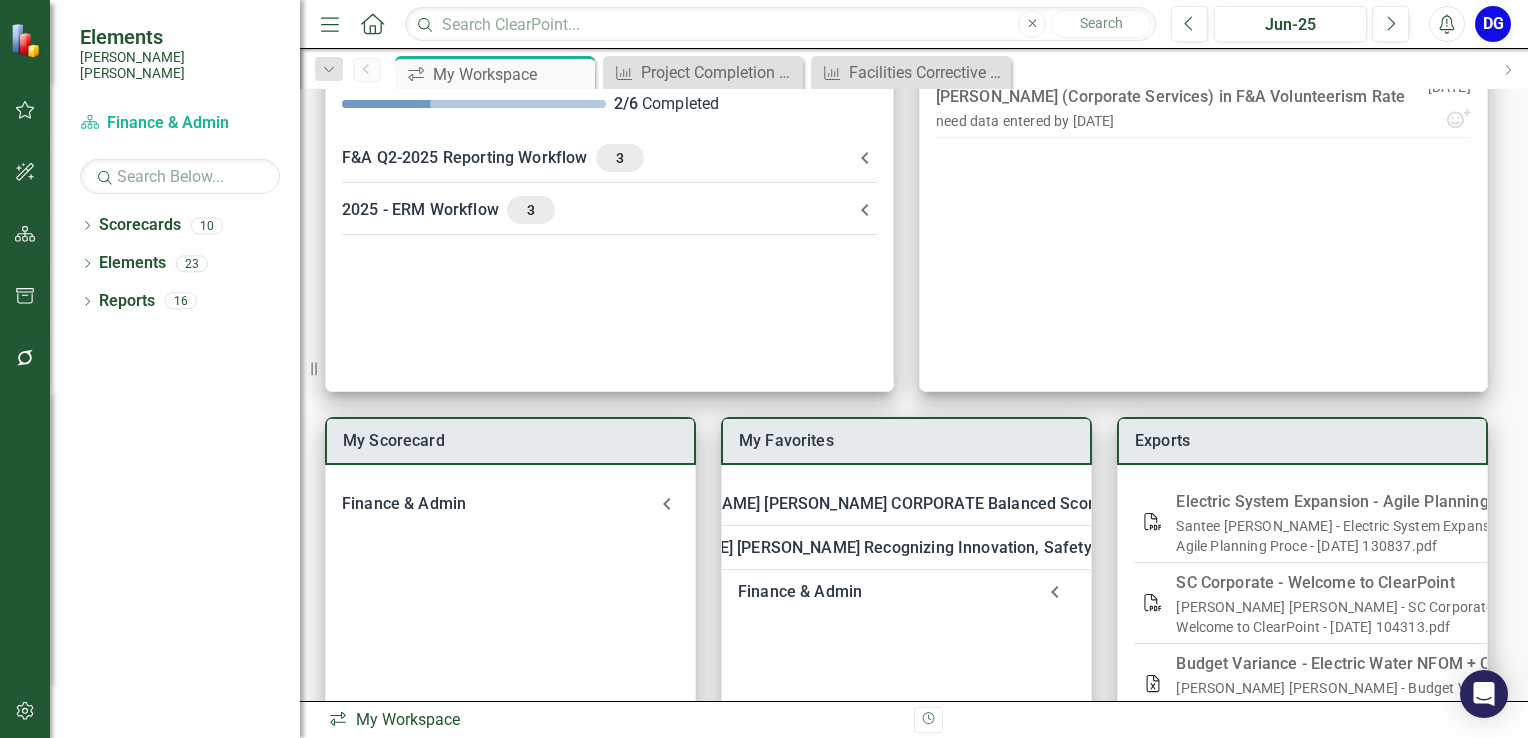 scroll, scrollTop: 200, scrollLeft: 0, axis: vertical 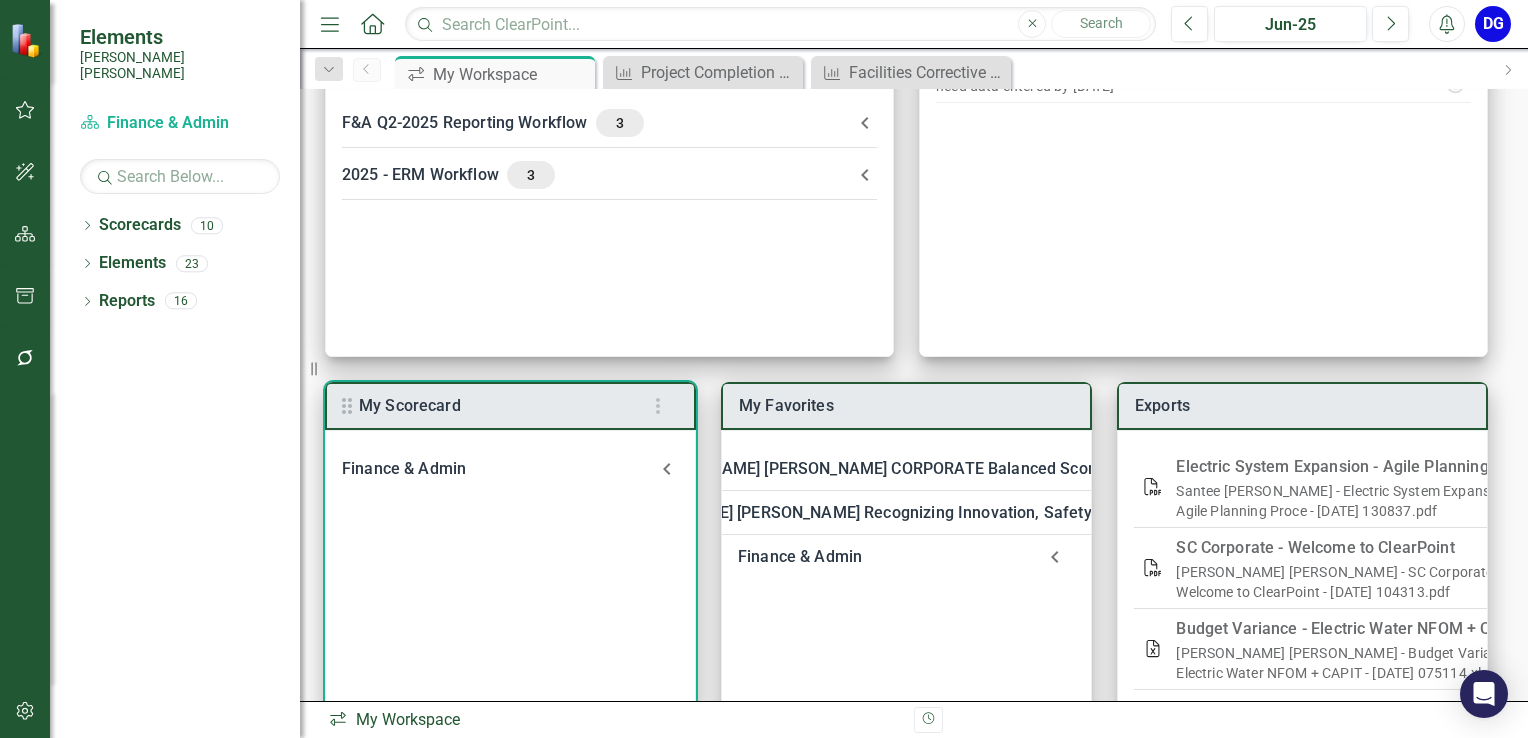click on "Finance & Admin" at bounding box center [498, 469] 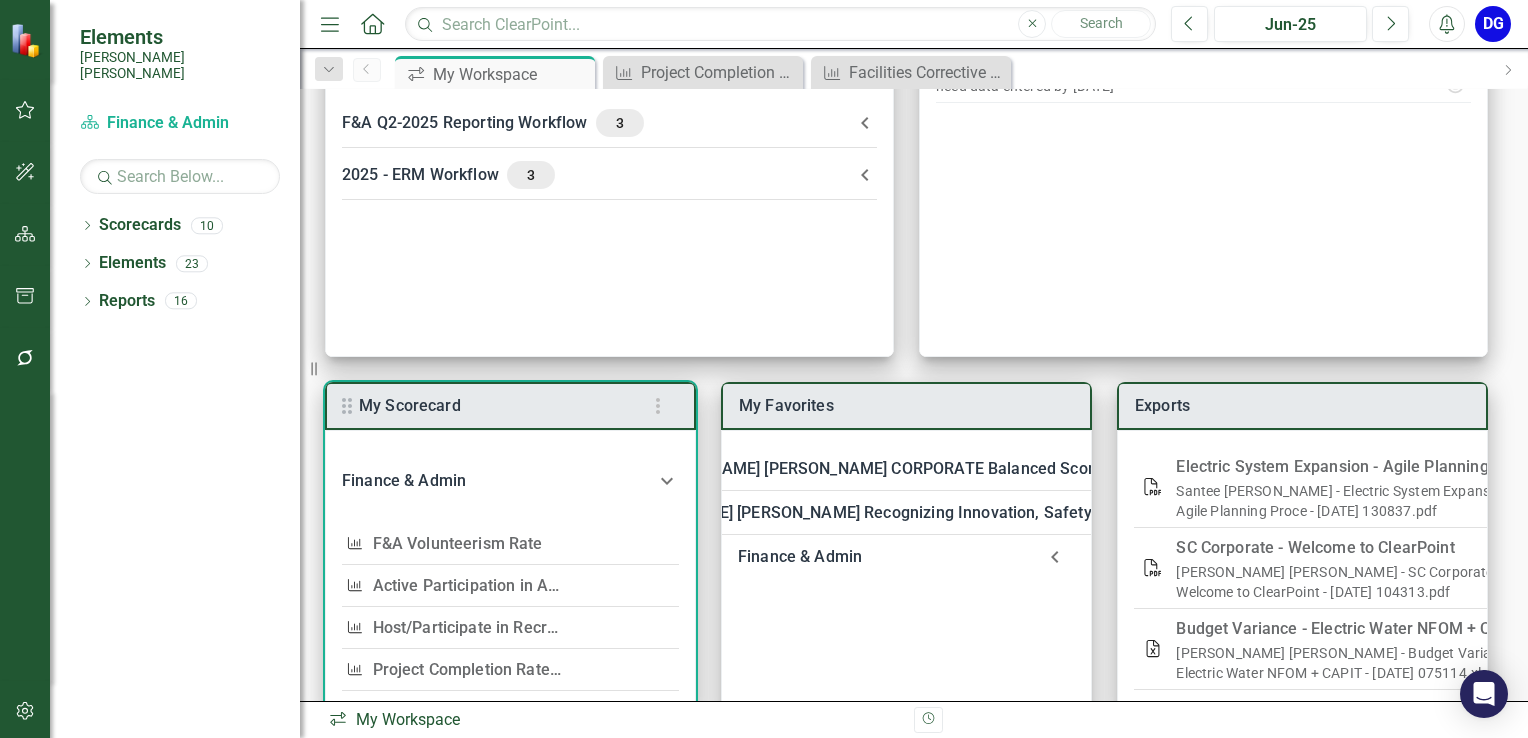 click on "Active Participation in APPA and/or LPPC" at bounding box center (524, 585) 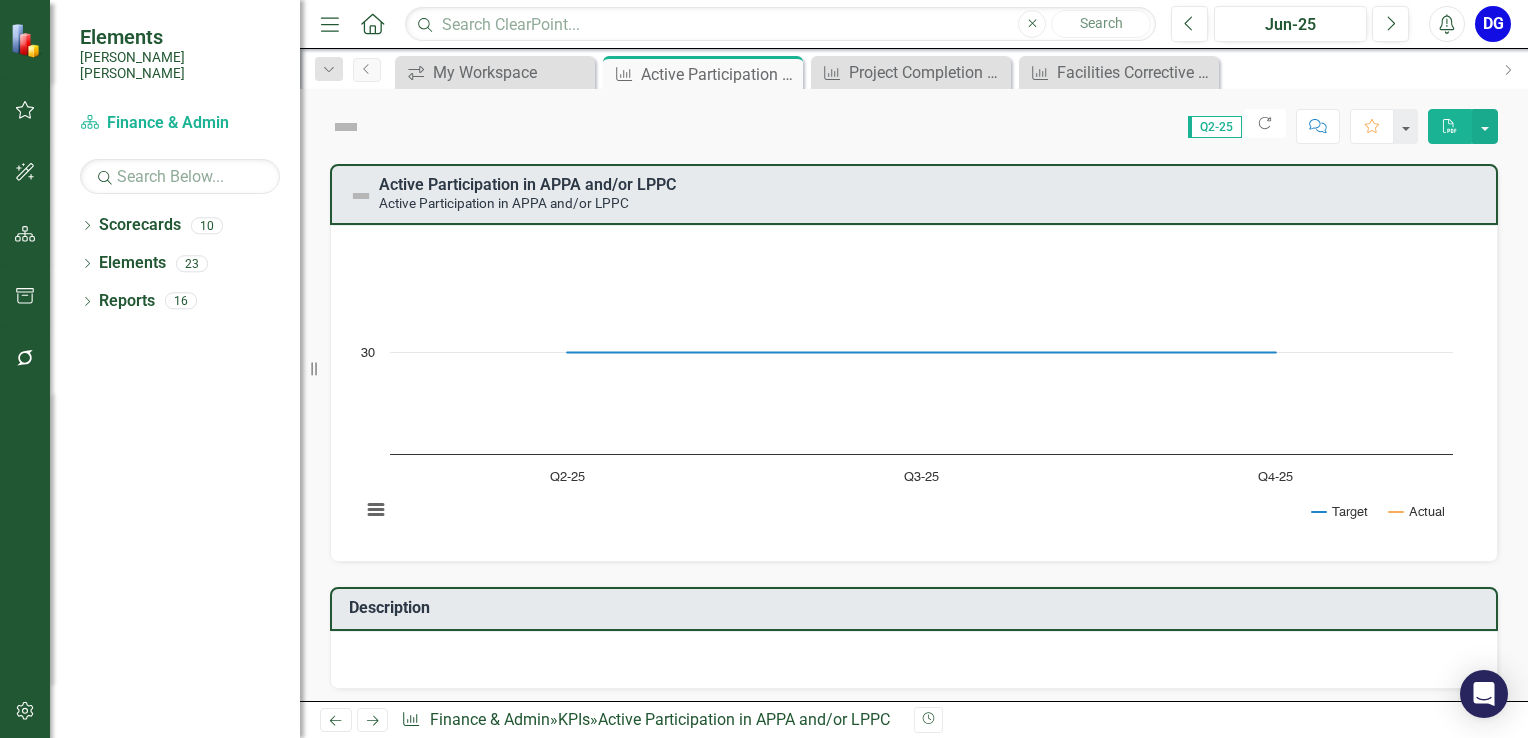 scroll, scrollTop: 0, scrollLeft: 0, axis: both 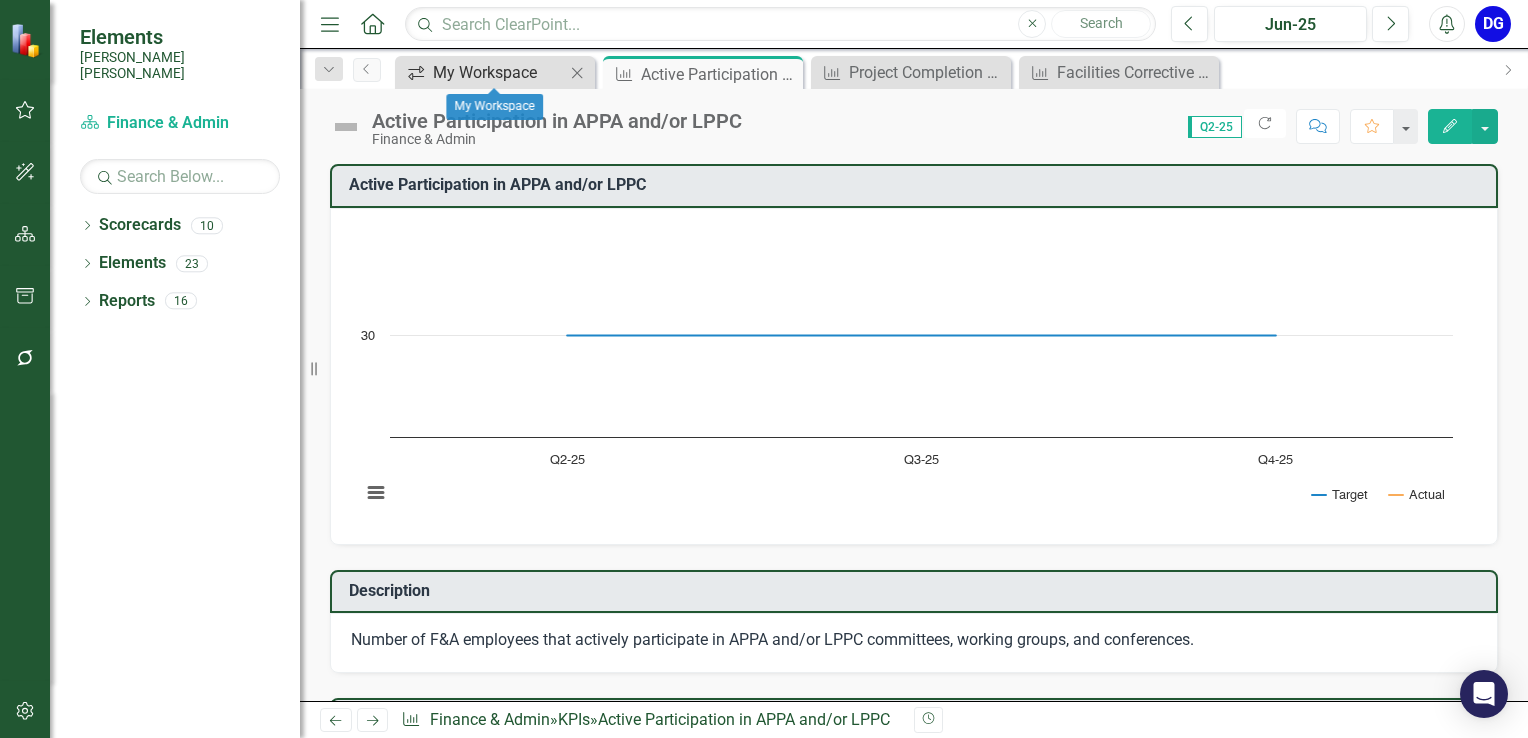 click on "My Workspace" at bounding box center (499, 72) 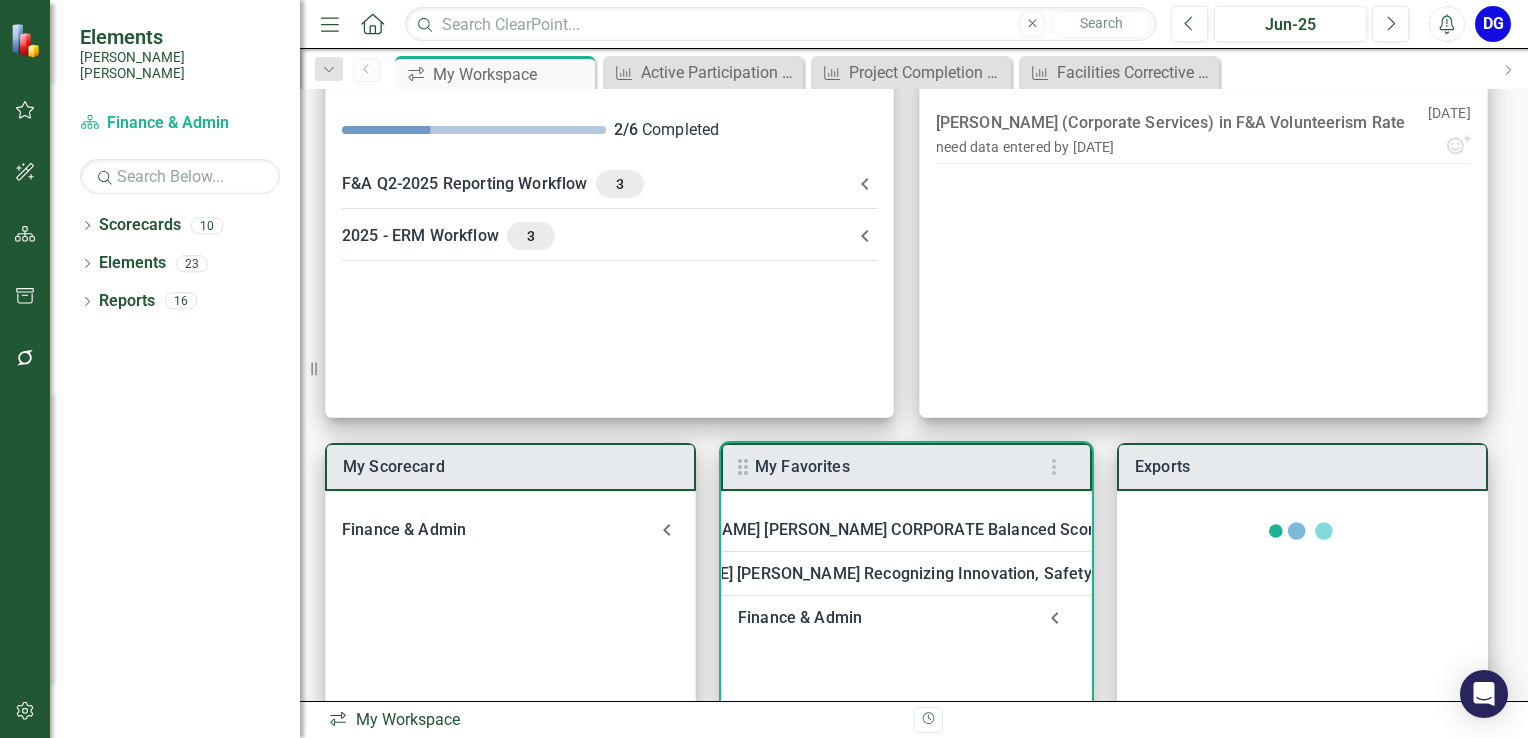 scroll, scrollTop: 200, scrollLeft: 0, axis: vertical 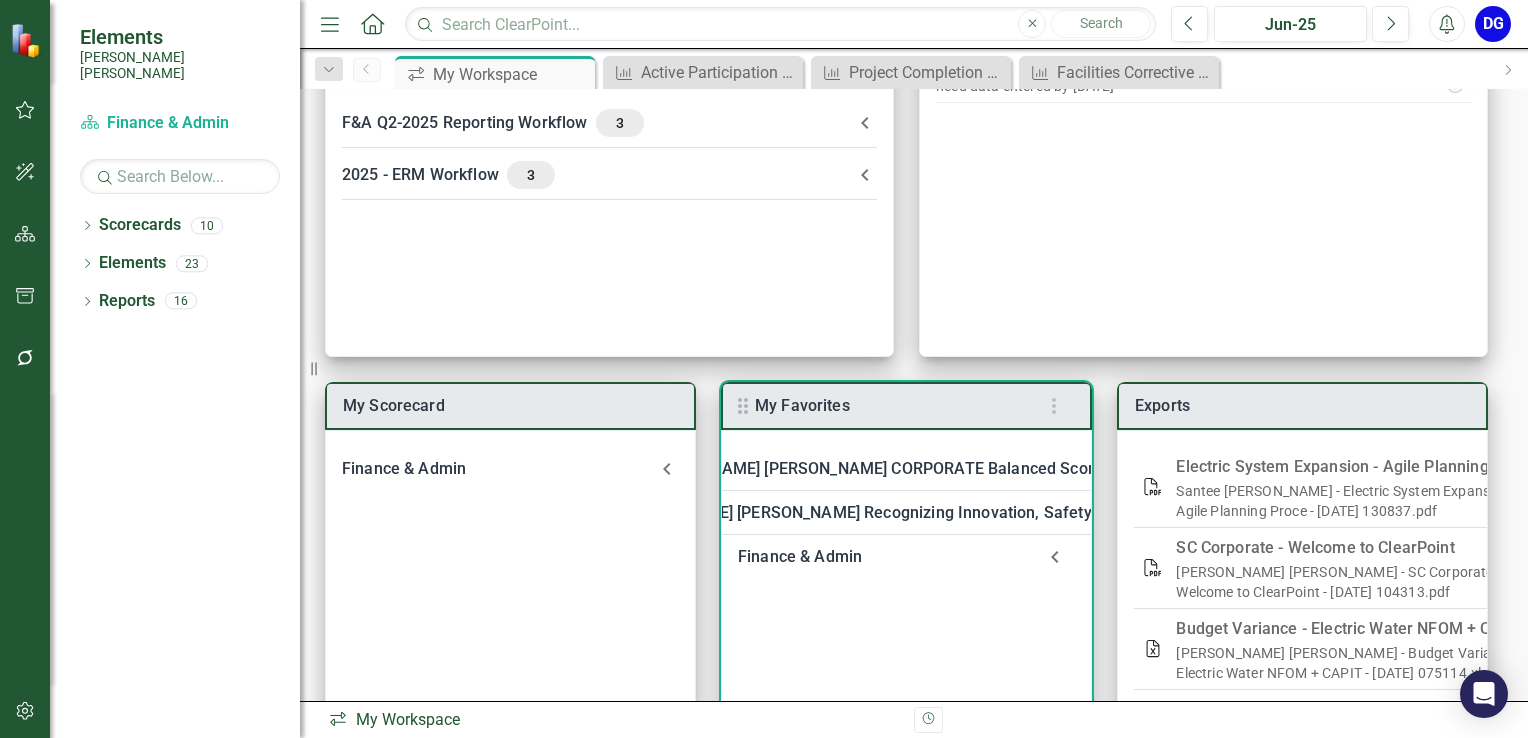 click on "Finance & Admin" at bounding box center [886, 557] 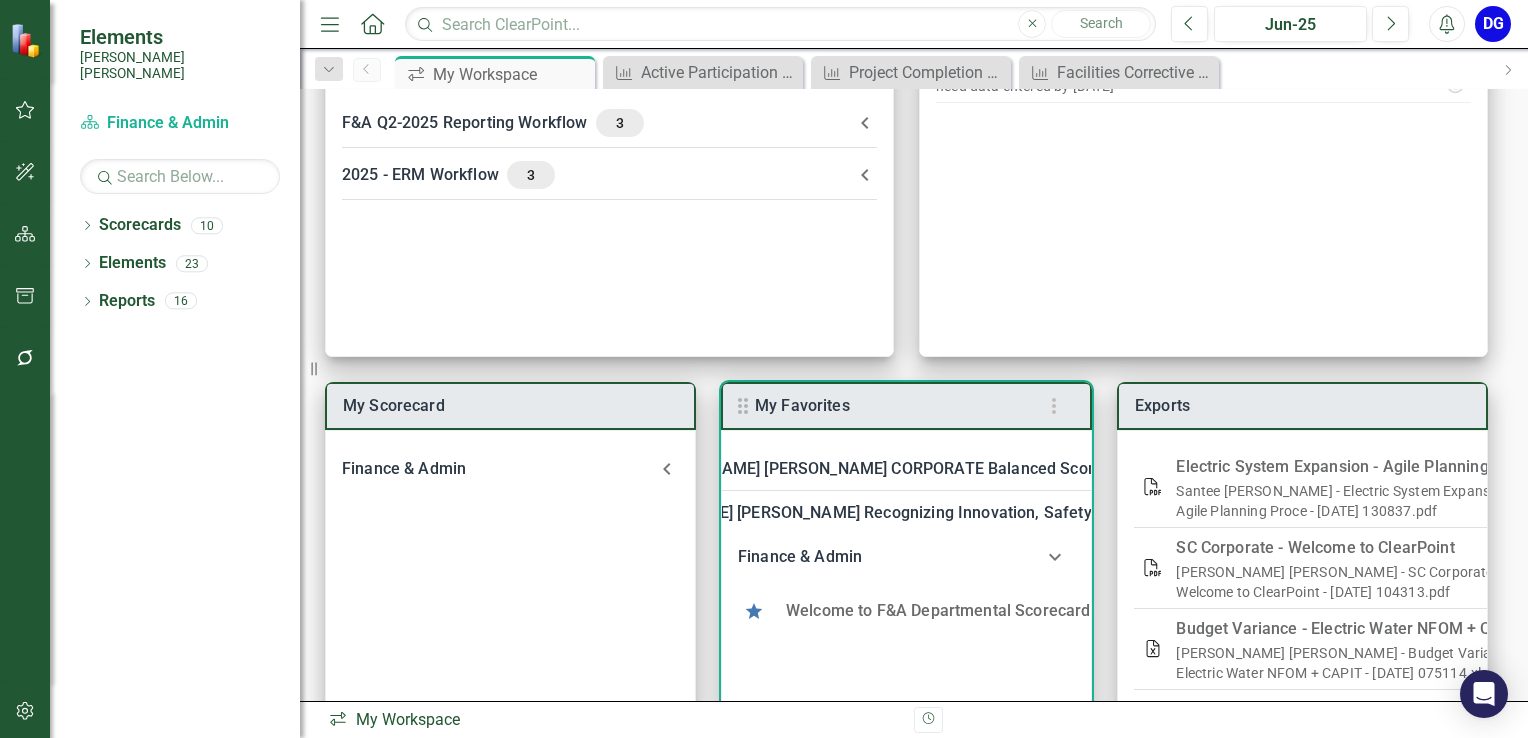 click on "Welcome to F&A Departmental Scorecard" at bounding box center (938, 610) 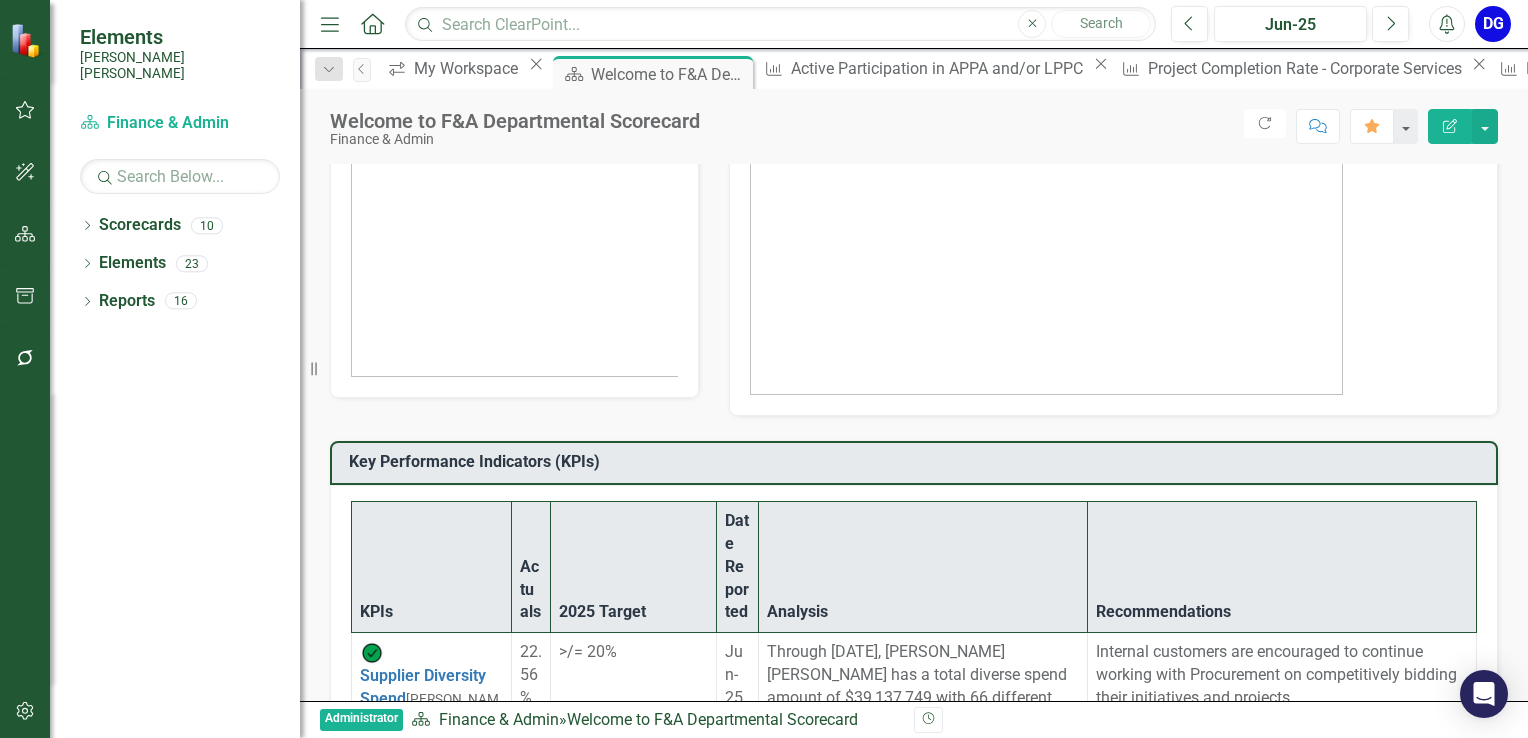 scroll, scrollTop: 200, scrollLeft: 0, axis: vertical 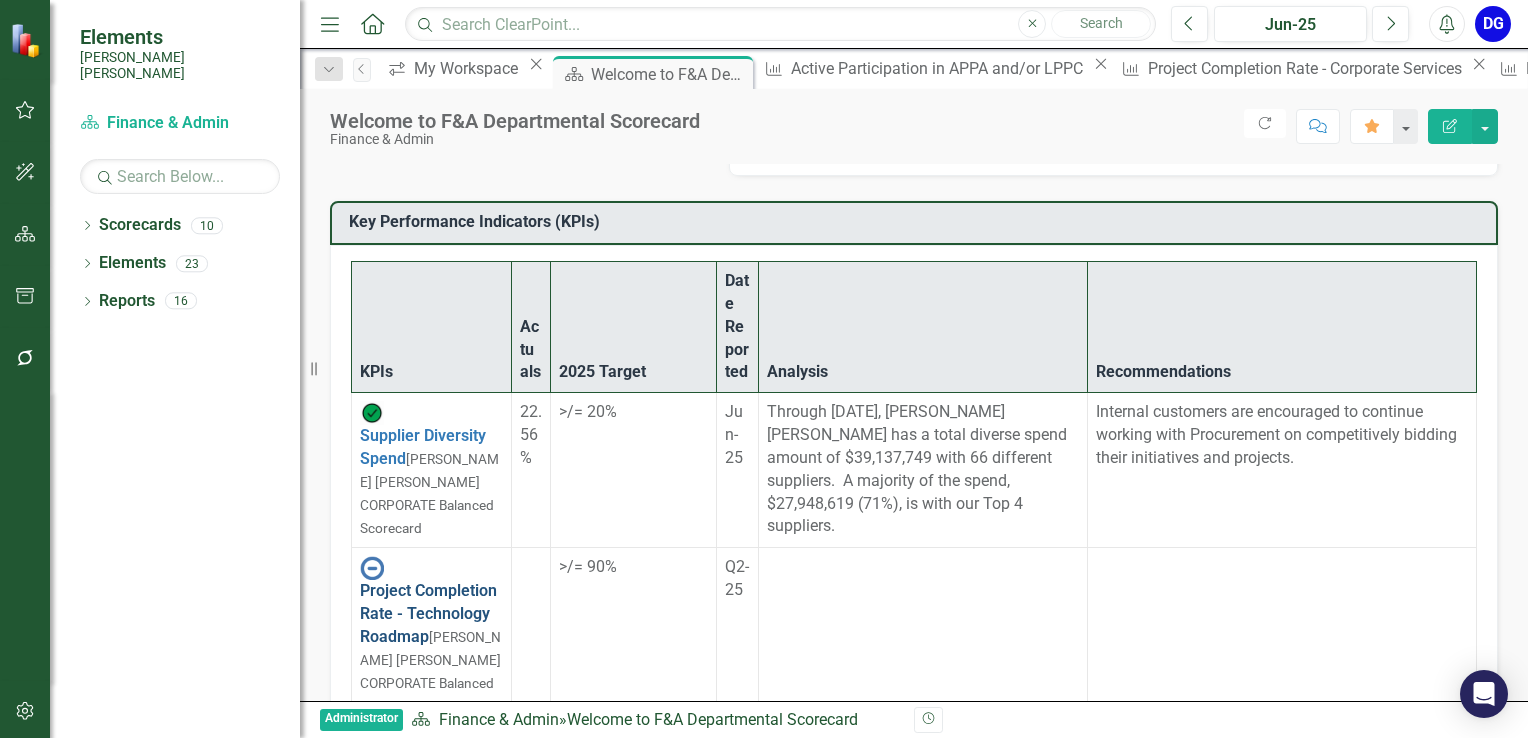 click on "Project Completion Rate - Technology Roadmap" at bounding box center (428, 613) 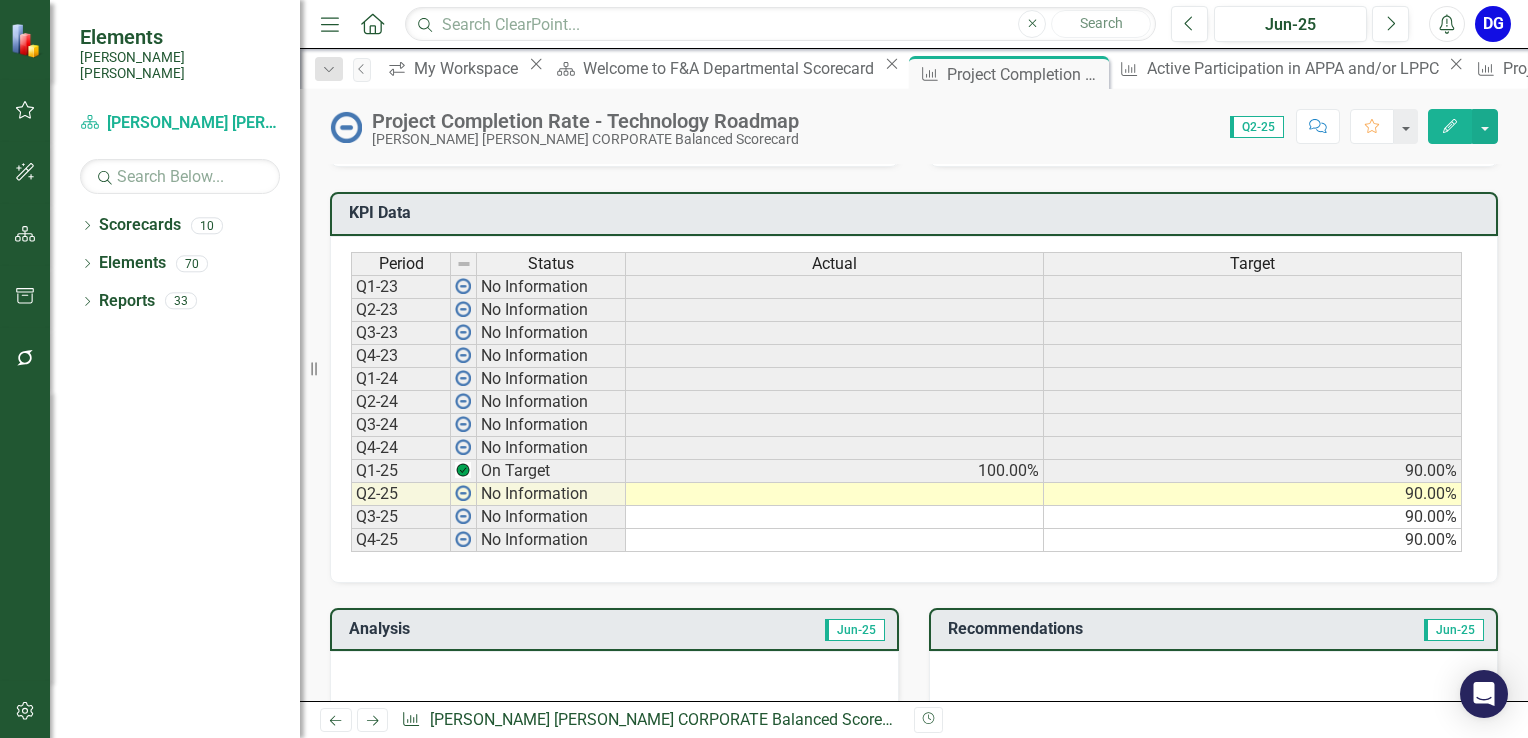 scroll, scrollTop: 766, scrollLeft: 0, axis: vertical 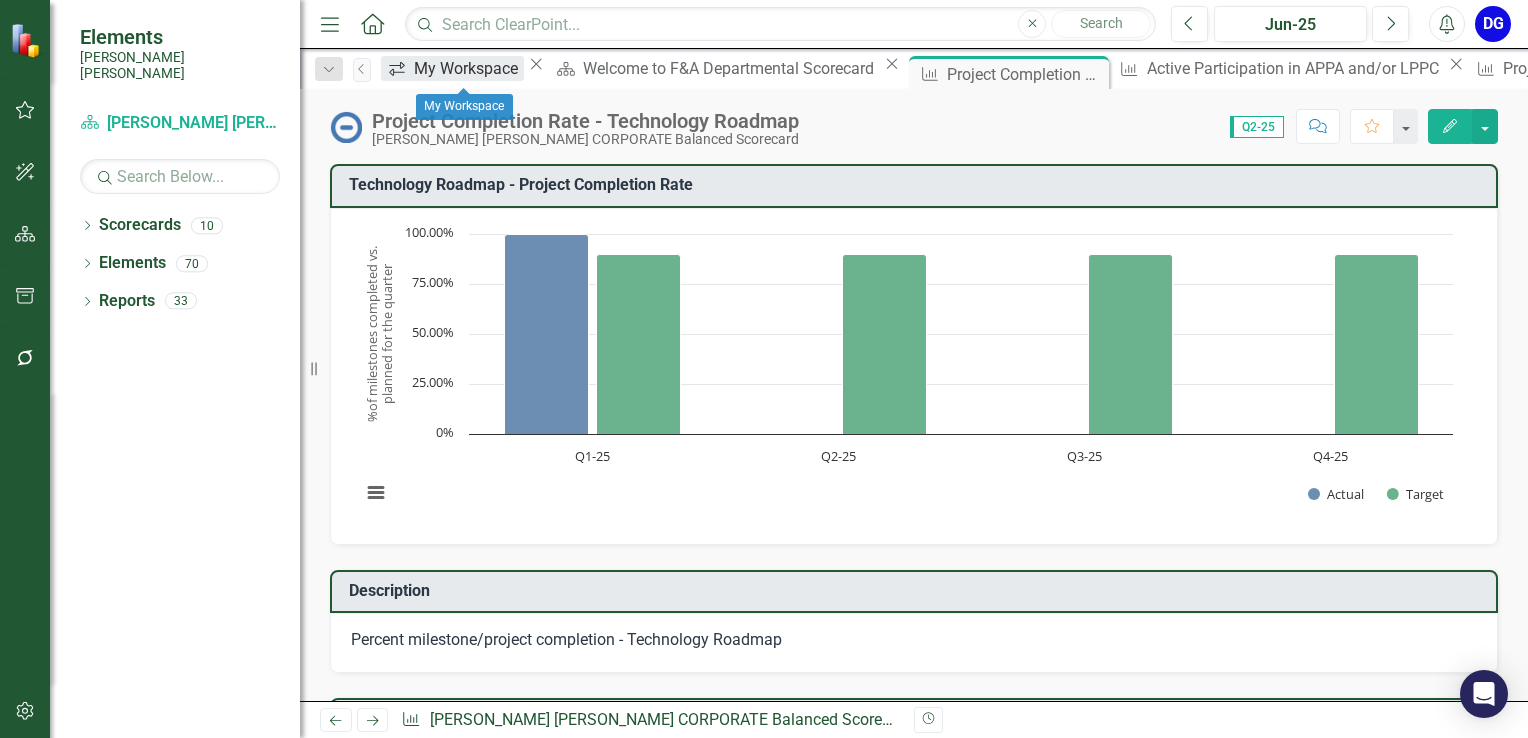click on "My Workspace" at bounding box center (469, 68) 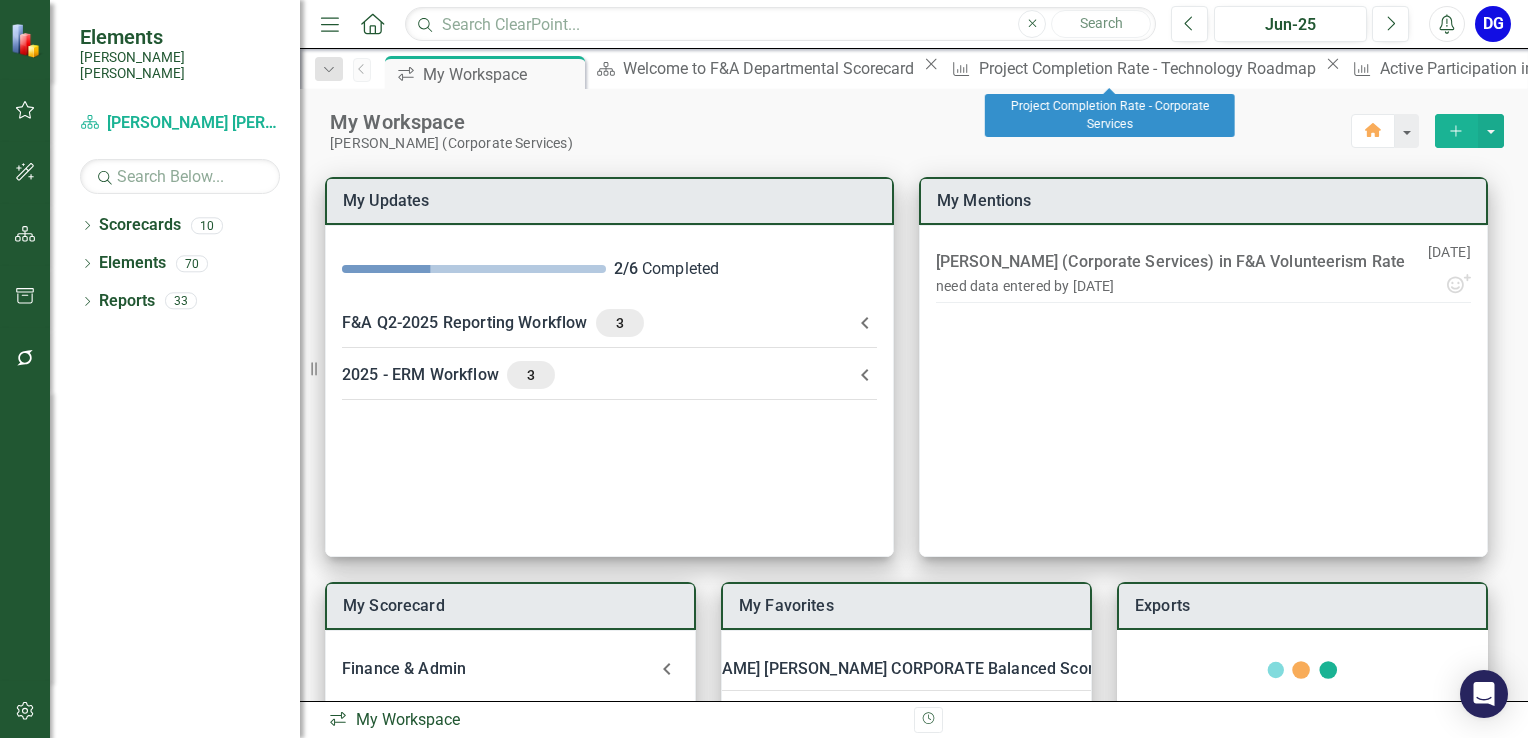 click on "Project Completion Rate - Corporate Services" at bounding box center (1895, 68) 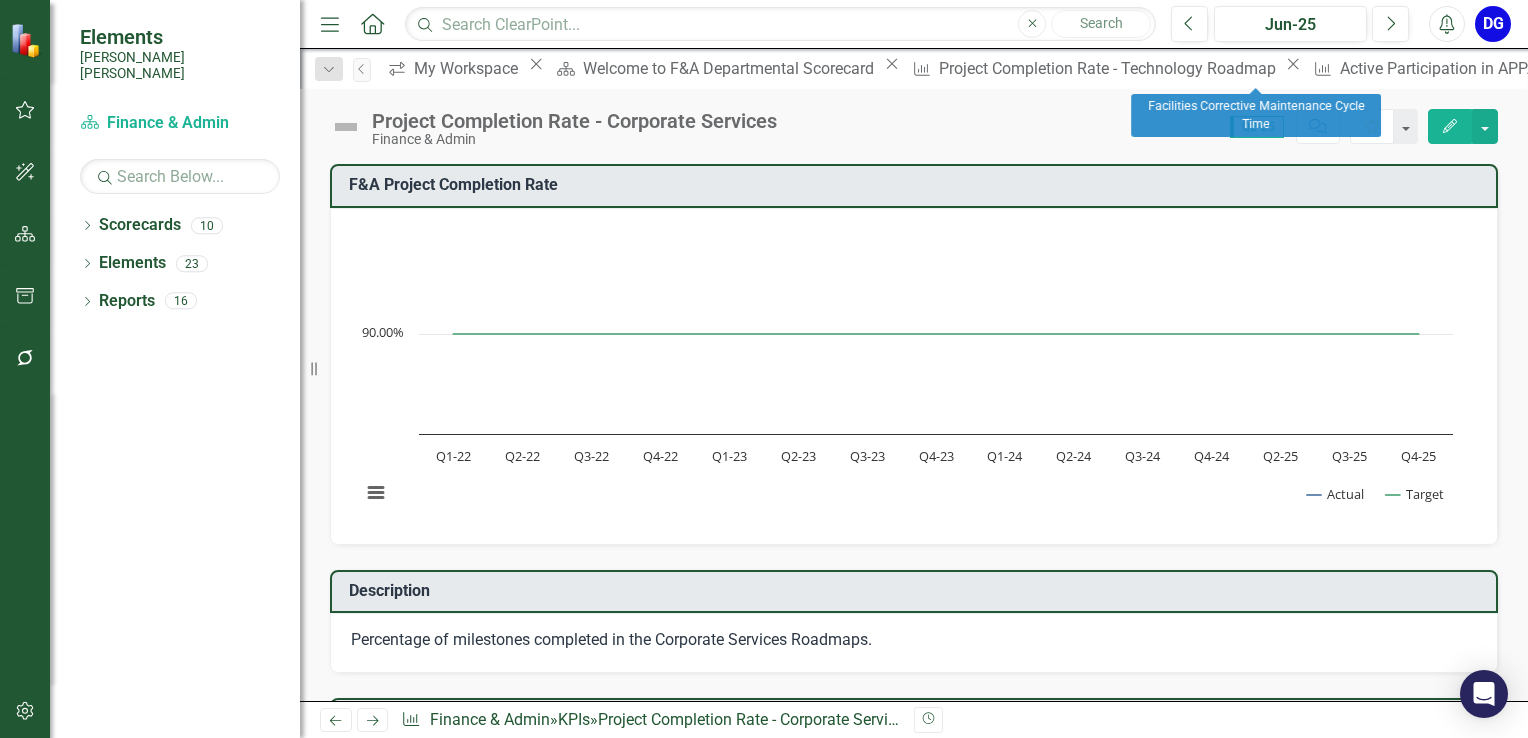 click on "Close" 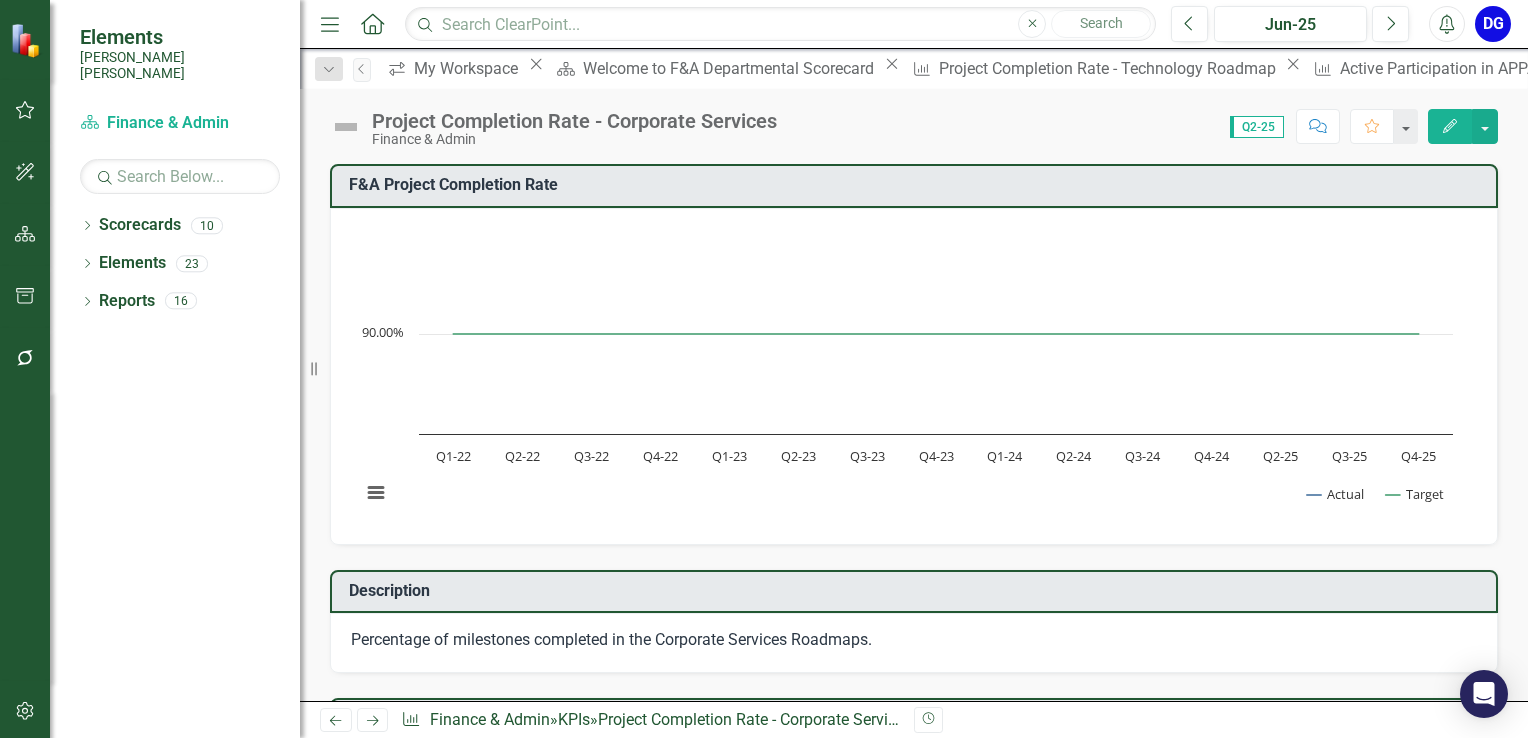 click on "Close" 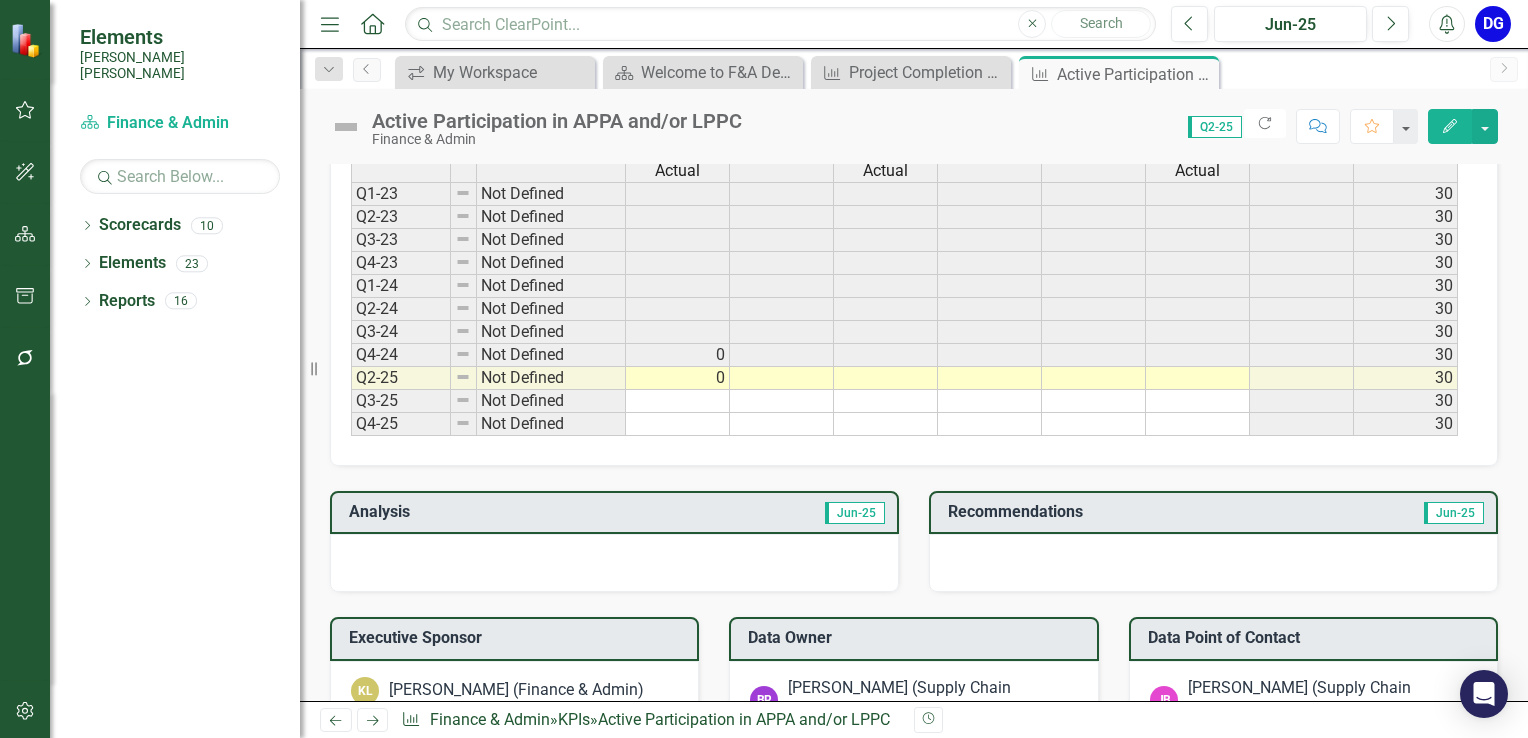 scroll, scrollTop: 800, scrollLeft: 0, axis: vertical 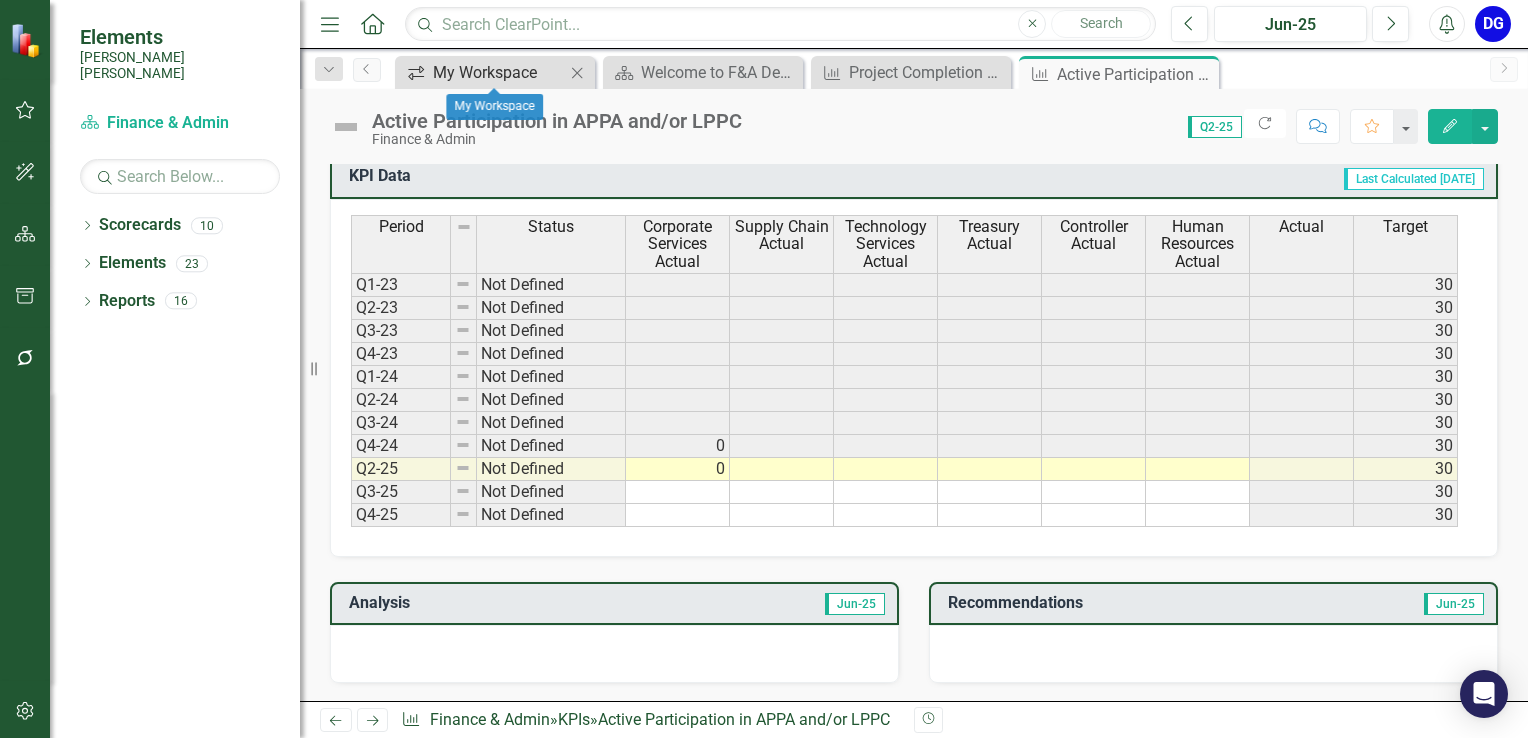 click on "My Workspace" at bounding box center [499, 72] 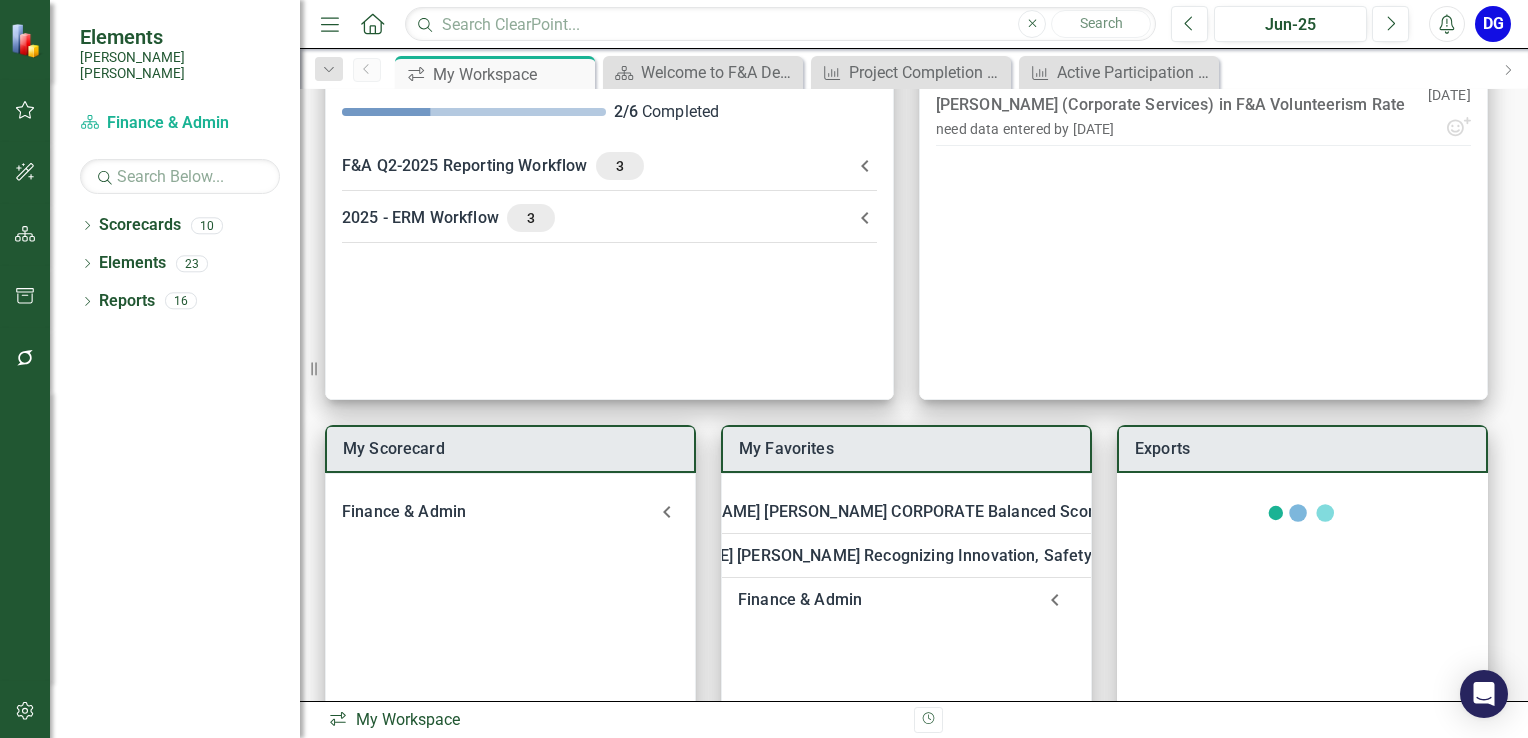 scroll, scrollTop: 240, scrollLeft: 0, axis: vertical 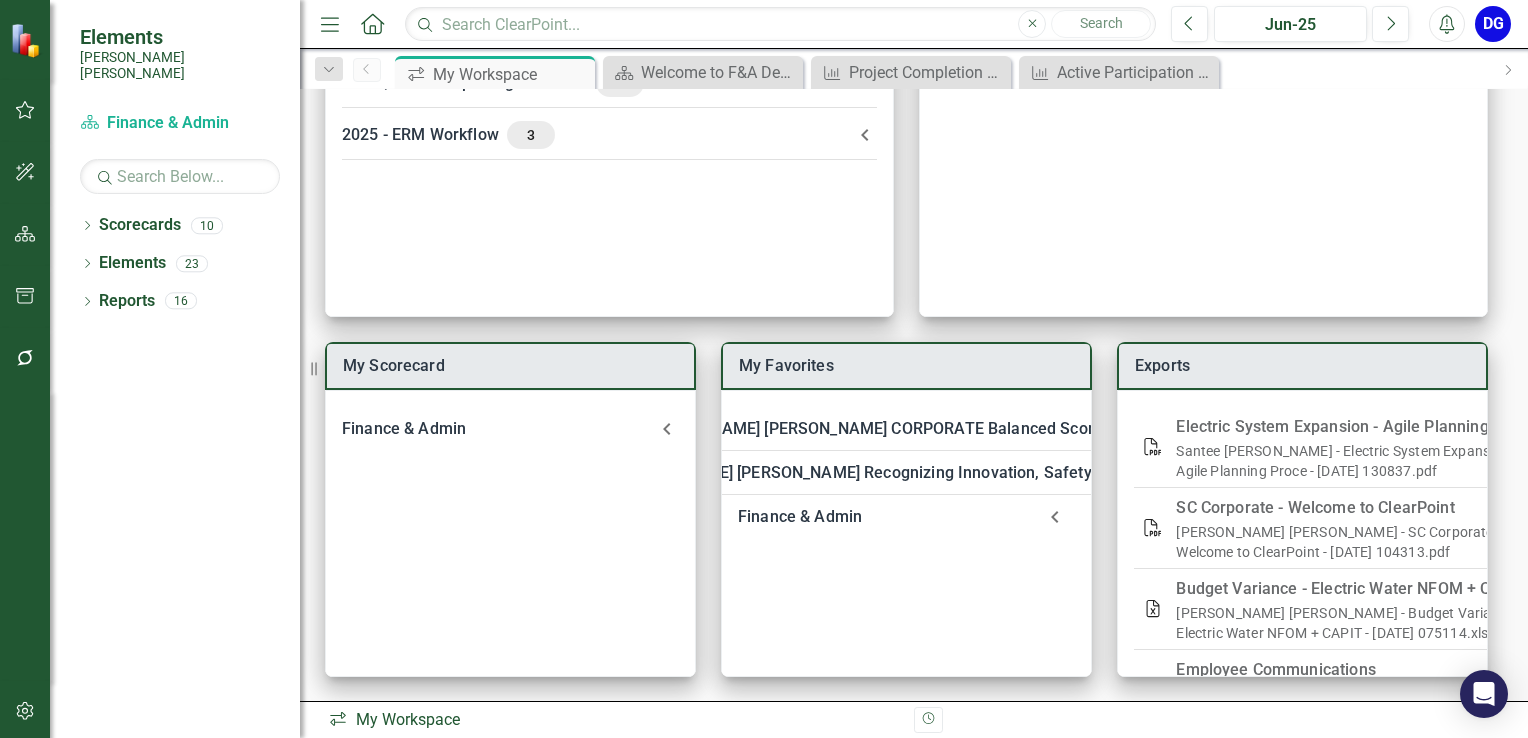 click on "Dropdown Scorecards 10 Dropdown Santee [PERSON_NAME] CORPORATE Balanced Scorecard Operations Finance & Admin ERM DEMO - ERM - DEMO Dropdown 2024 (Pilot) [PERSON_NAME] [PERSON_NAME] Corporate Scorecard 2024 (Pilot) Operations 2024 (Pilot) Finance & Admin RISE:  [PERSON_NAME] [PERSON_NAME] Recognizing Innovation, Safety and Excellence DEMO: [PERSON_NAME] [PERSON_NAME] Corporate Scorecard (Copied [DATE]) Dropdown Elements 23 Dropdown Objective Objectives 0 Dropdown KPI KPIs 23 F&A Volunteerism Rate Active Participation in APPA and/or LPPC Host/Participate in Recruiting Events F&A Budget %Variance​ - Total Electric NFOM+CAP  Debt Service Coverage Days Cash on Hand Opinion on [PERSON_NAME] [PERSON_NAME] Financial Statements Project Completion Rate - Corporate Services Cyber Security Incidents F&A CIP Compliance F&A Environmental Compliance Corporate Material Availability Corporate Application Availability Facilities Corrective Maintenance Cycle Time Fleet Corrective Maintenance Cycle Time F&A Total Recordable Incident Rate (TRIR) F&A Leading Indicator Reports Dropdown 0" at bounding box center [175, 473] 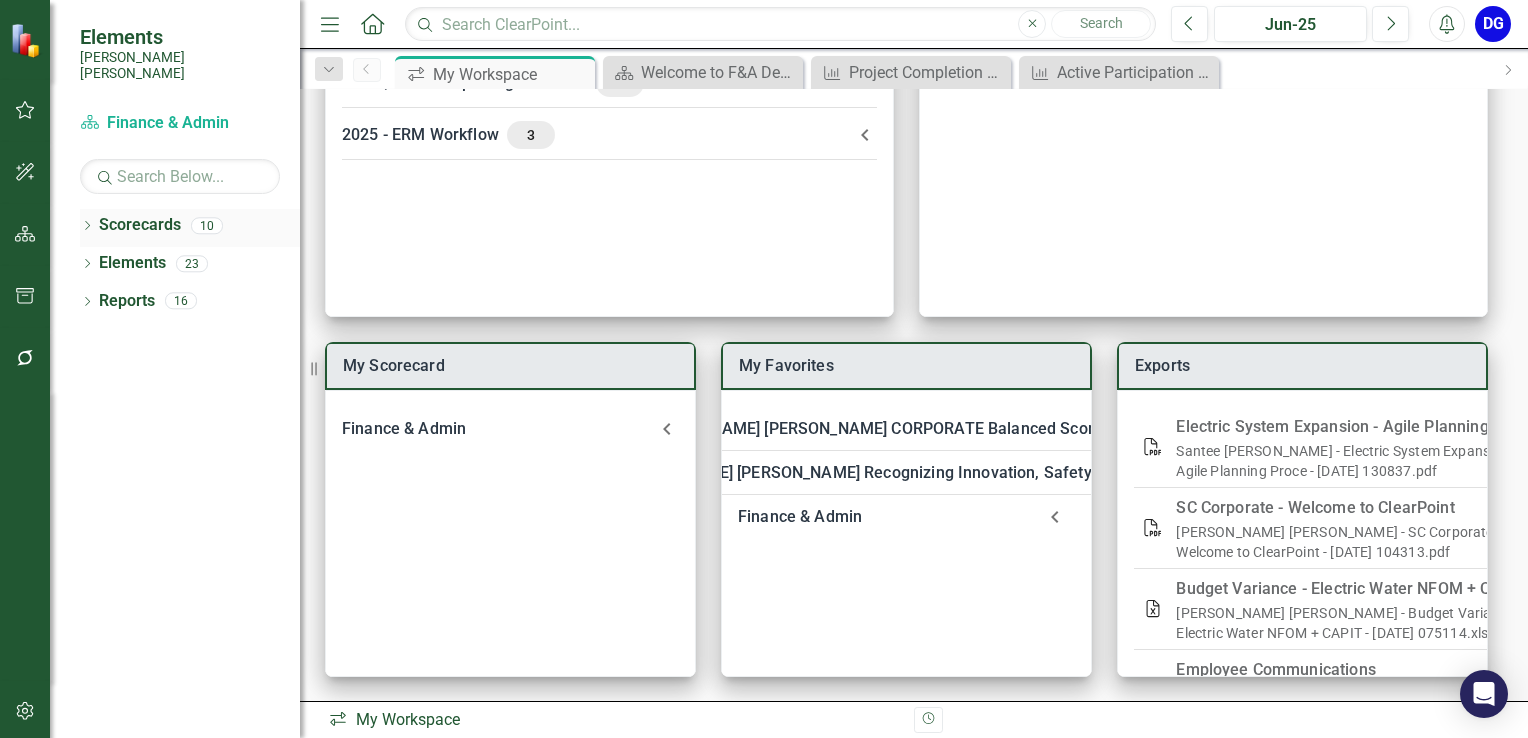 click on "Dropdown" 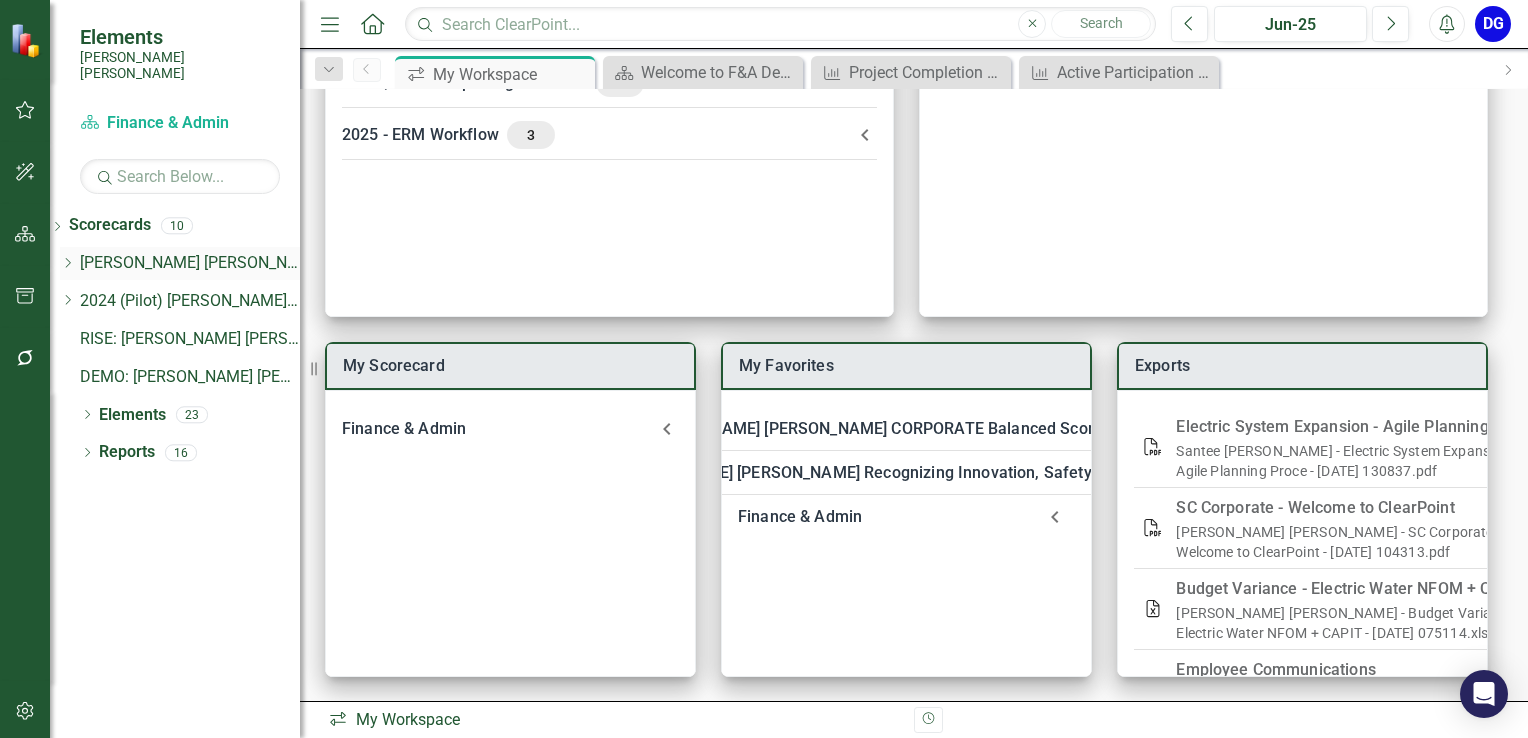 click 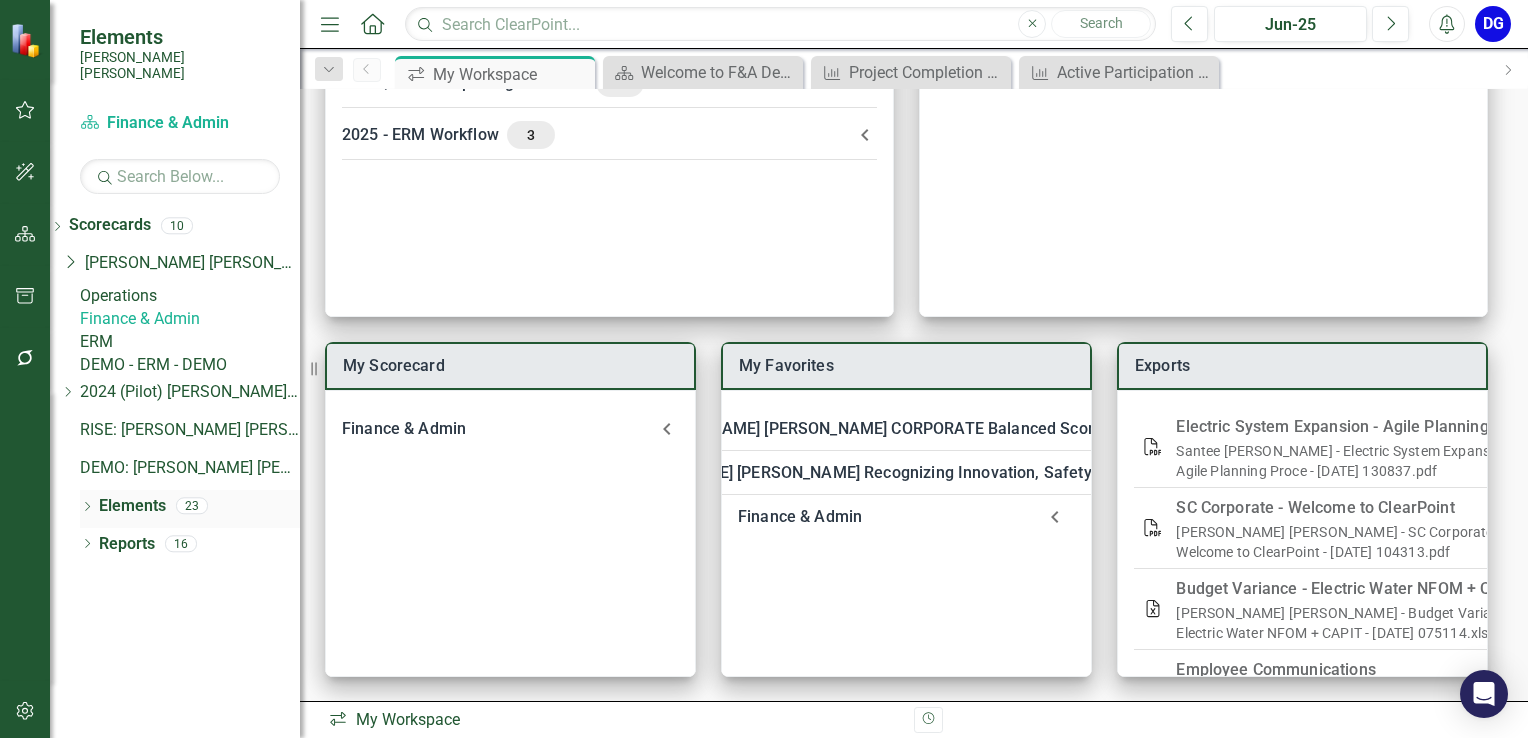 click on "Dropdown" 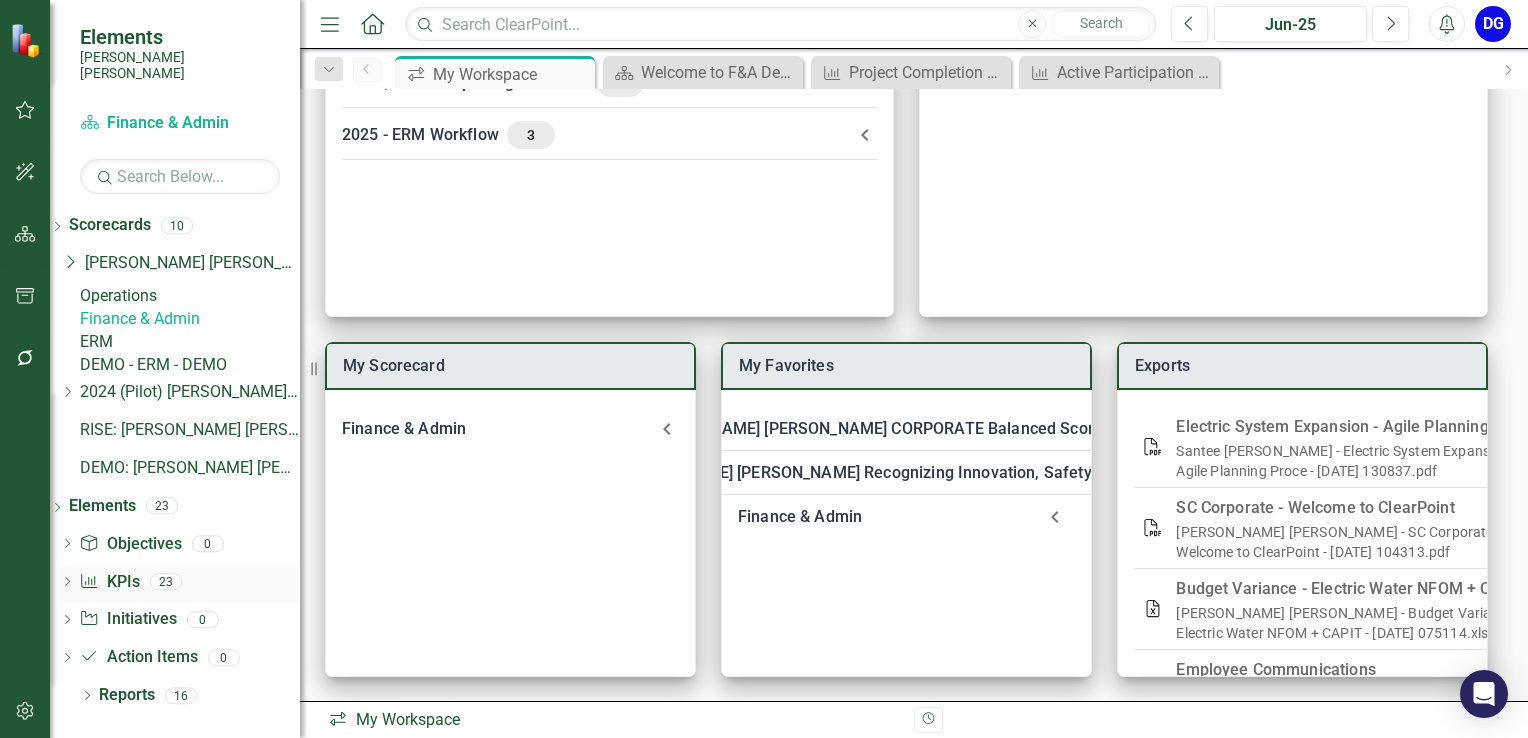 click on "Dropdown" 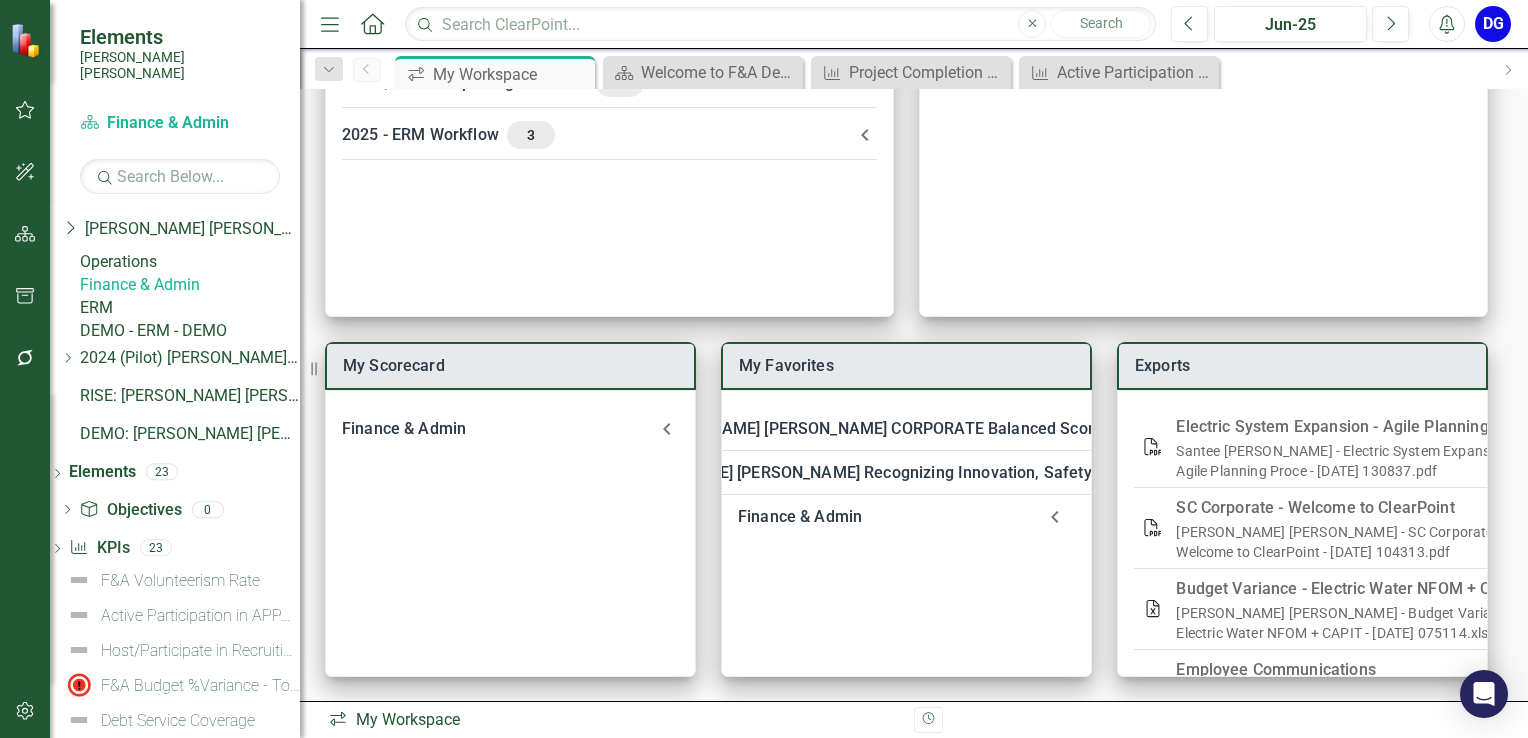 scroll, scrollTop: 0, scrollLeft: 0, axis: both 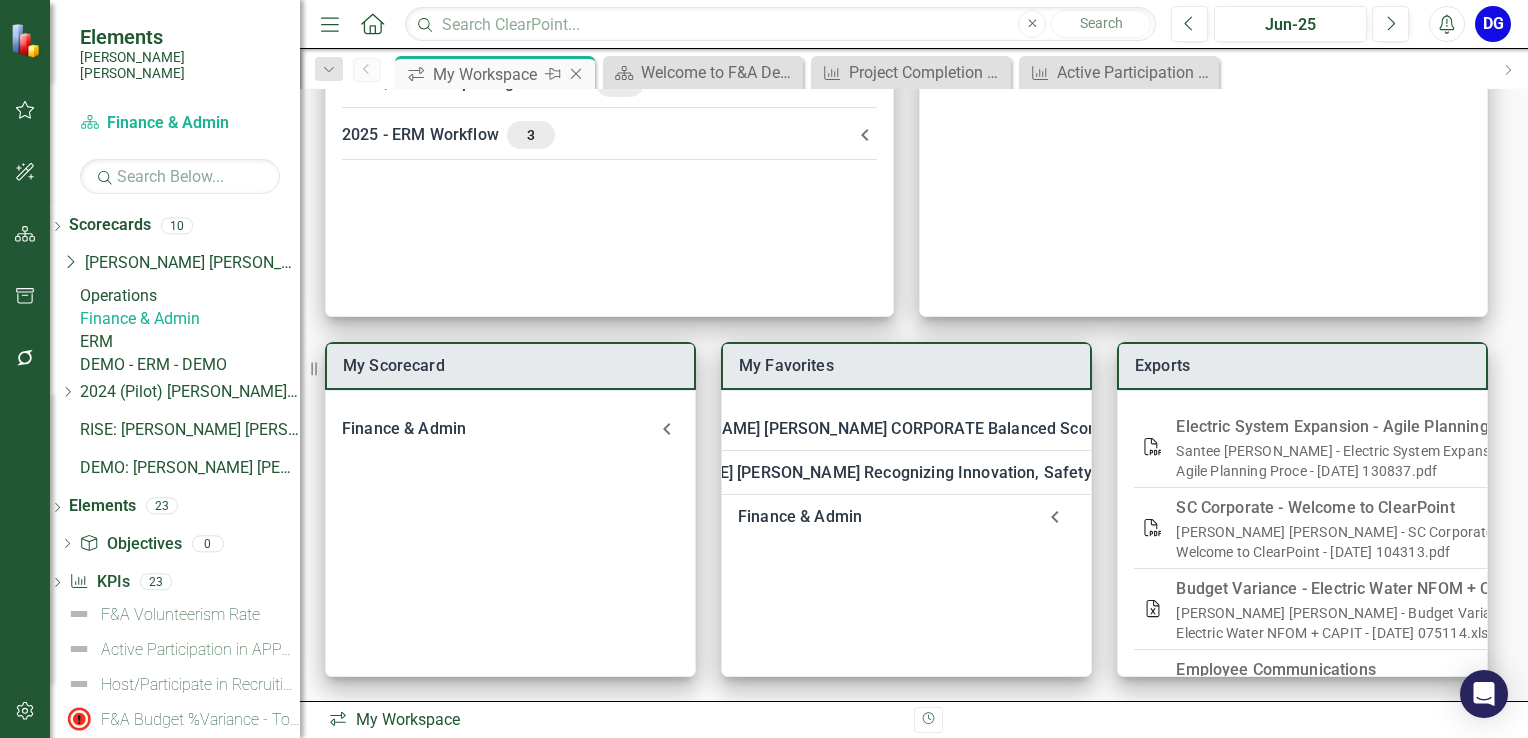 click on "My Workspace" at bounding box center (486, 74) 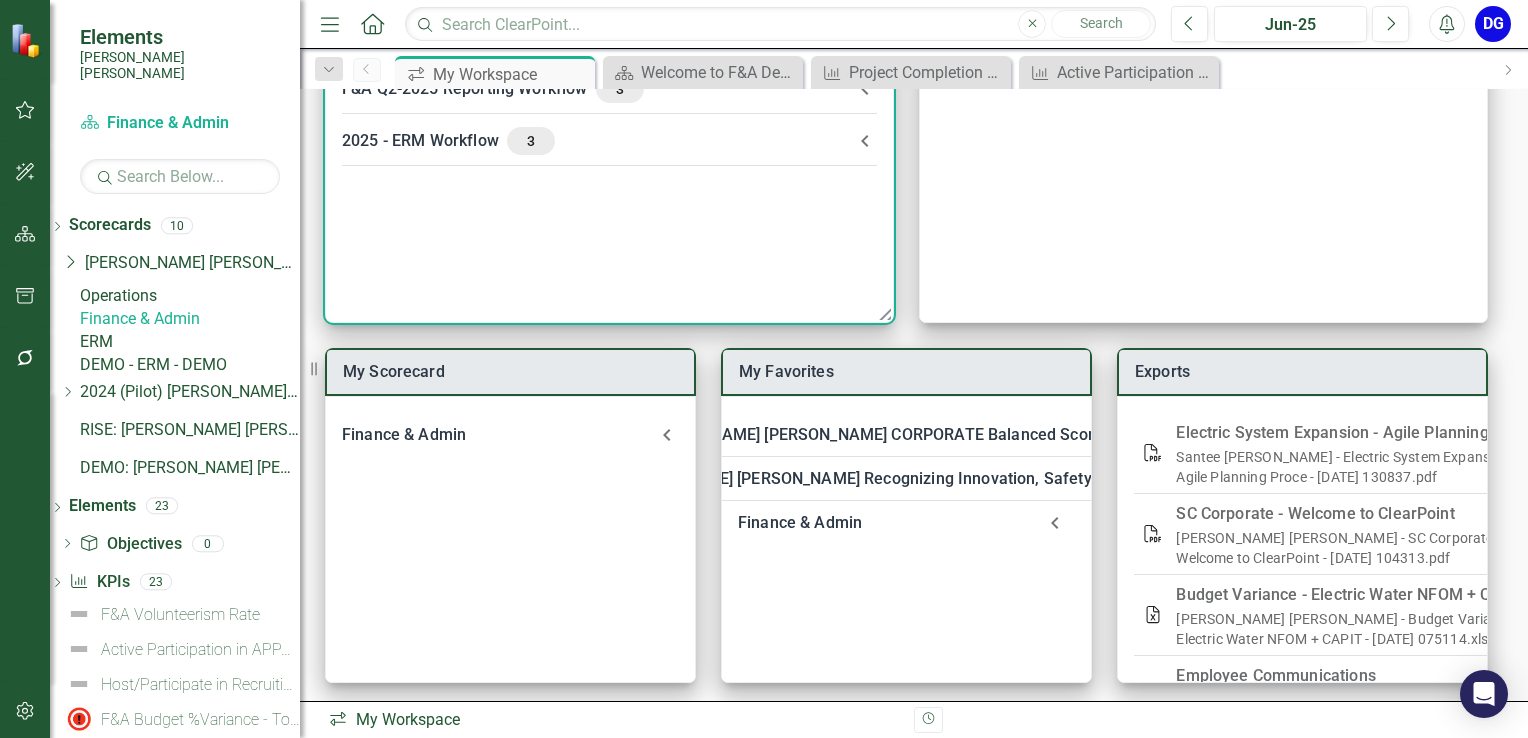 scroll, scrollTop: 240, scrollLeft: 0, axis: vertical 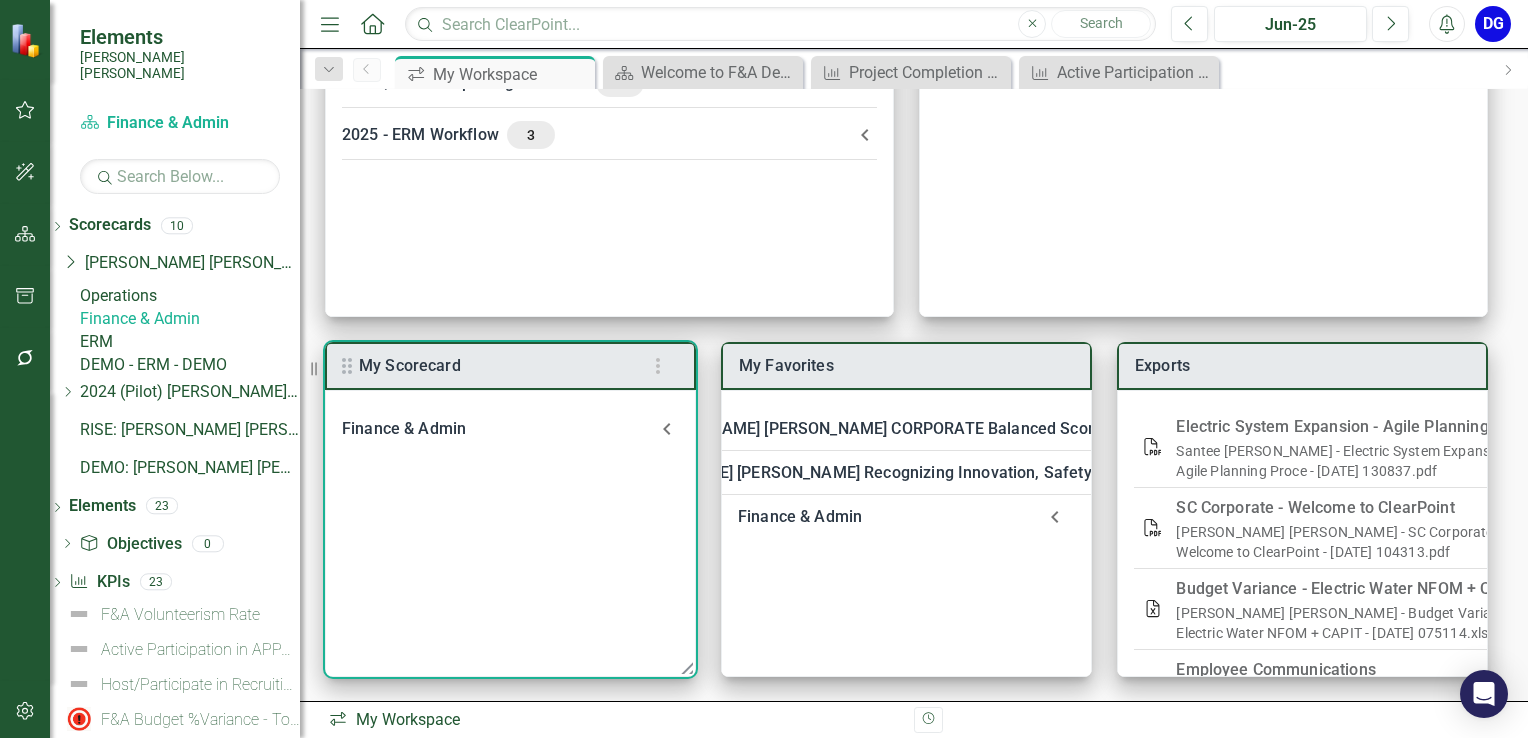 click on "Finance & Admin" at bounding box center [498, 429] 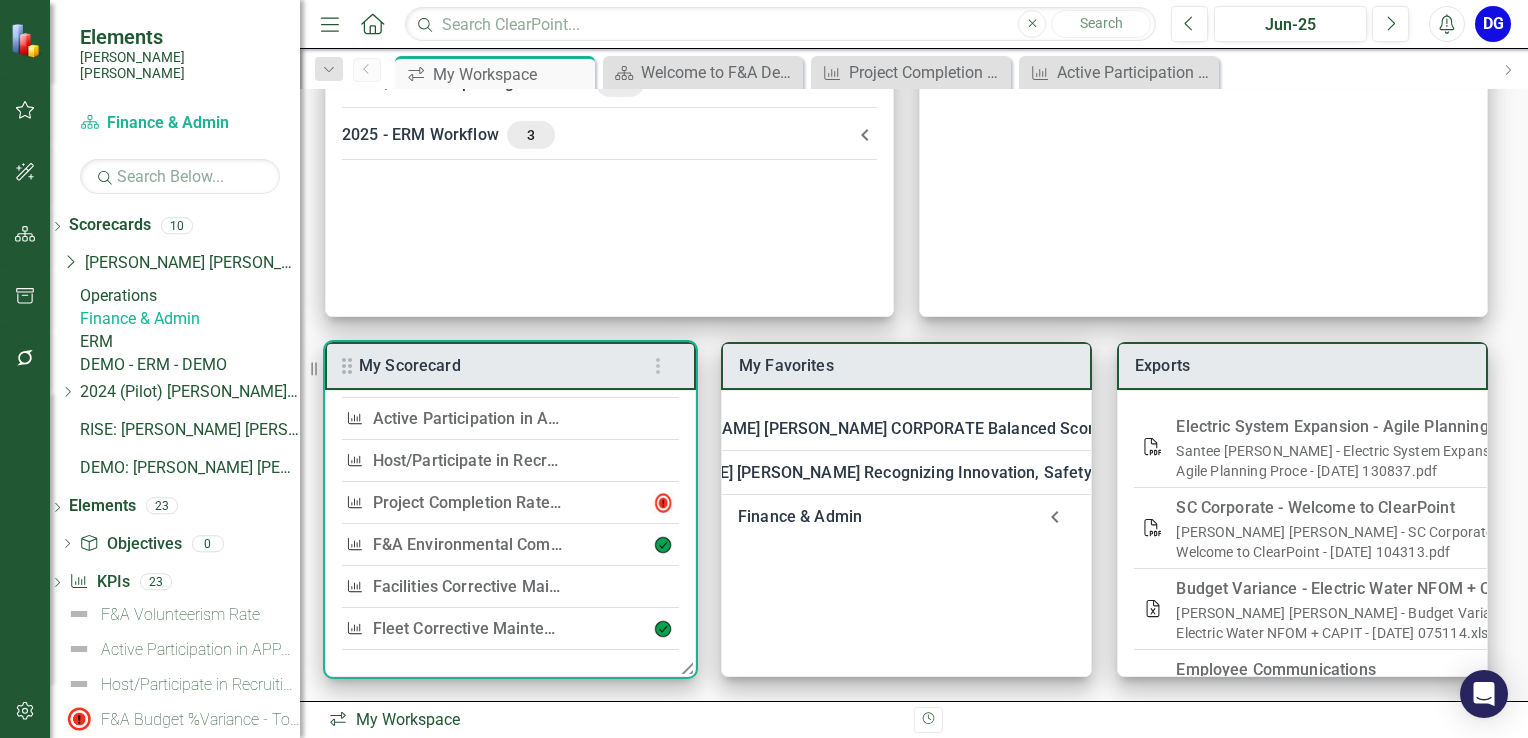 scroll, scrollTop: 131, scrollLeft: 0, axis: vertical 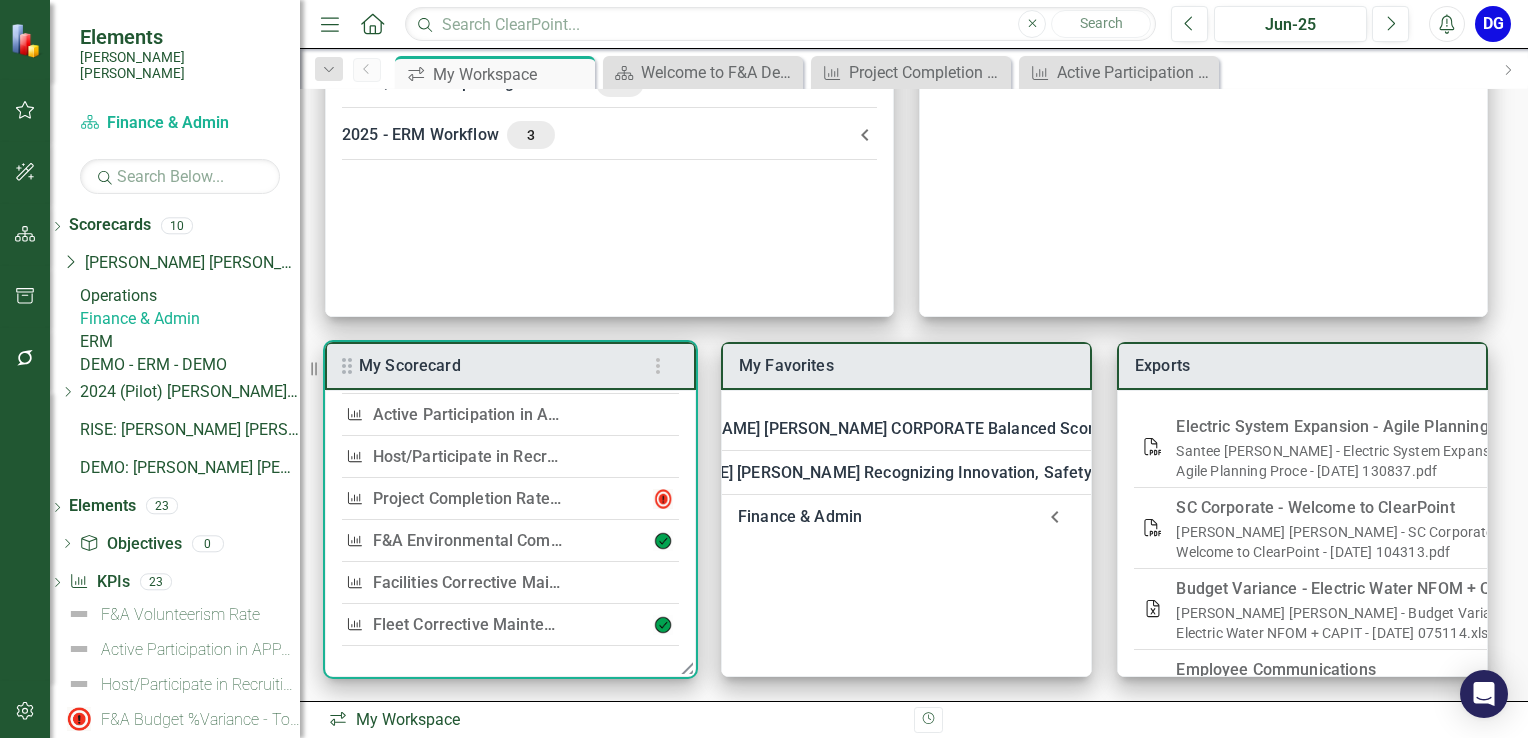 click on "F&A Environmental Compliance" at bounding box center [488, 540] 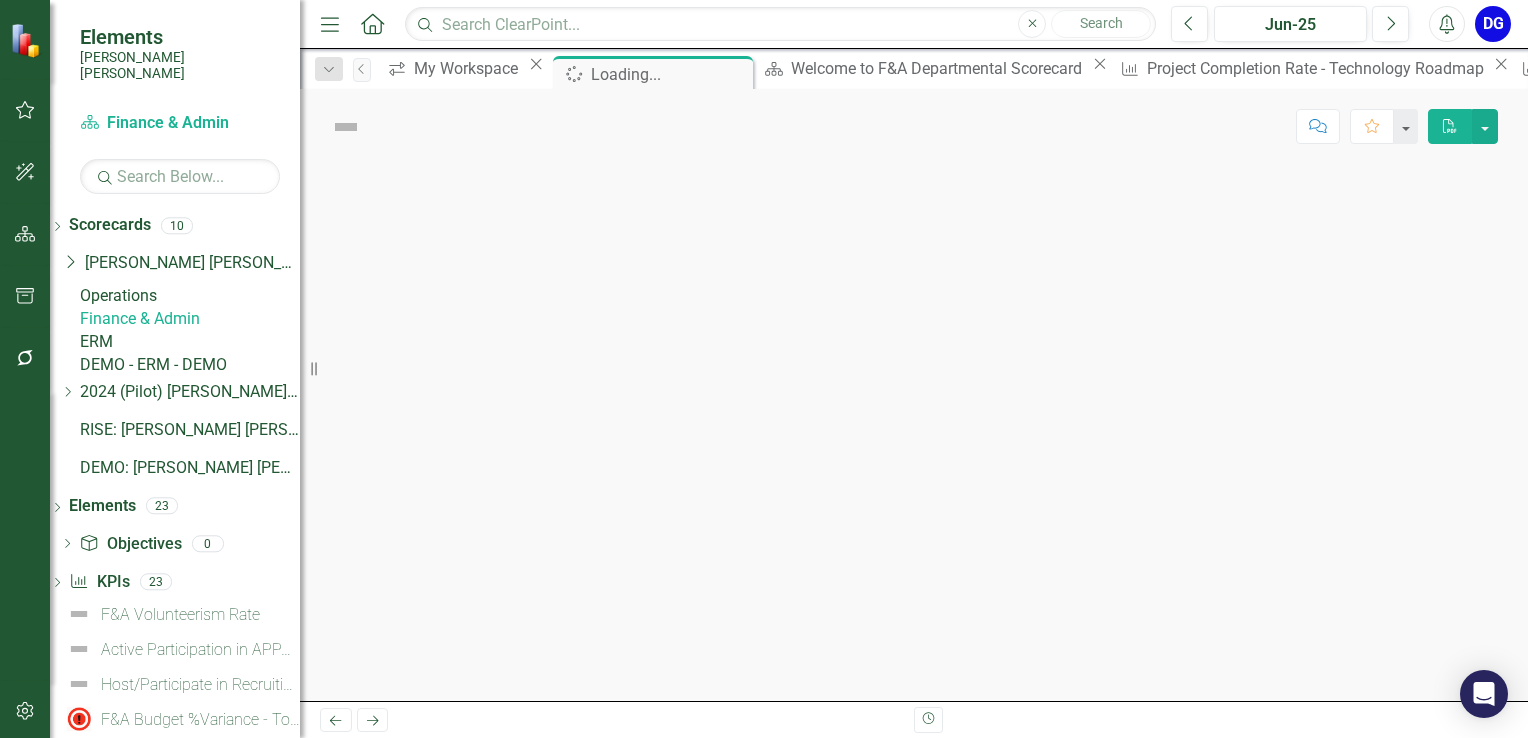 scroll, scrollTop: 0, scrollLeft: 0, axis: both 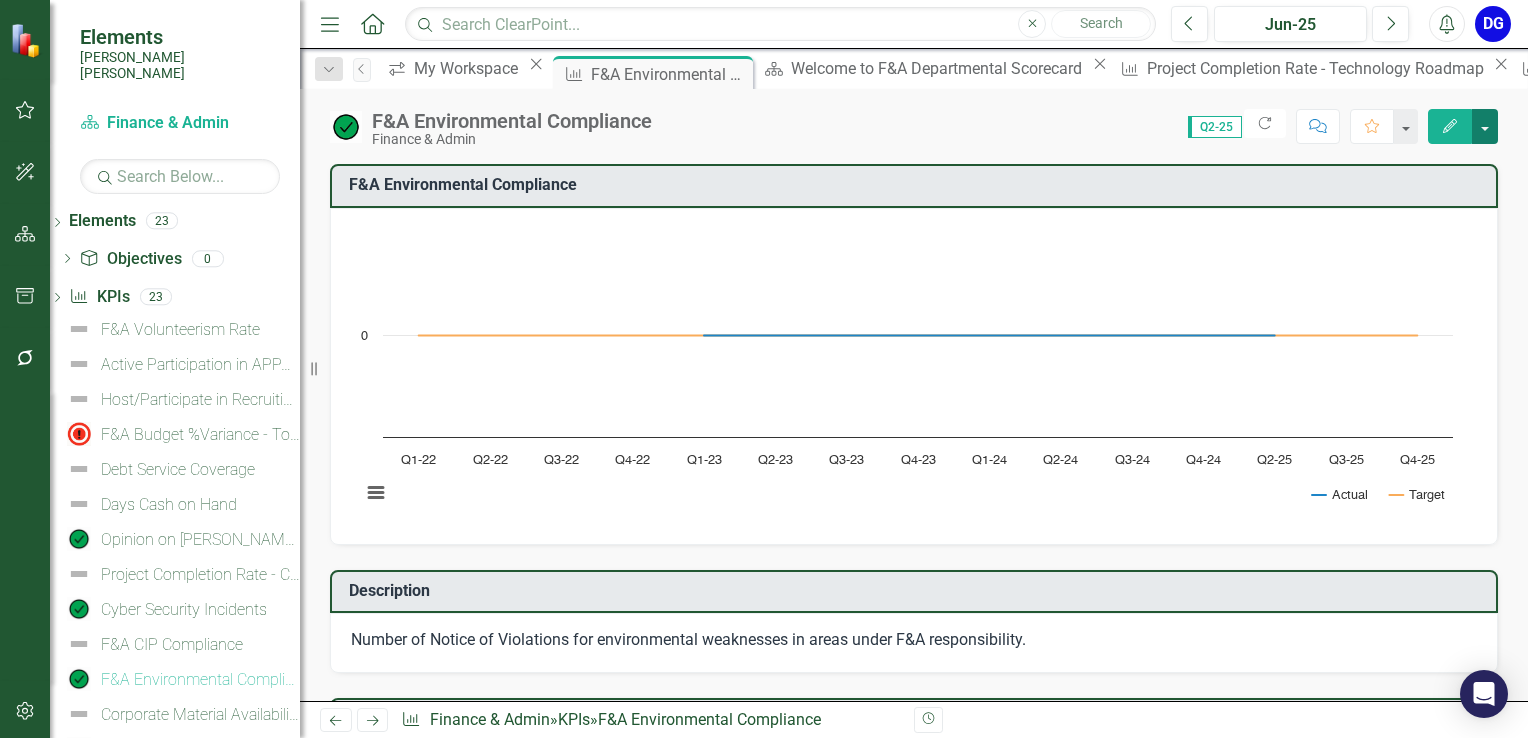click at bounding box center [1485, 126] 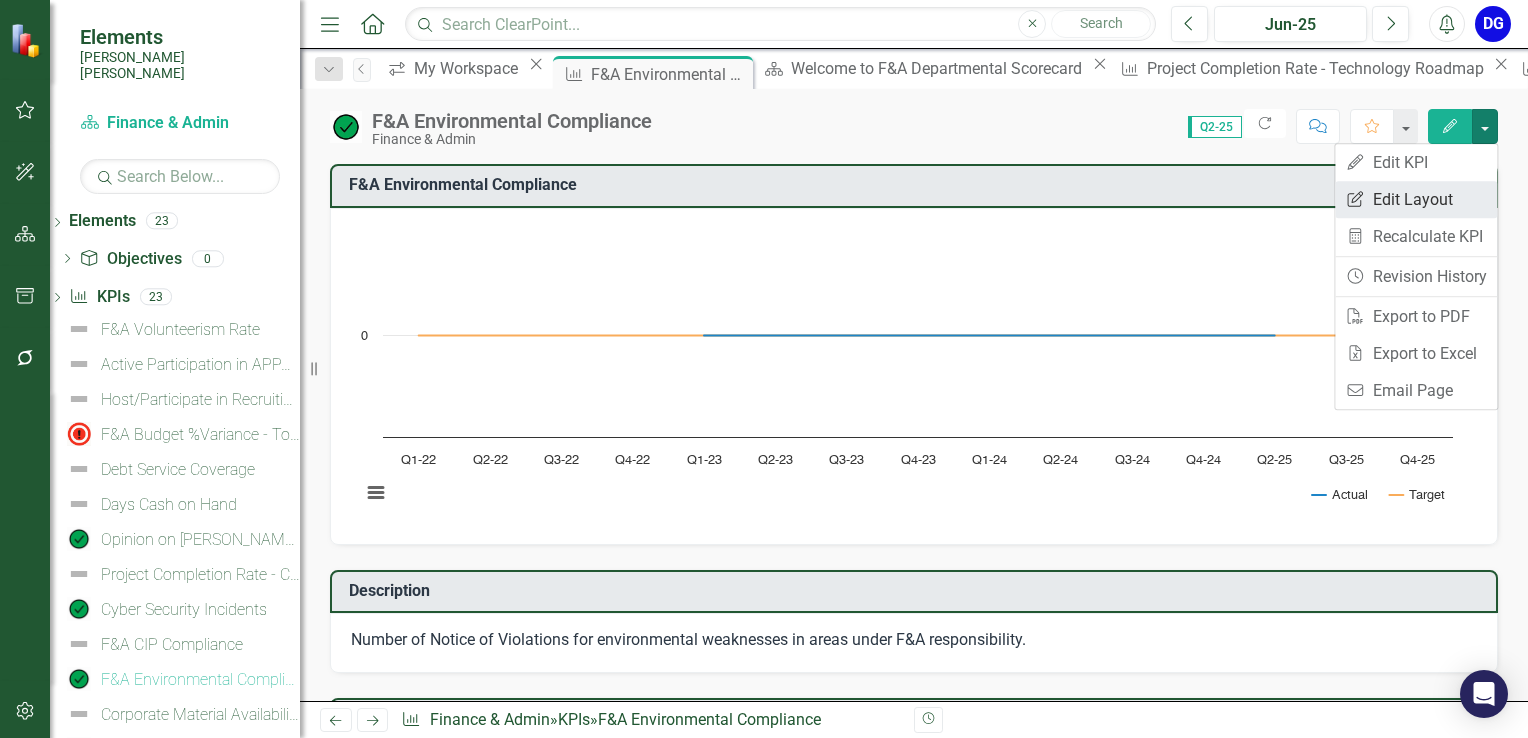 click on "Edit Report Edit Layout" at bounding box center [1416, 199] 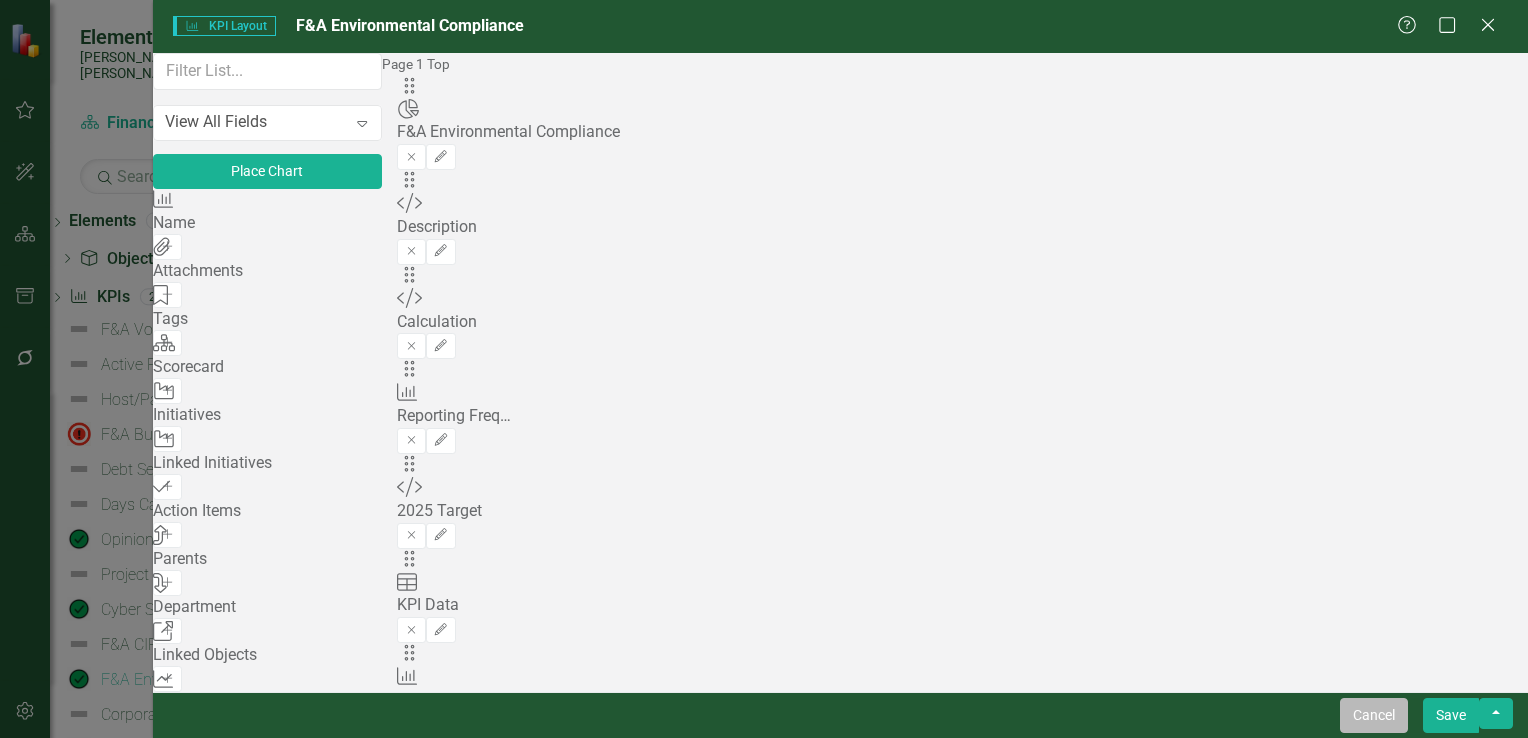 click on "Cancel" at bounding box center (1374, 715) 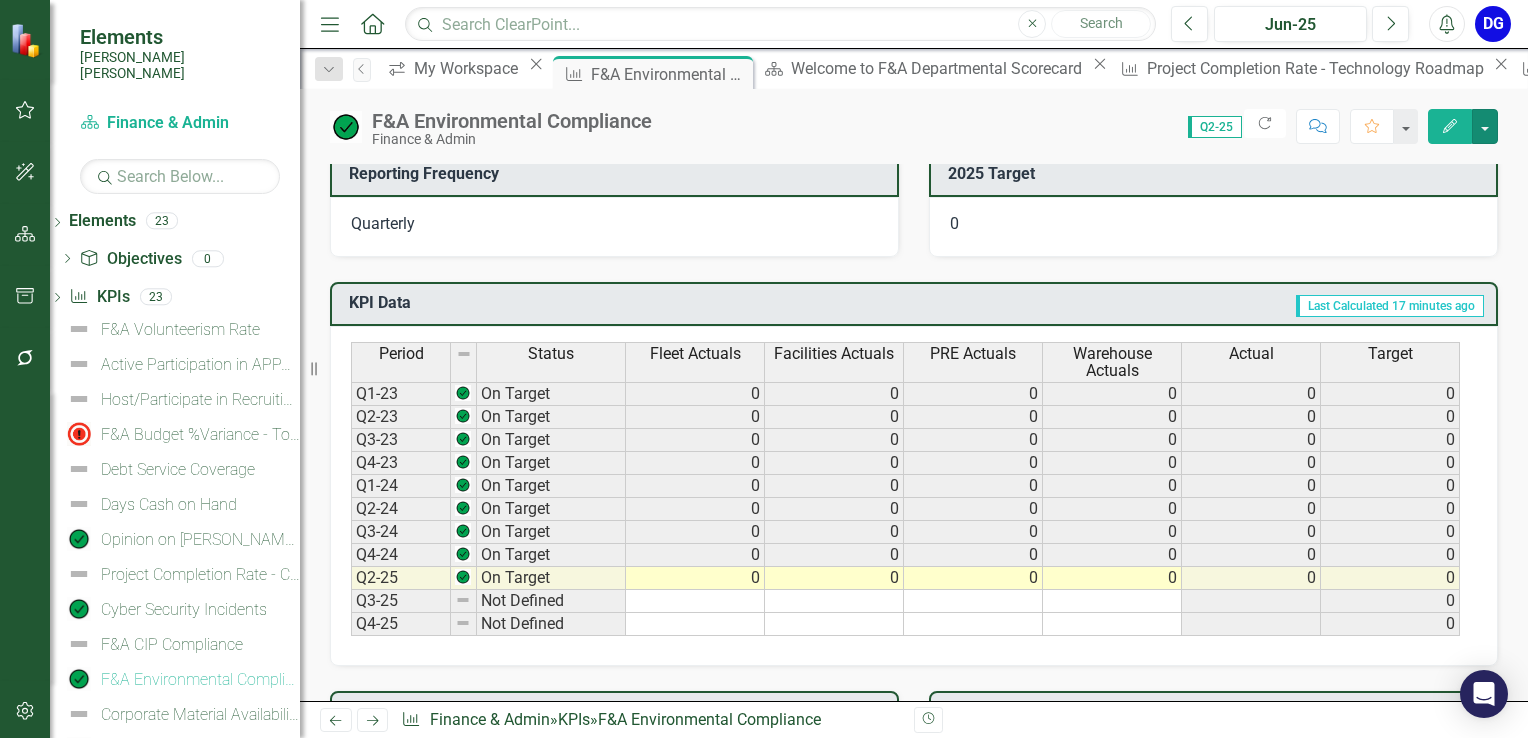 scroll, scrollTop: 676, scrollLeft: 0, axis: vertical 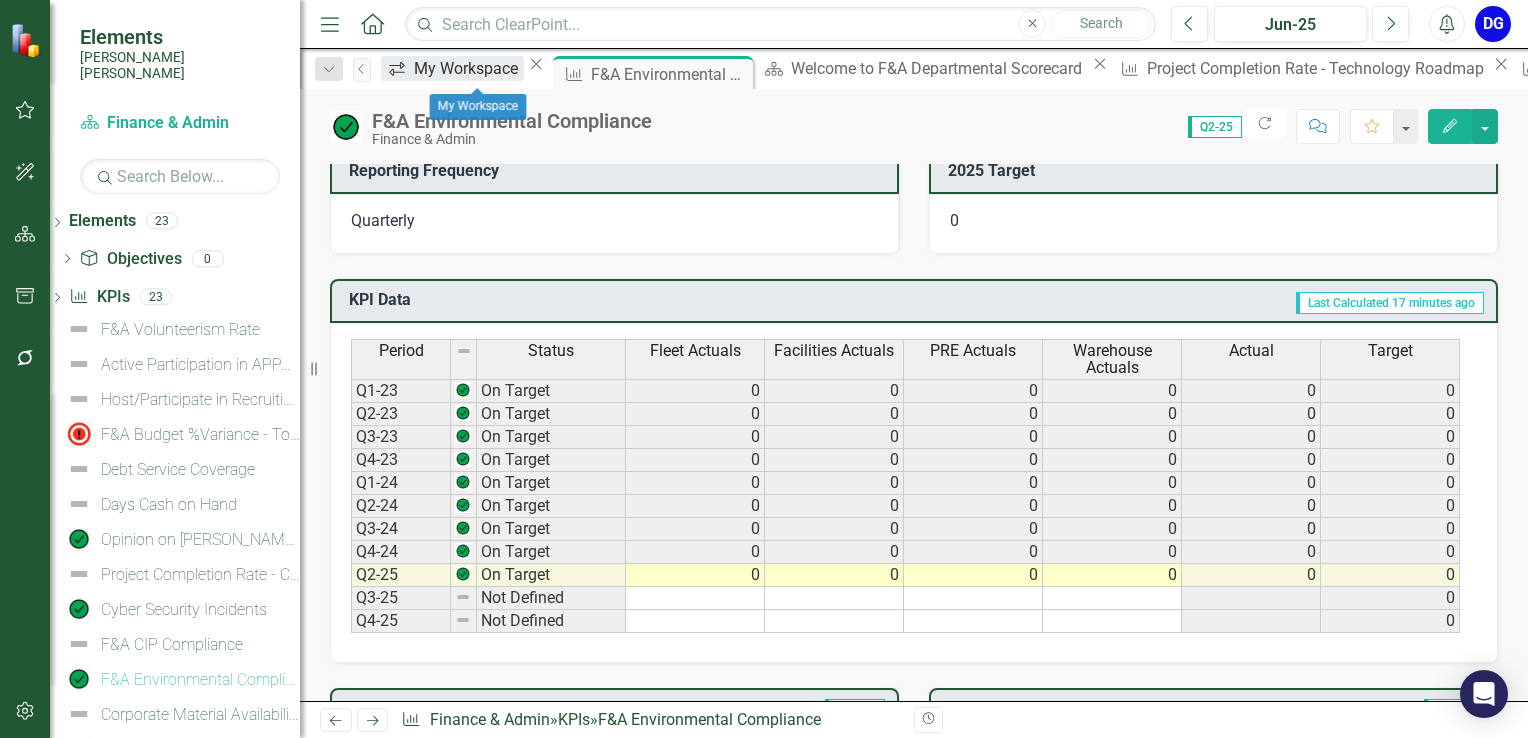 click on "My Workspace" at bounding box center [469, 68] 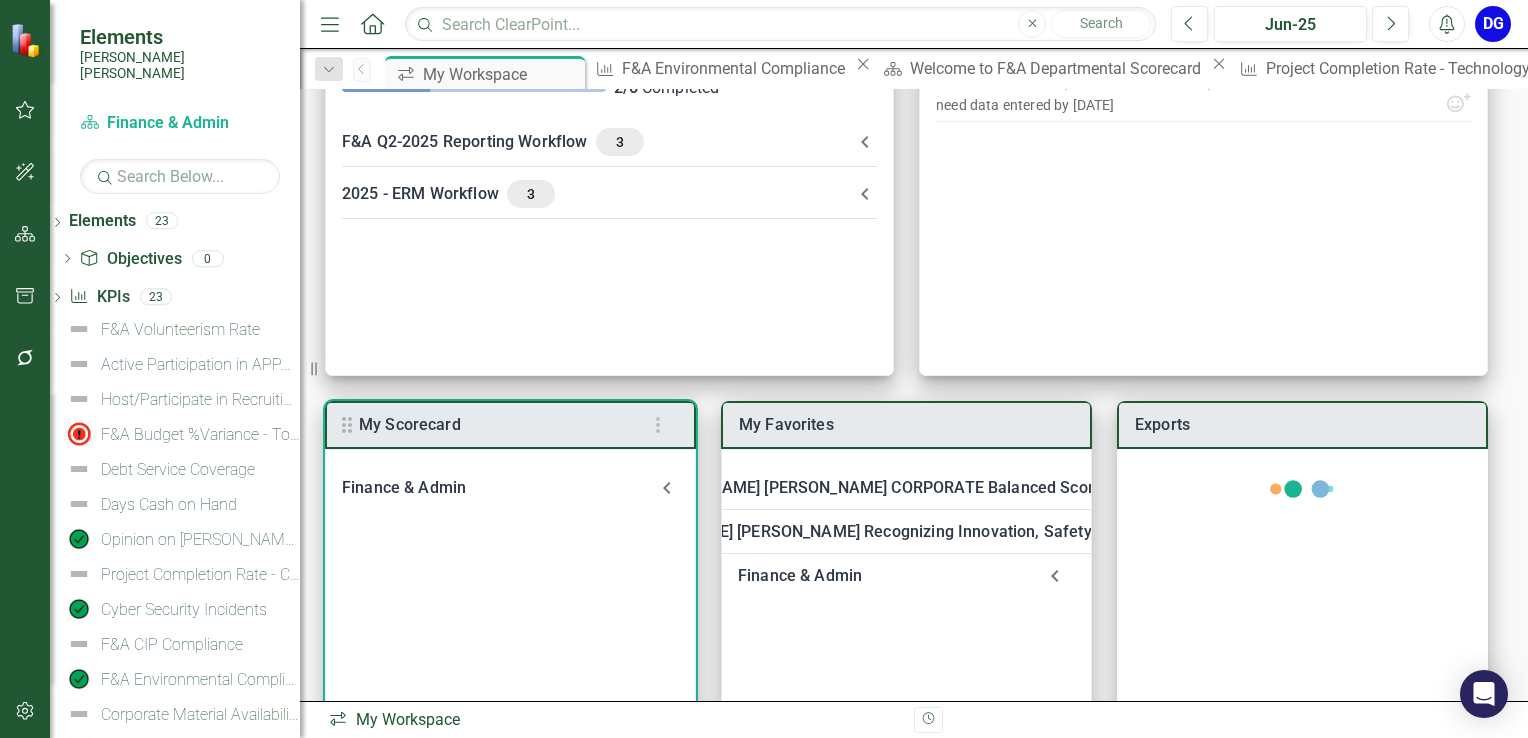 scroll, scrollTop: 240, scrollLeft: 0, axis: vertical 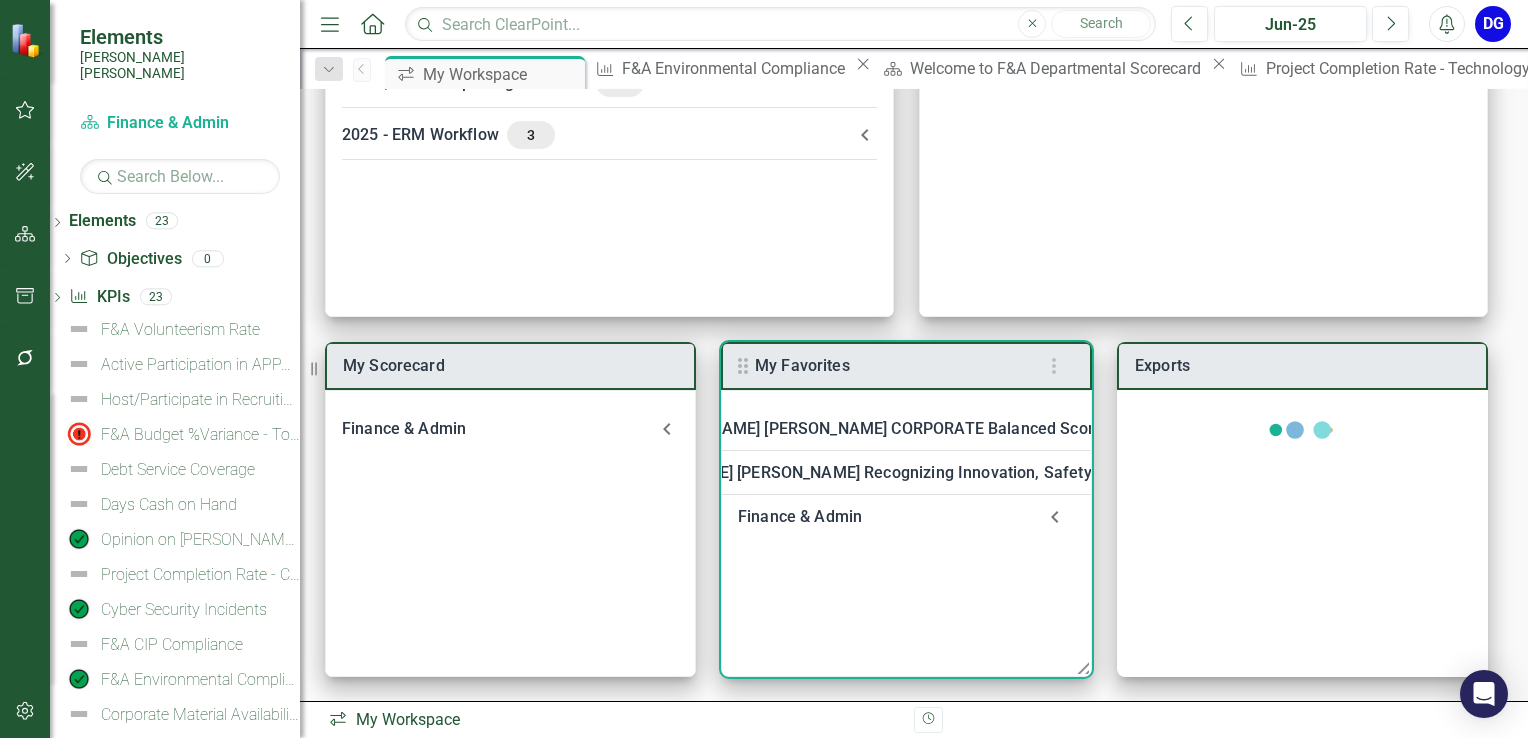 click on "Finance & Admin" at bounding box center (886, 517) 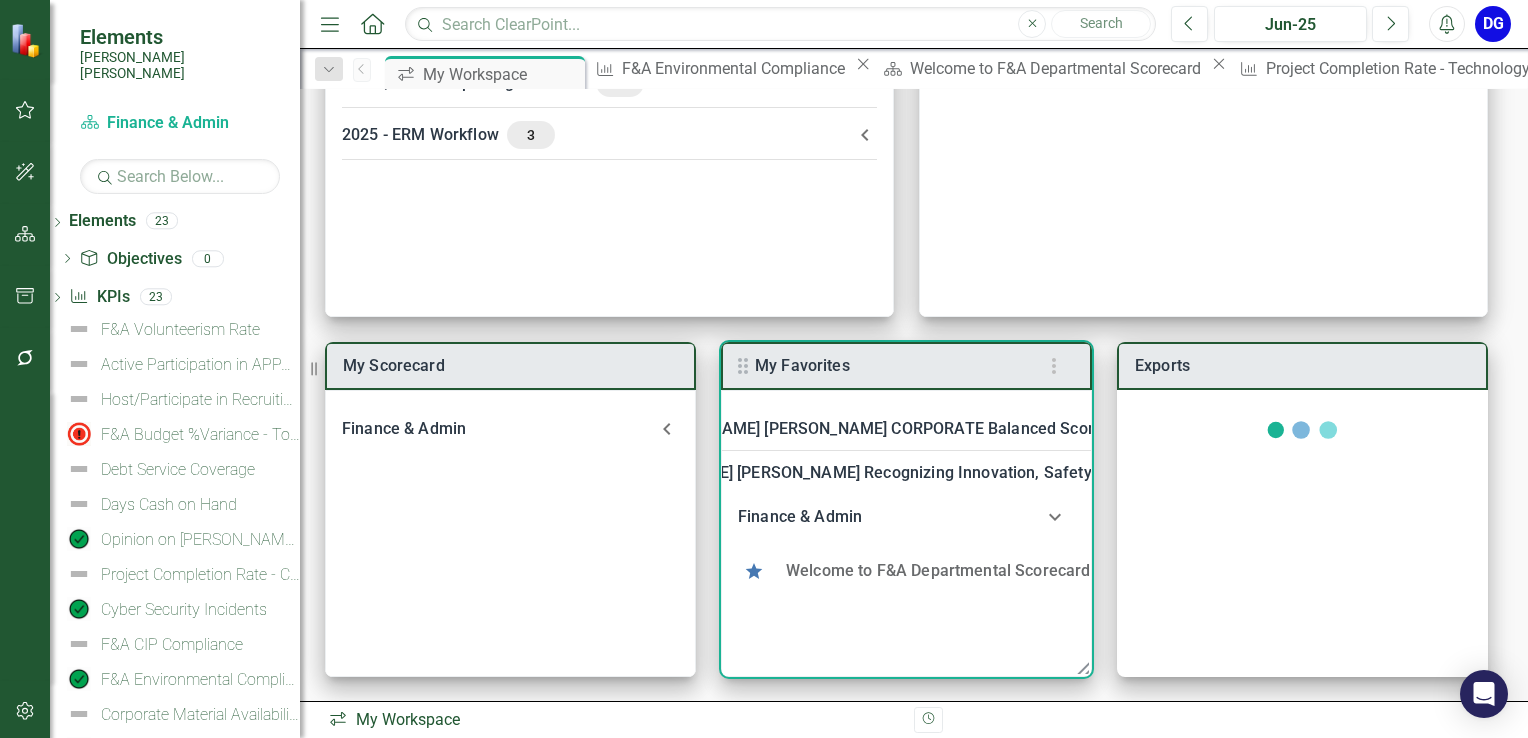 click on "Welcome to F&A Departmental Scorecard" at bounding box center [938, 570] 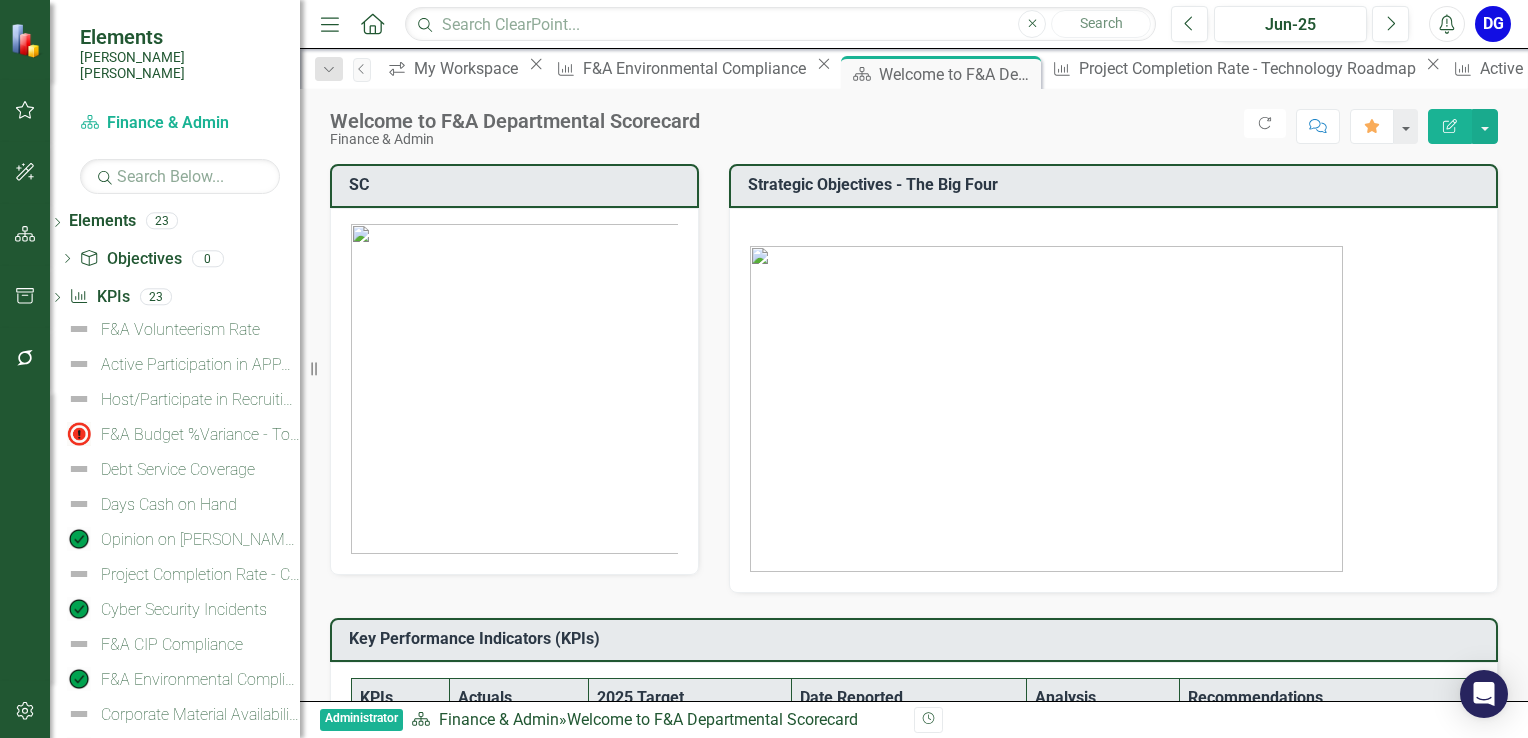 scroll, scrollTop: 0, scrollLeft: 0, axis: both 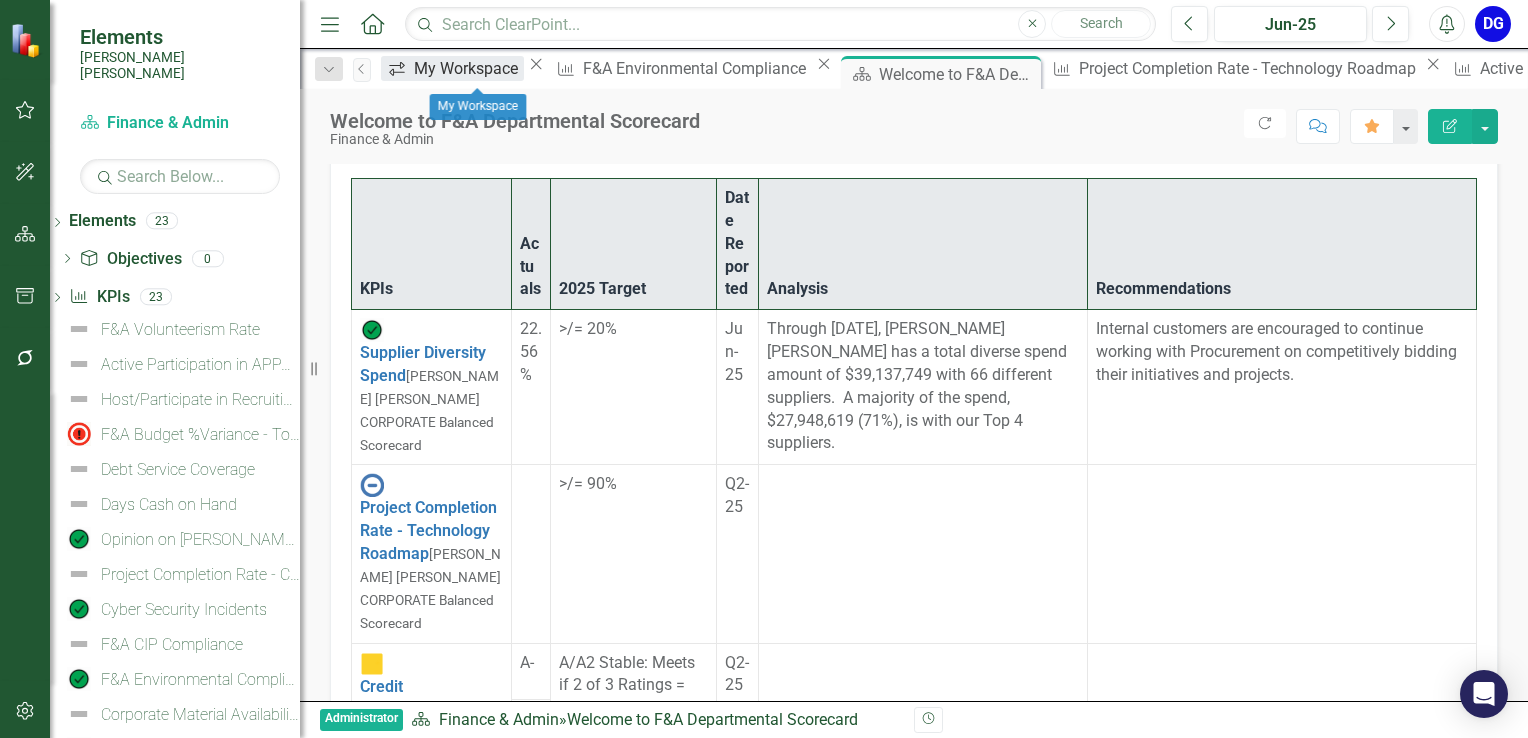 click on "My Workspace" at bounding box center [469, 68] 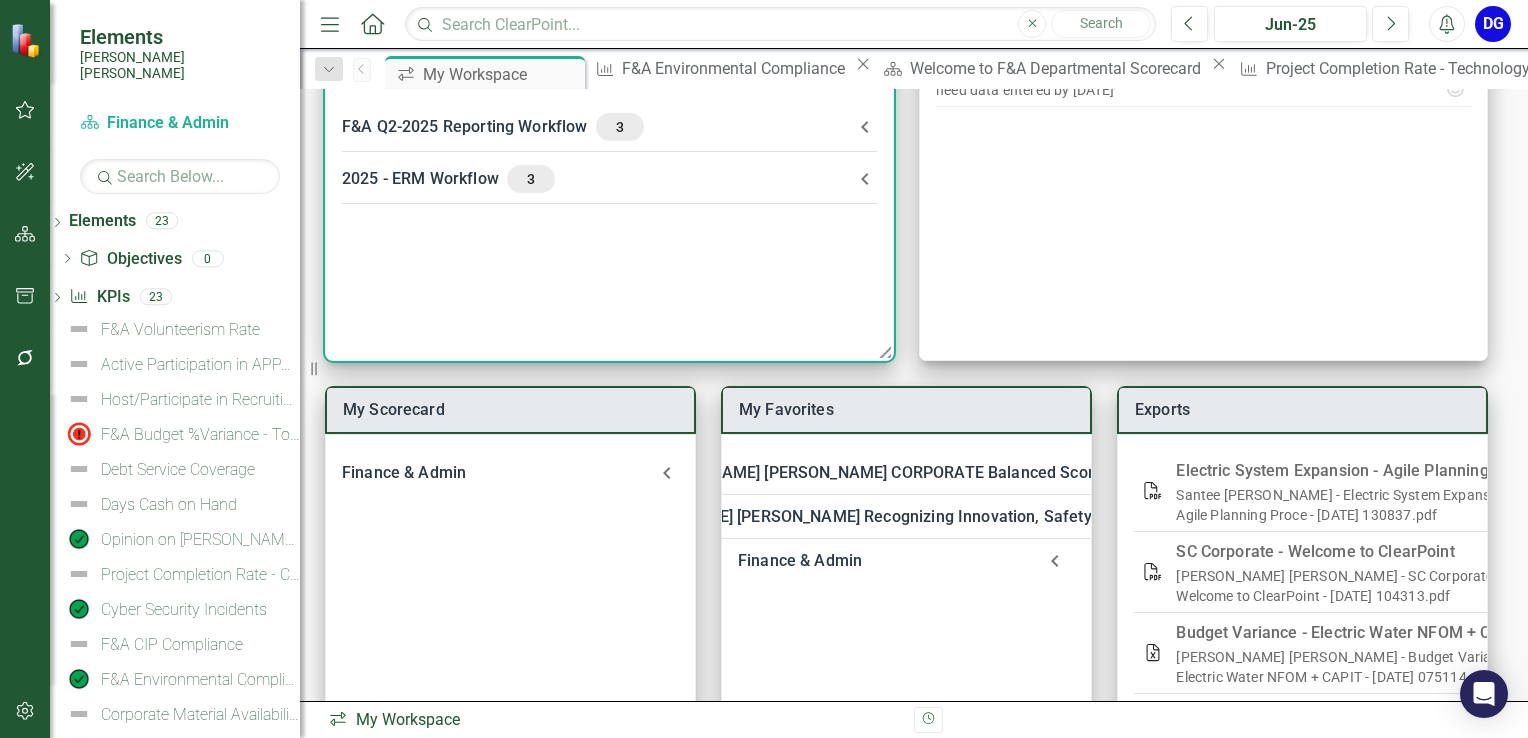 scroll, scrollTop: 200, scrollLeft: 0, axis: vertical 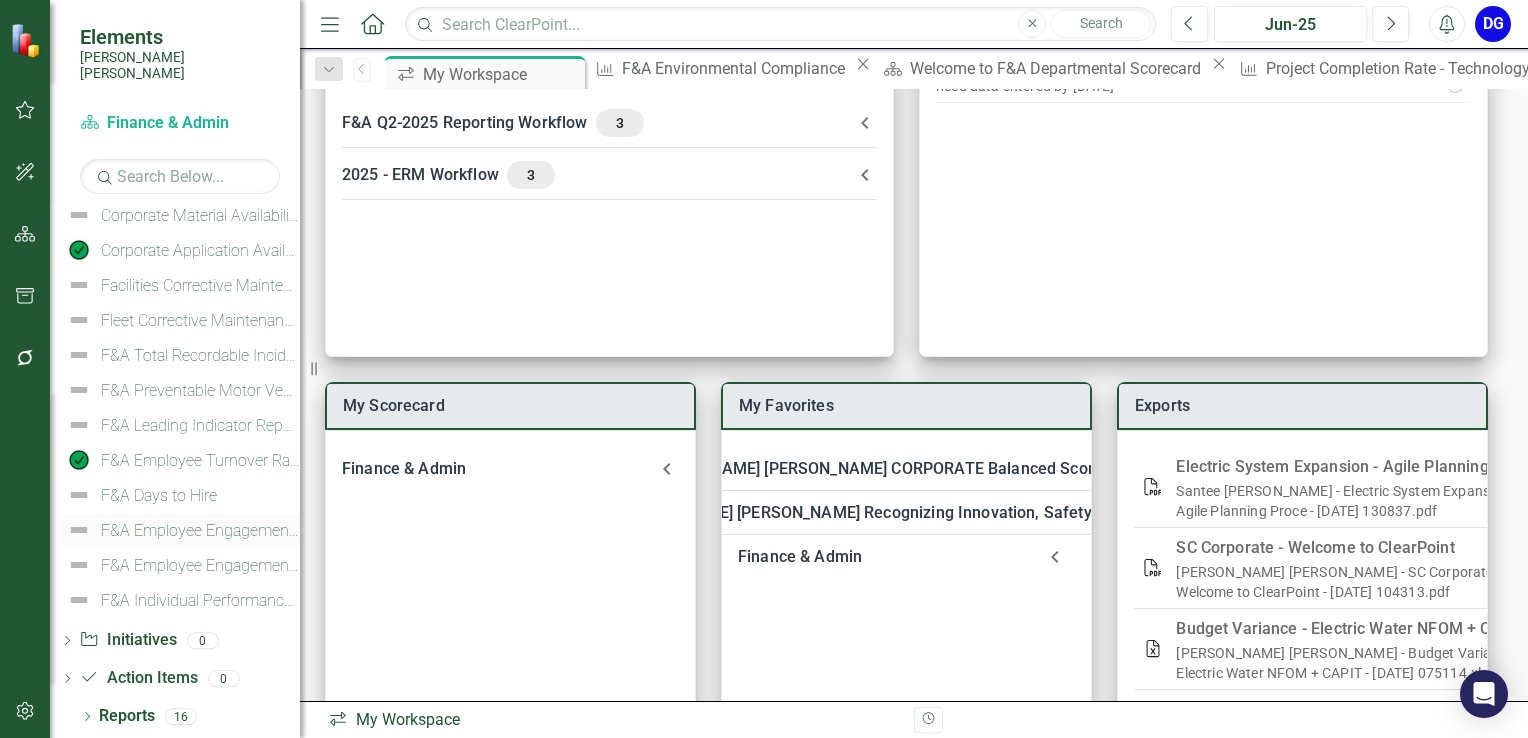 click on "F&A Employee Engagement Participation" at bounding box center (200, 531) 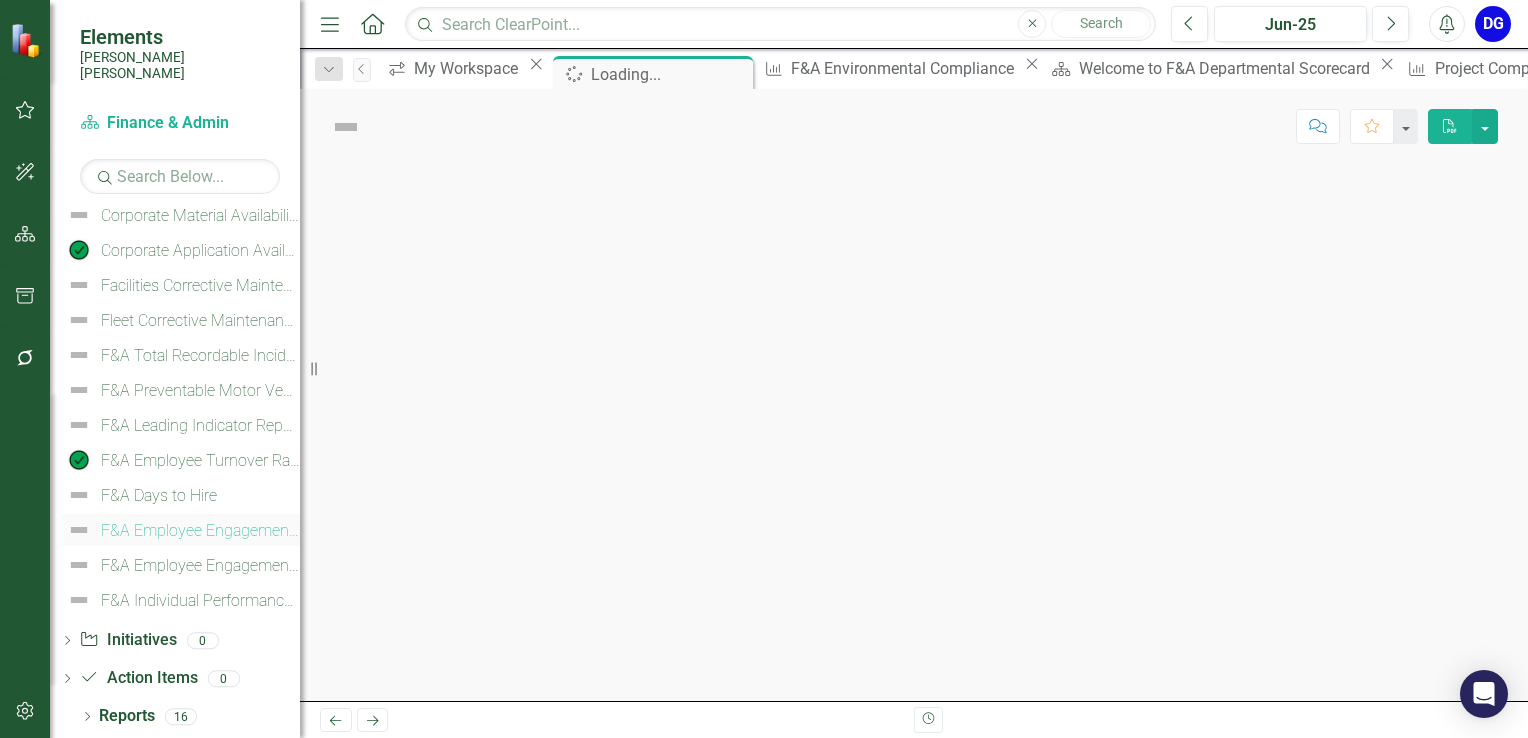 scroll, scrollTop: 0, scrollLeft: 0, axis: both 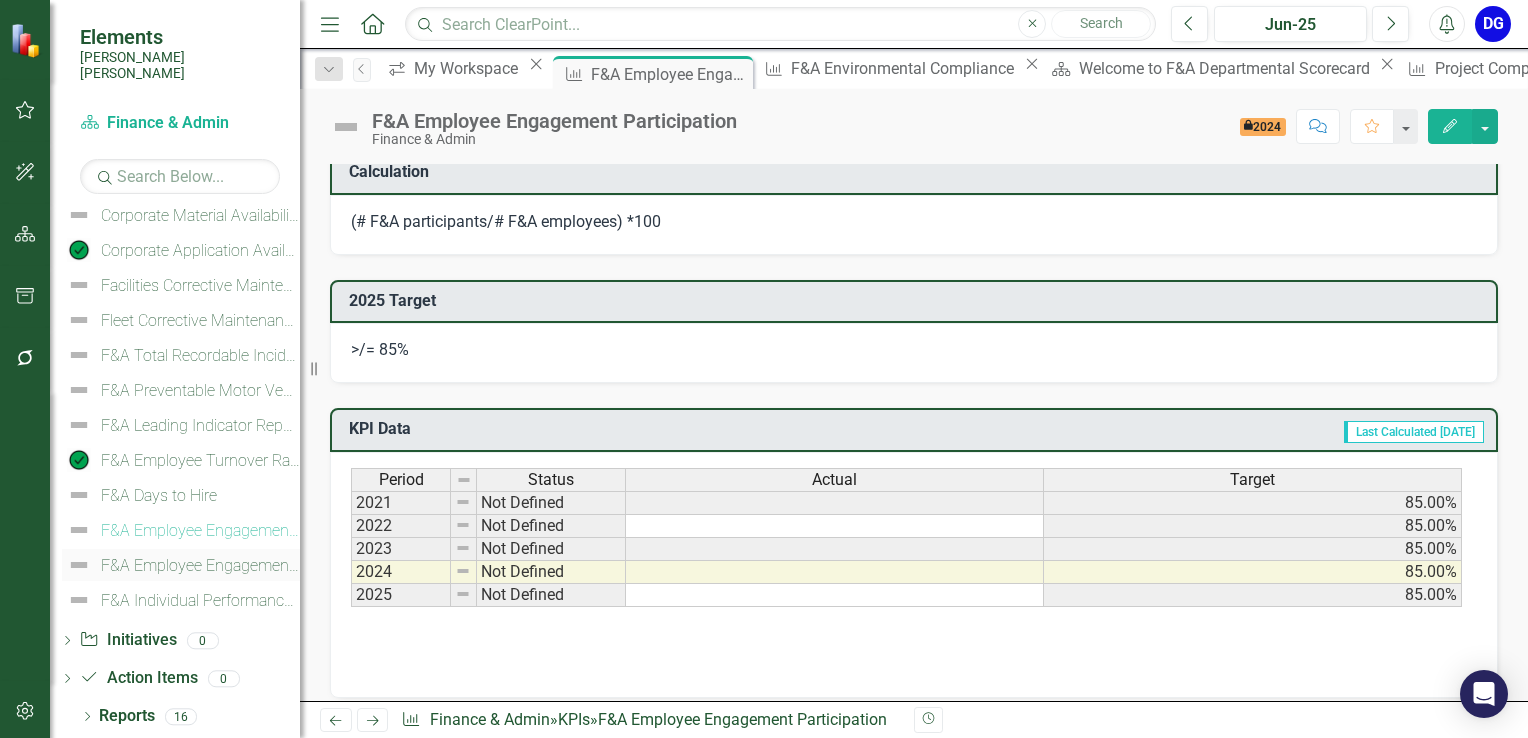 click on "F&A Employee Engagement Score" at bounding box center [200, 566] 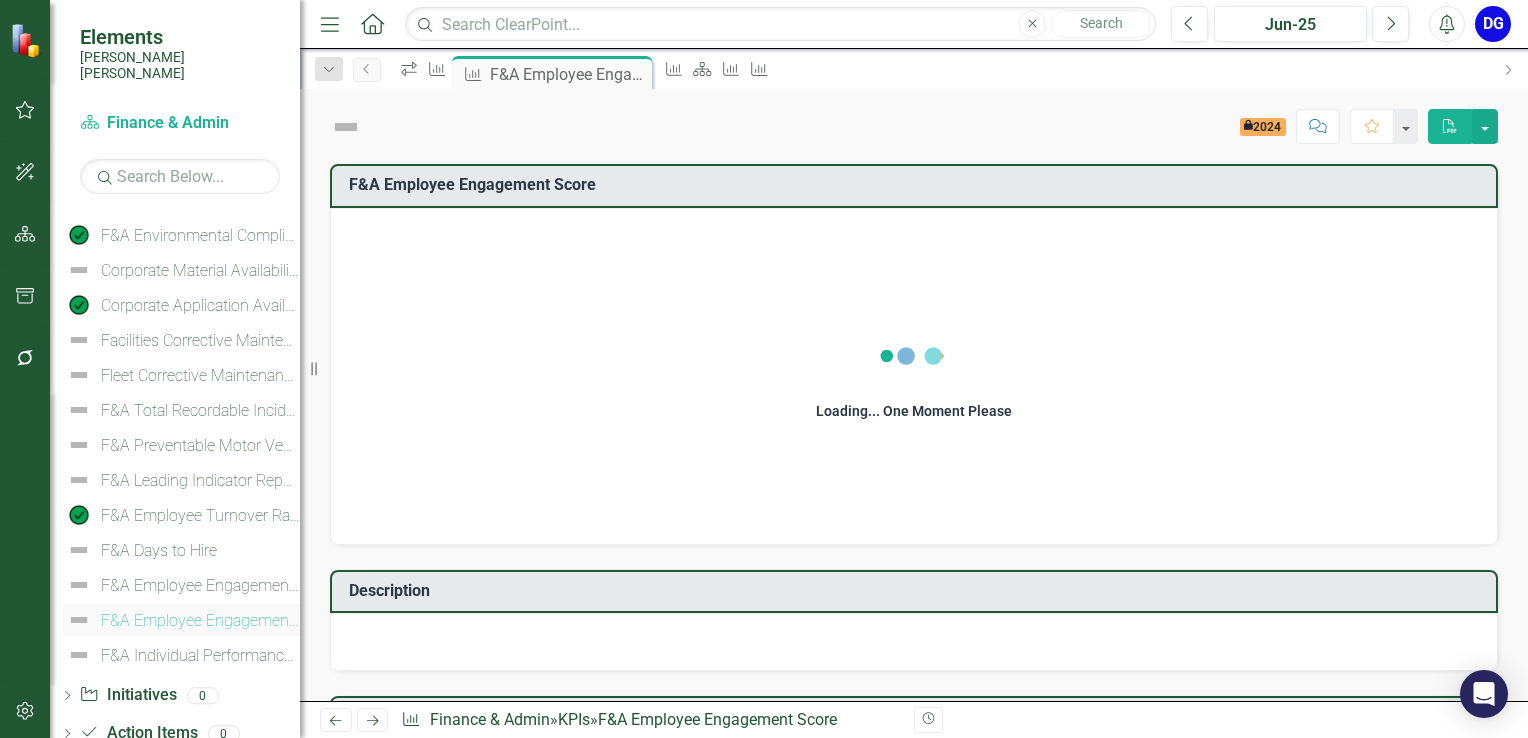 scroll, scrollTop: 670, scrollLeft: 0, axis: vertical 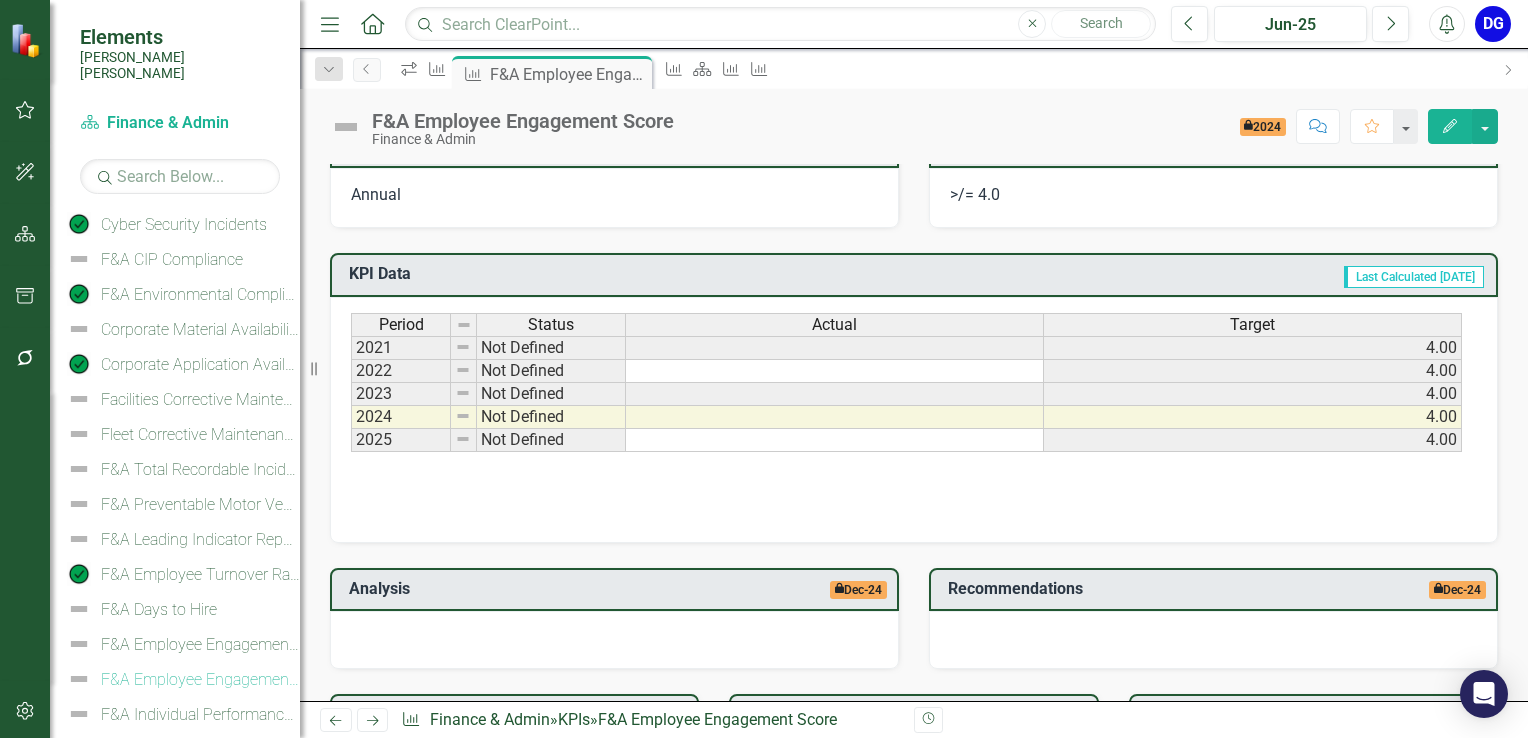 click on "Period Status Actual Target 2021 Not Defined 4.00 2022 Not Defined 4.00 2023 Not Defined 4.00 2024 Not Defined 4.00 2025 Not Defined 4.00 Period Status Actual Target Period Status 2021 Not Defined 2022 Not Defined 2023 Not Defined 2024 Not Defined 2025 Not Defined Period Status" at bounding box center (914, 413) 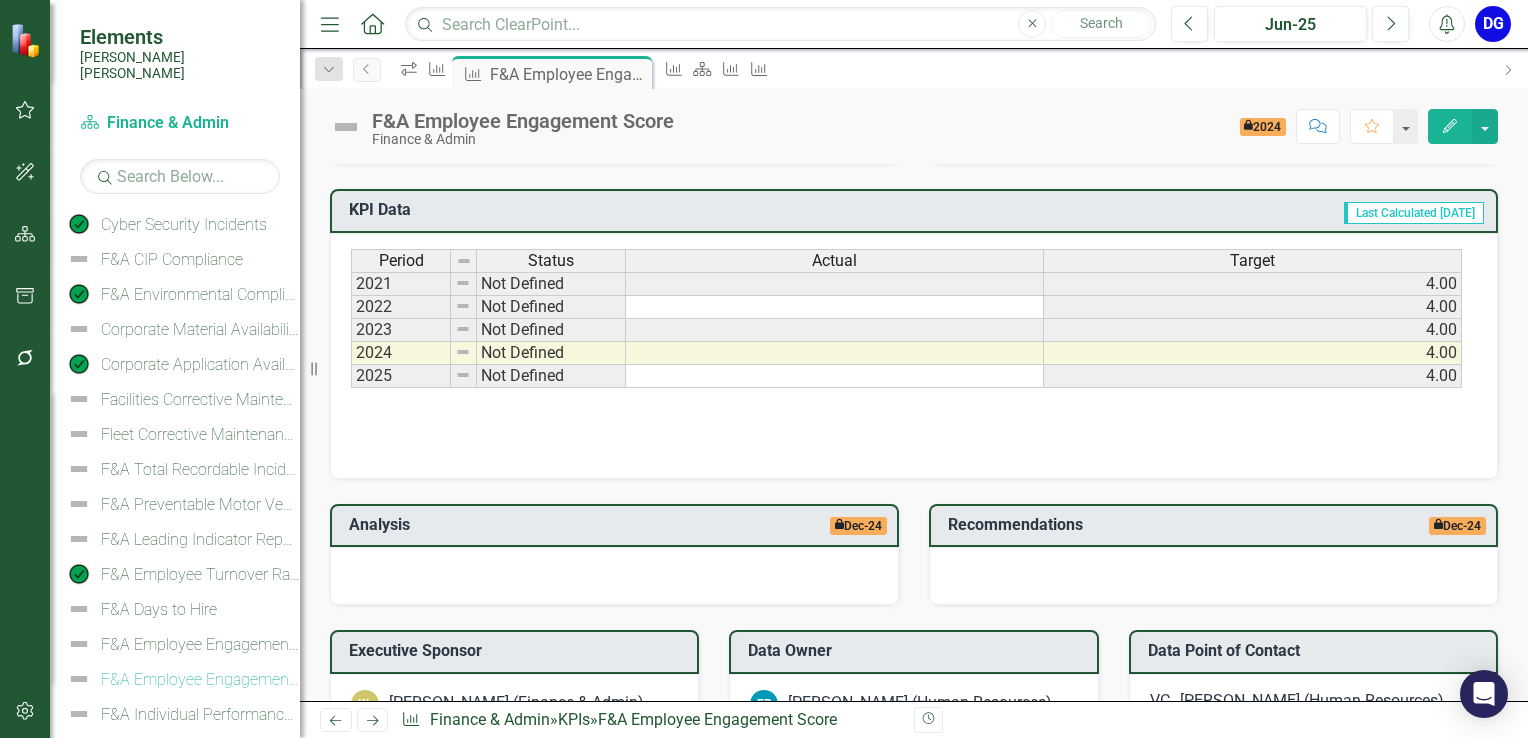scroll, scrollTop: 800, scrollLeft: 0, axis: vertical 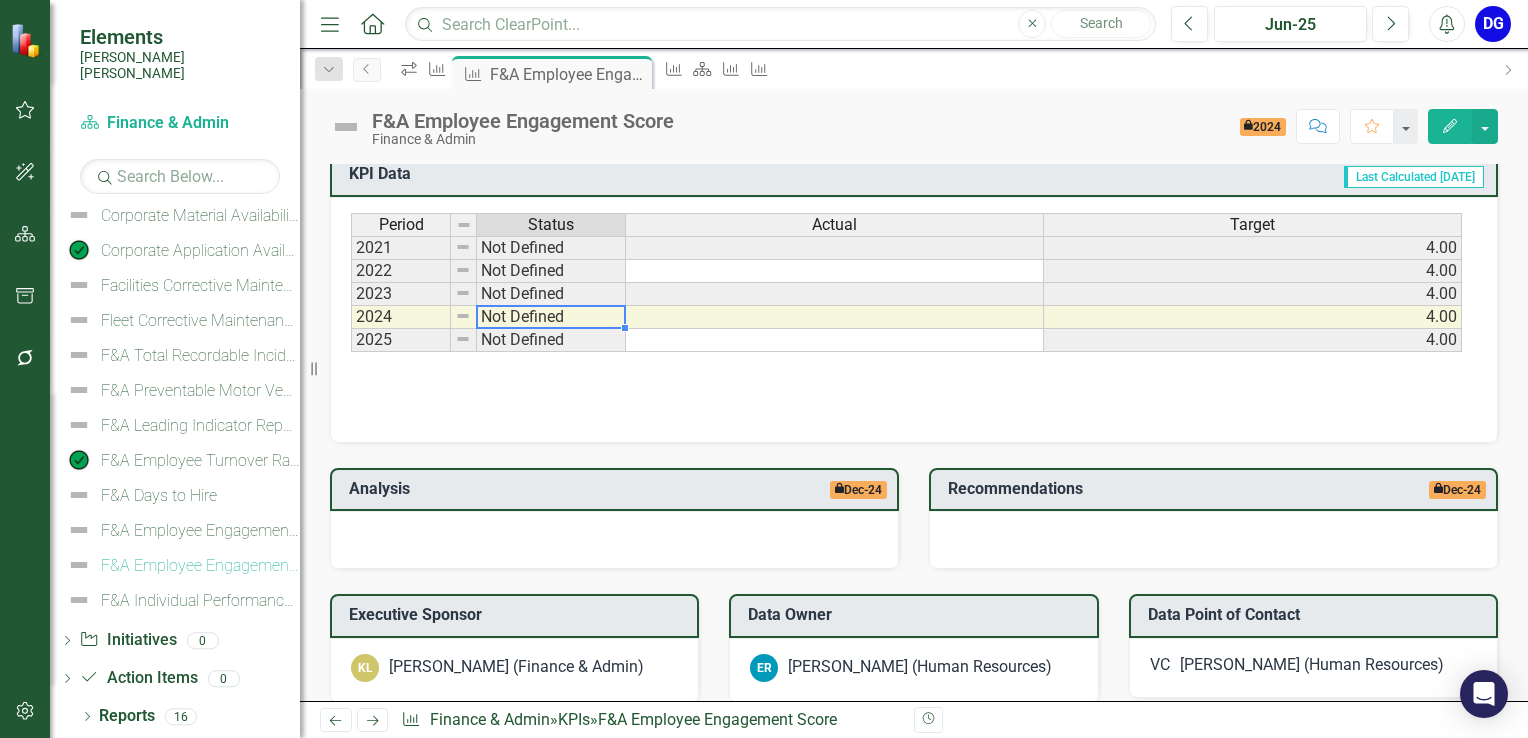 click on "Not Defined" at bounding box center [551, 317] 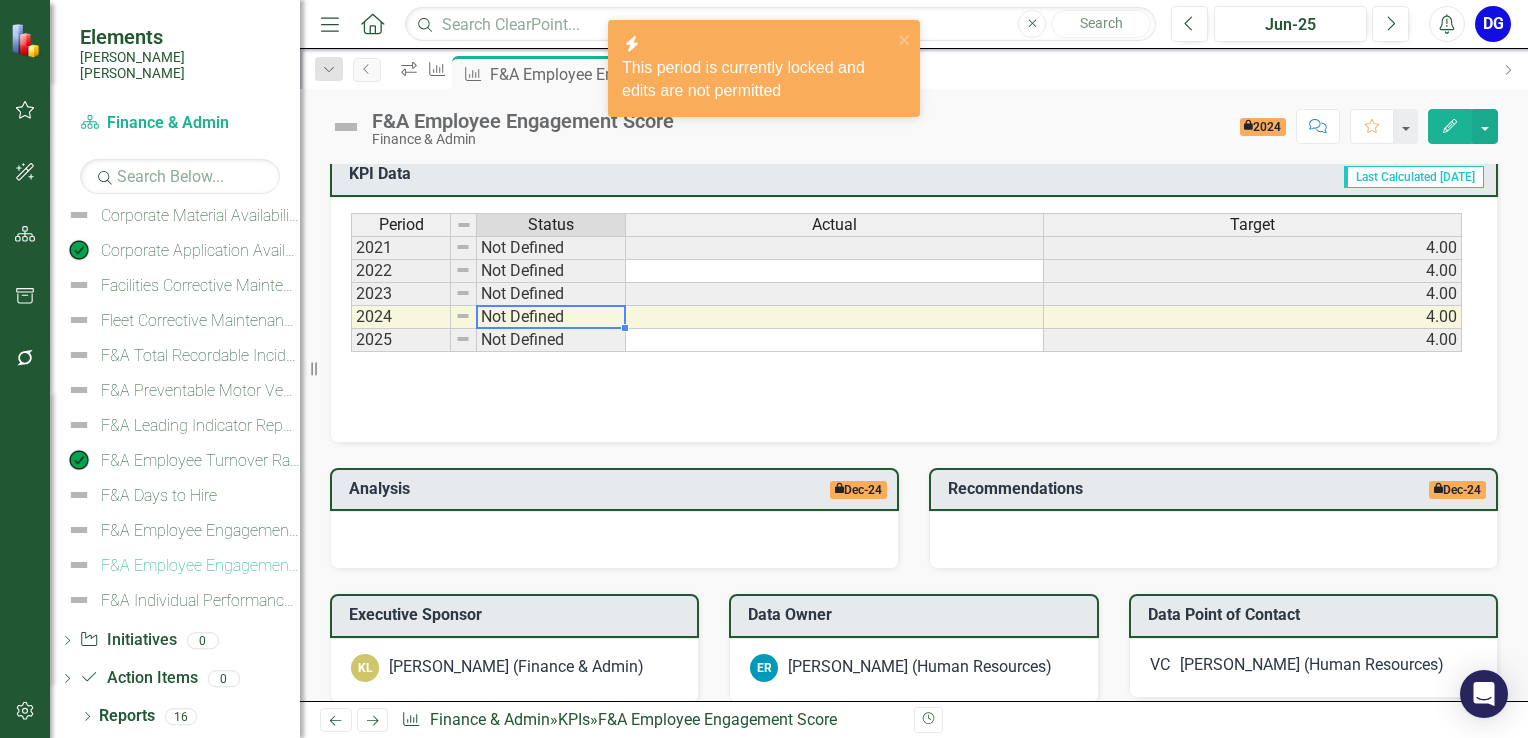 click on "Not Defined" at bounding box center (551, 317) 